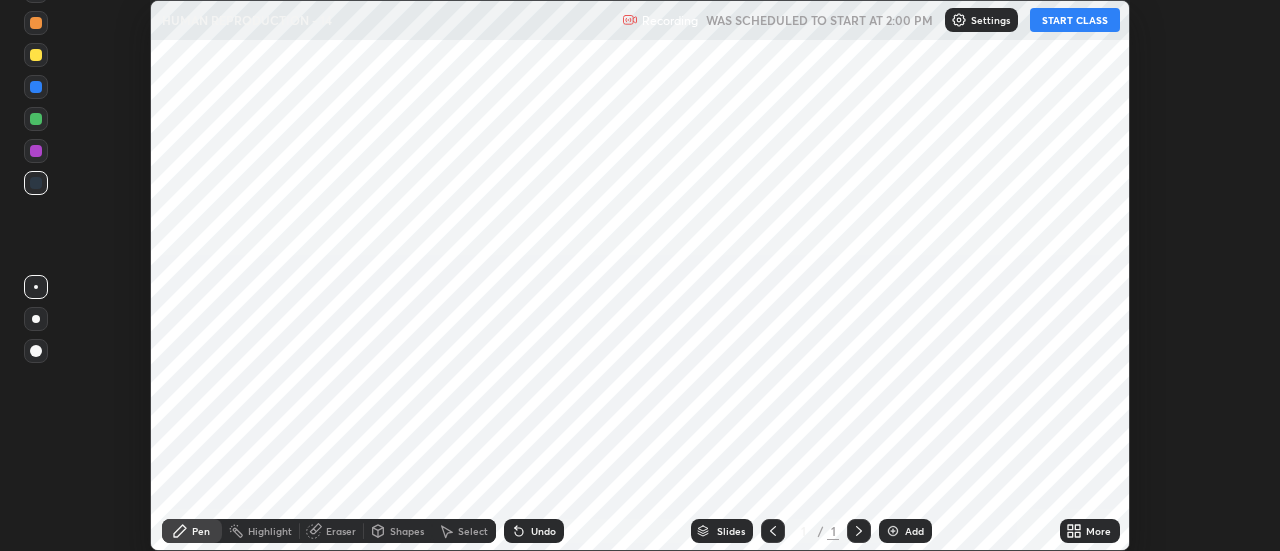 scroll, scrollTop: 0, scrollLeft: 0, axis: both 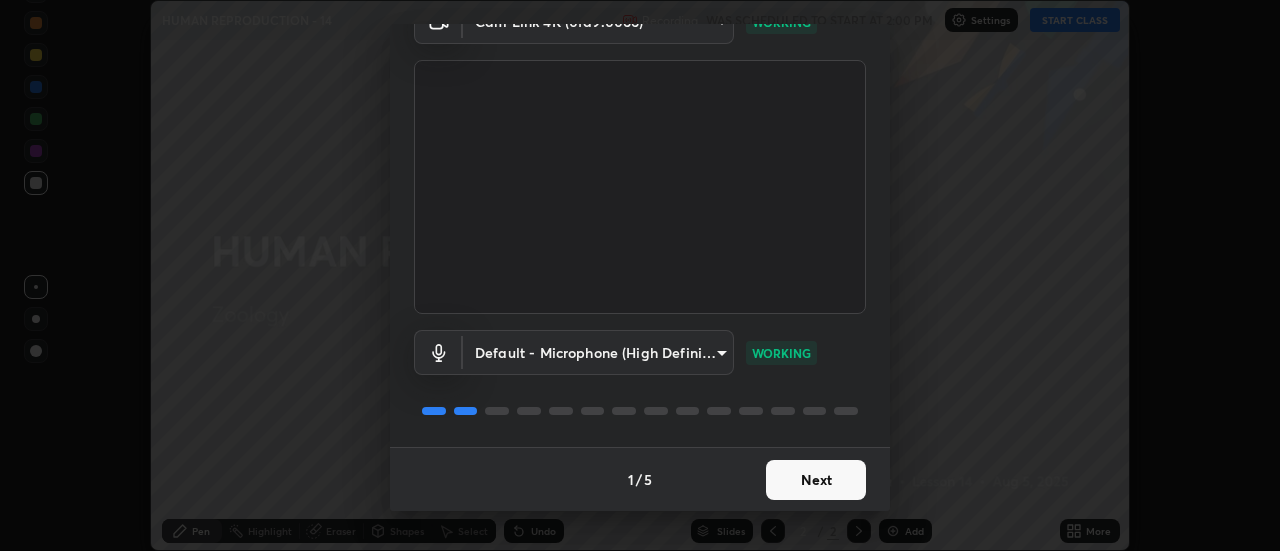 click on "Next" at bounding box center (816, 480) 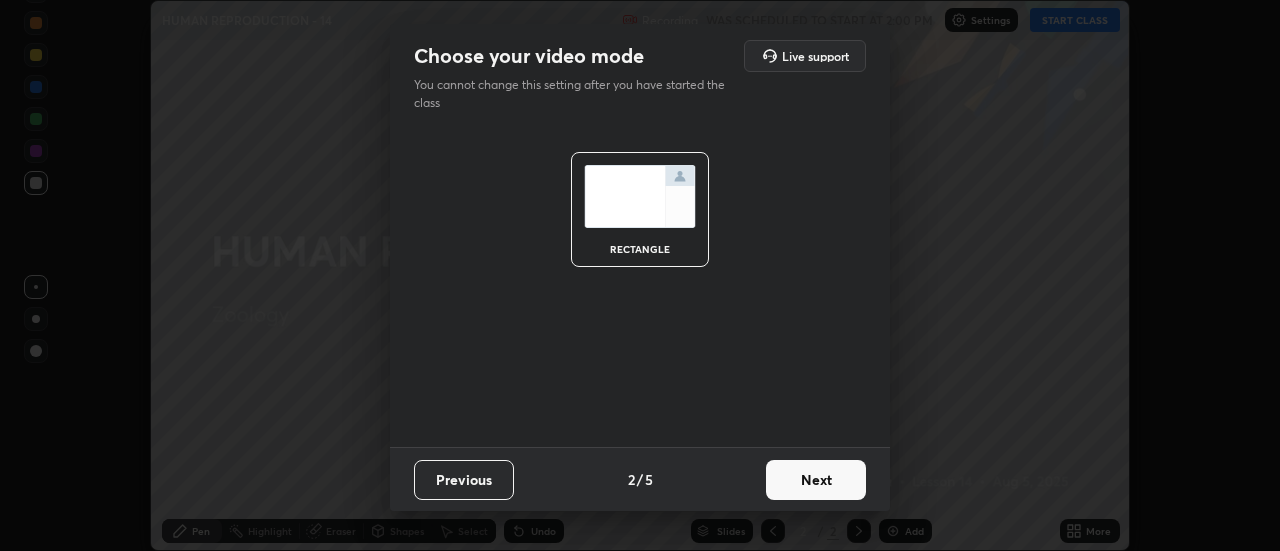 scroll, scrollTop: 0, scrollLeft: 0, axis: both 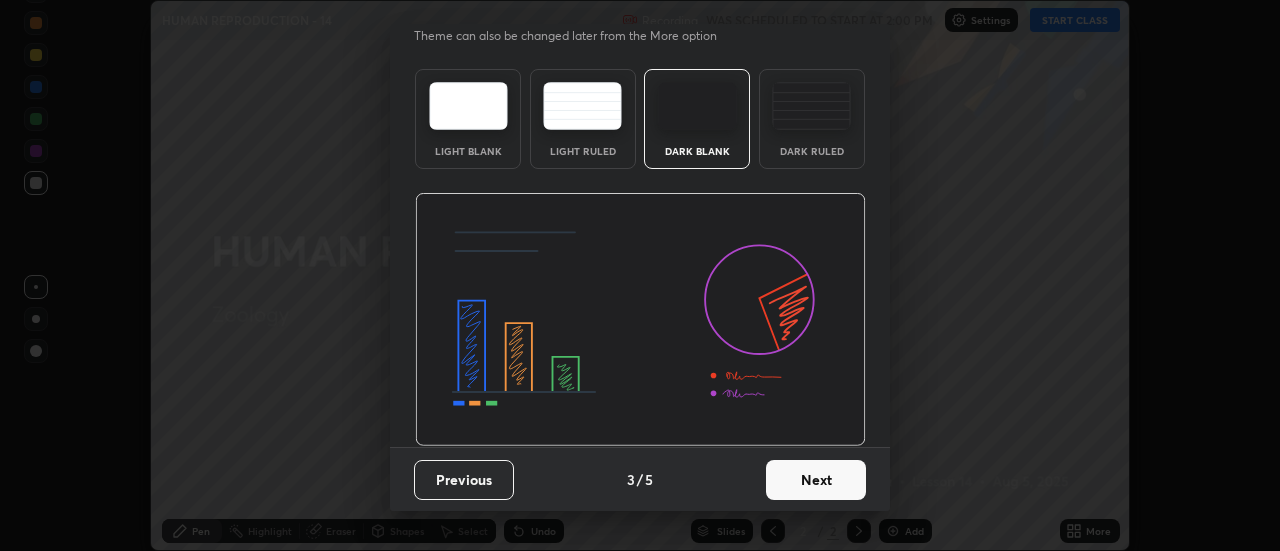 click on "Next" at bounding box center [816, 480] 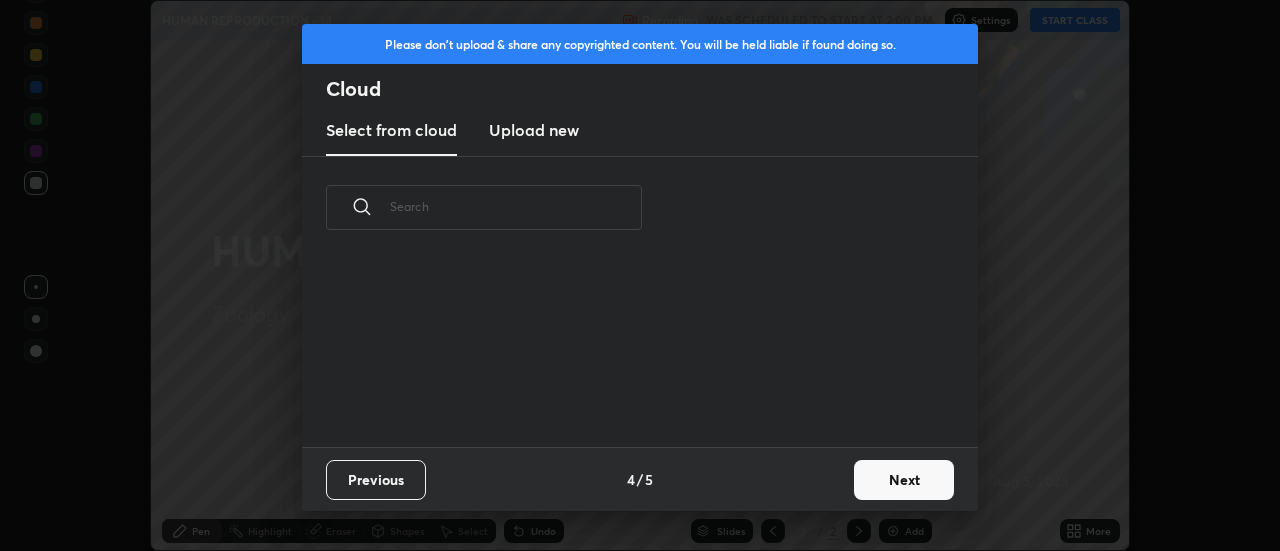 scroll, scrollTop: 0, scrollLeft: 0, axis: both 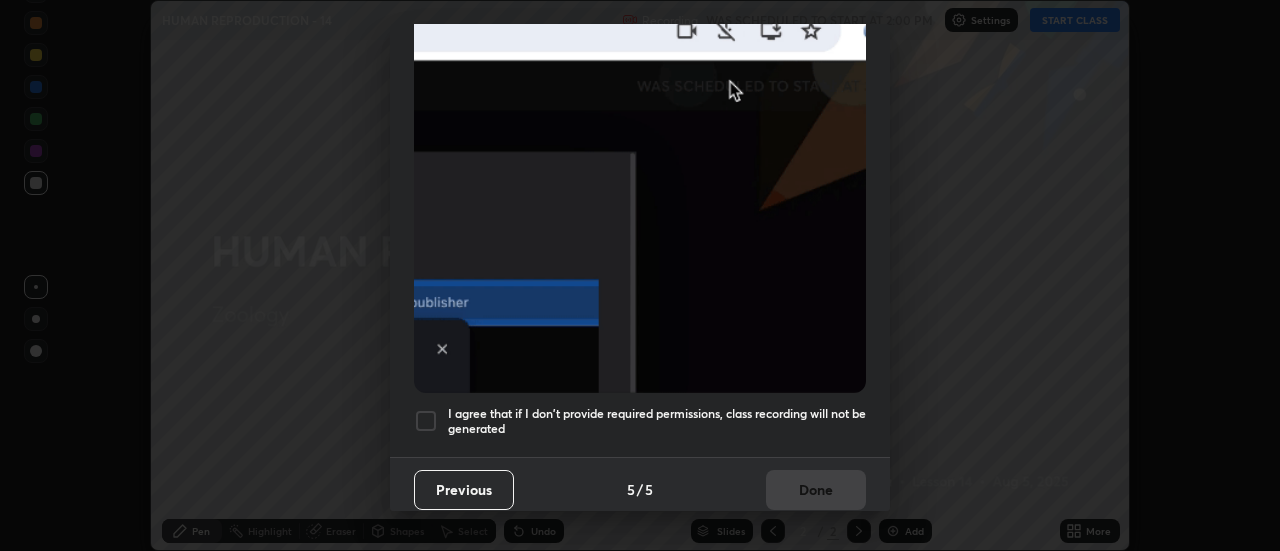 click on "I agree that if I don't provide required permissions, class recording will not be generated" at bounding box center [657, 421] 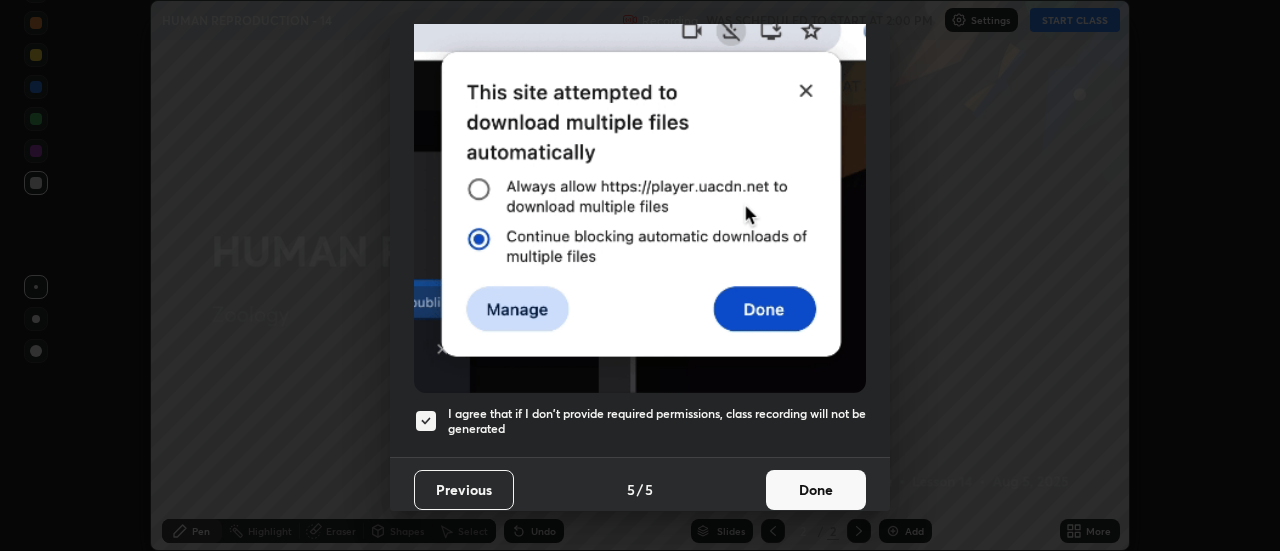 click on "Done" at bounding box center [816, 490] 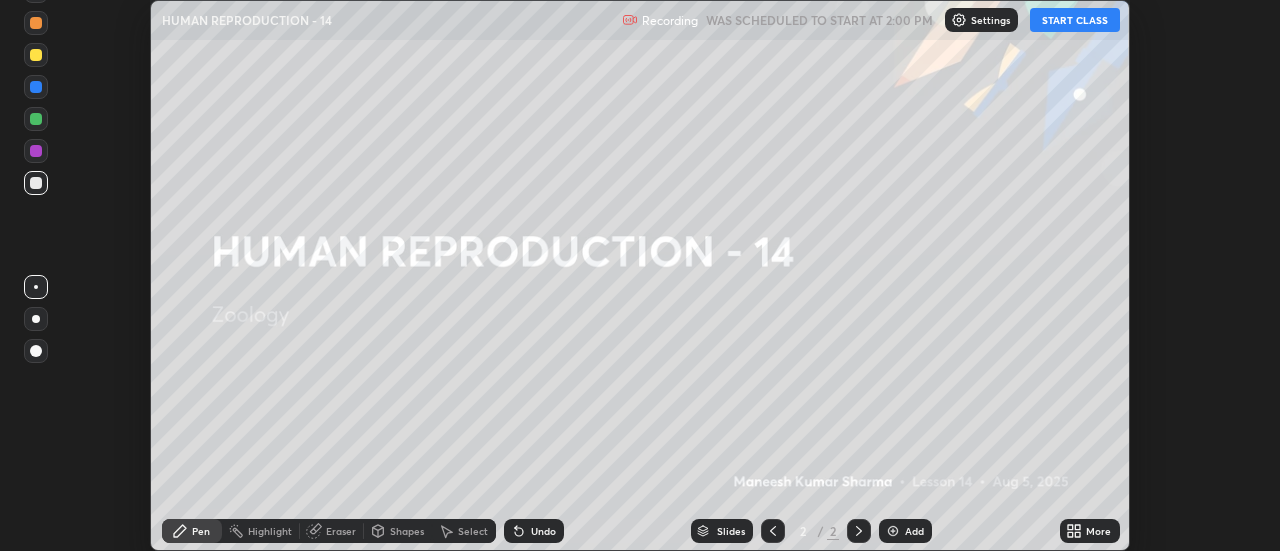 click on "START CLASS" at bounding box center (1075, 20) 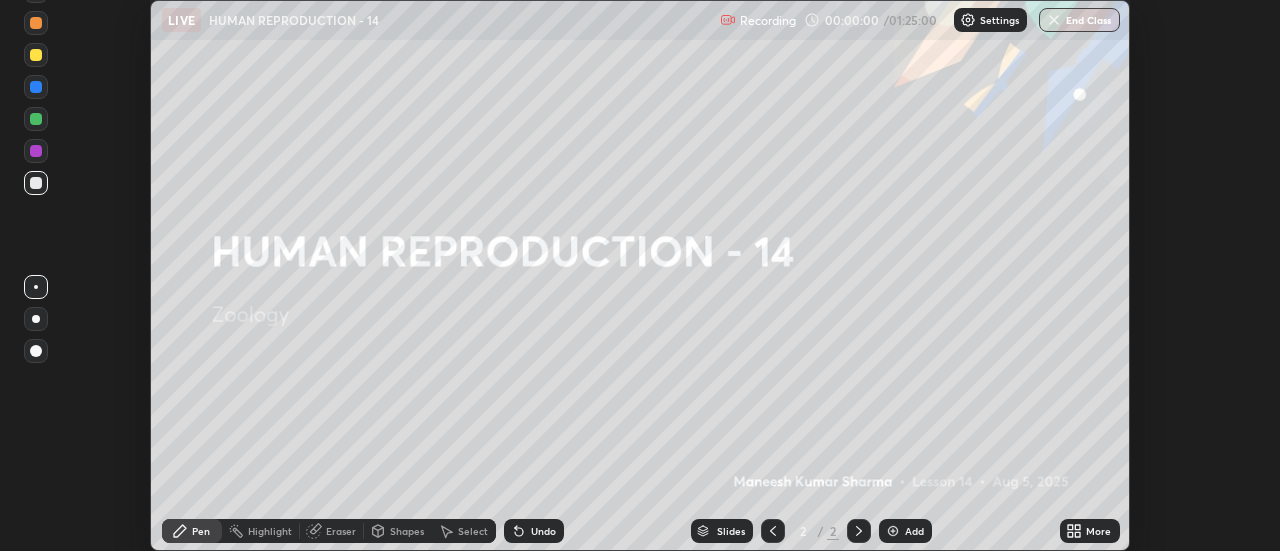 click on "Add" at bounding box center [914, 531] 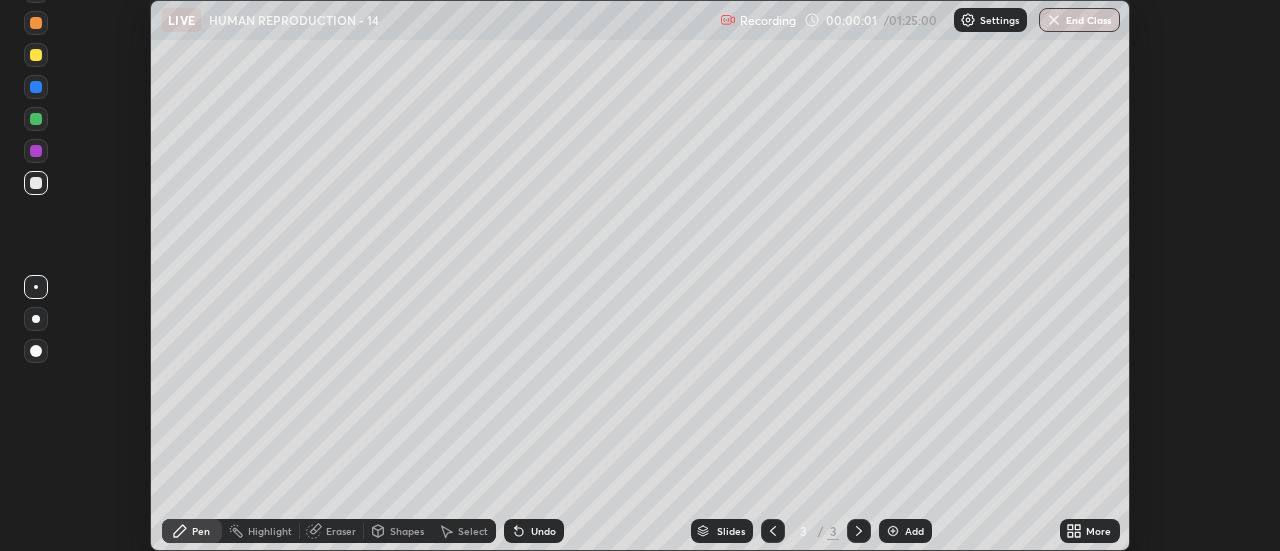 click 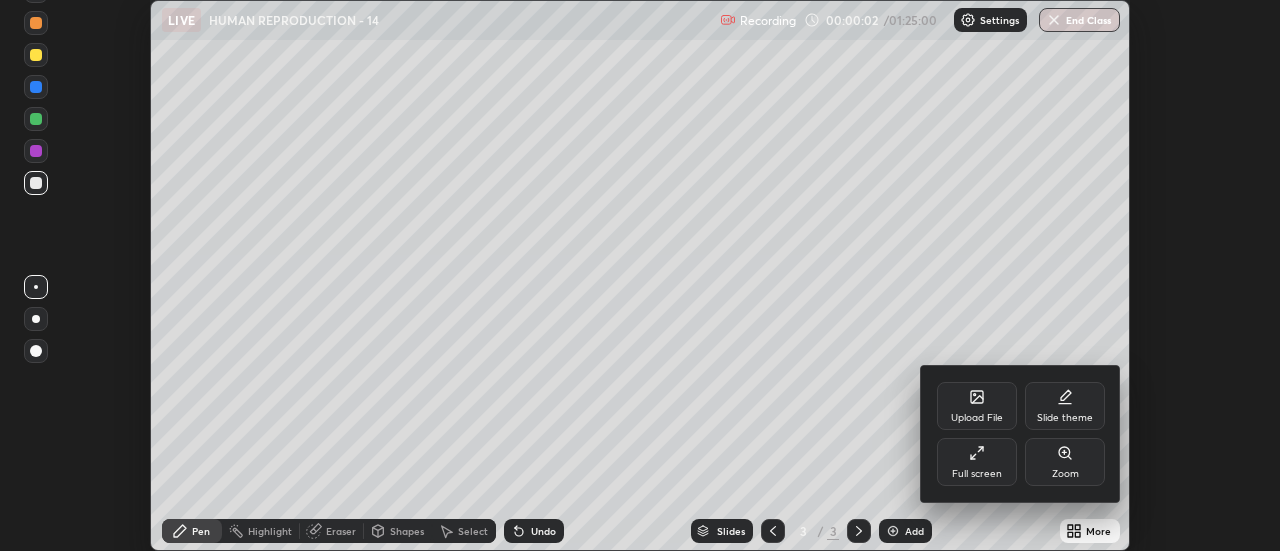 click on "Full screen" at bounding box center [977, 474] 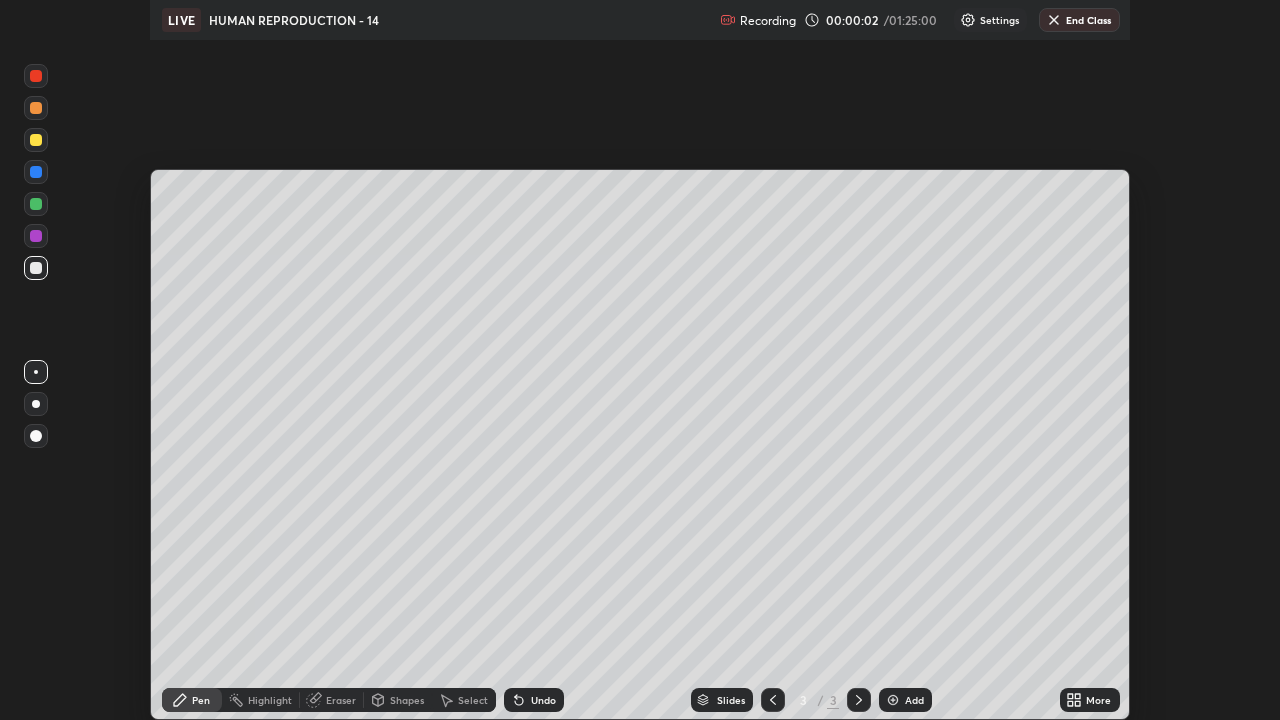 scroll, scrollTop: 99280, scrollLeft: 98720, axis: both 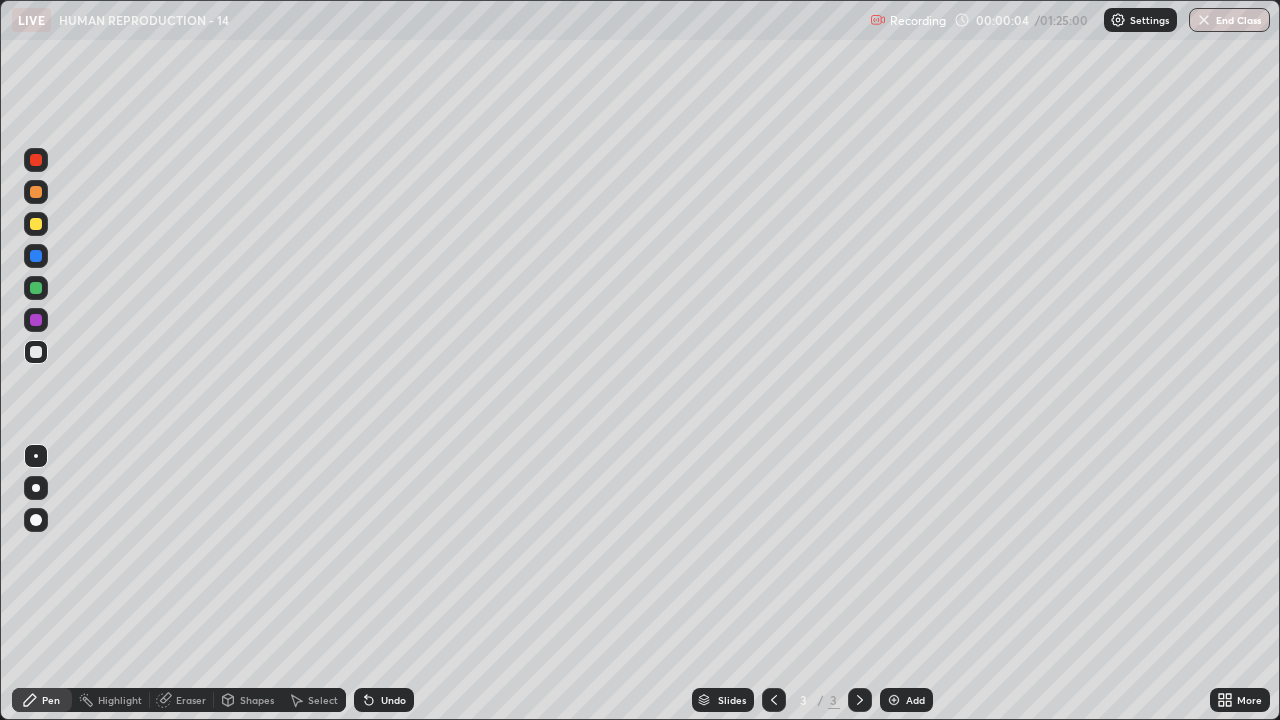 click at bounding box center (36, 488) 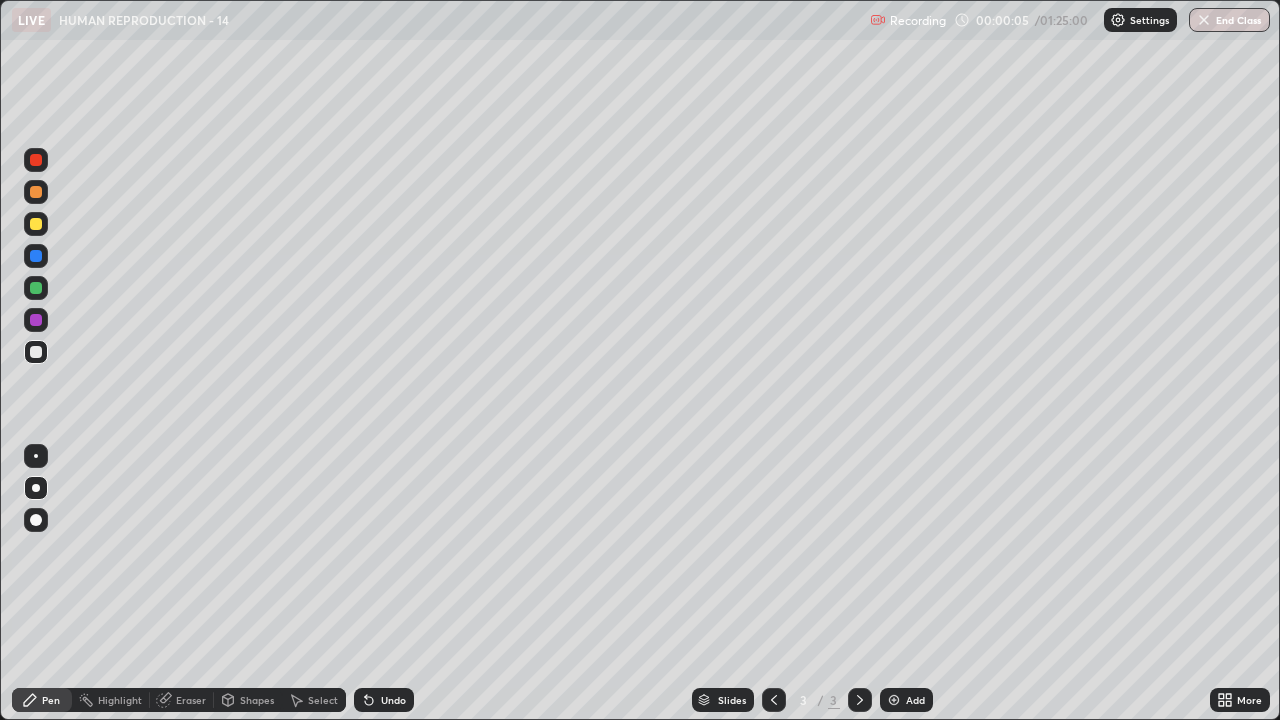 click at bounding box center (36, 224) 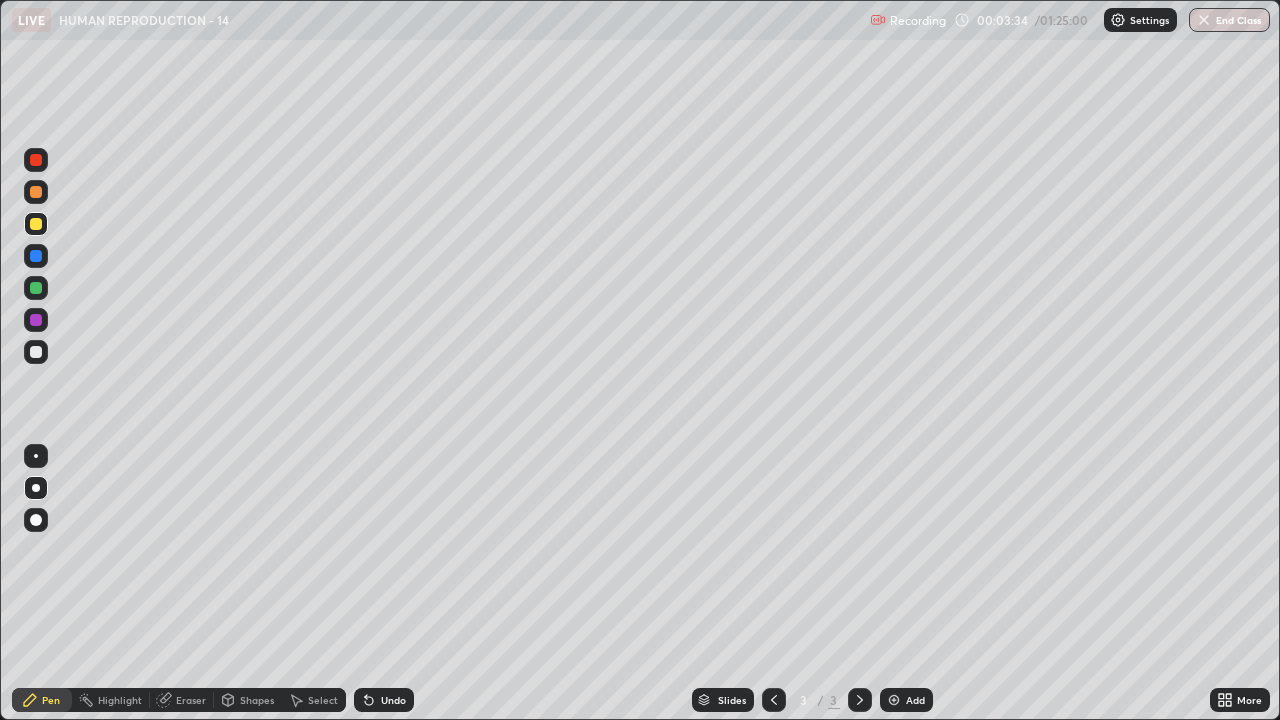 click on "Shapes" at bounding box center [248, 700] 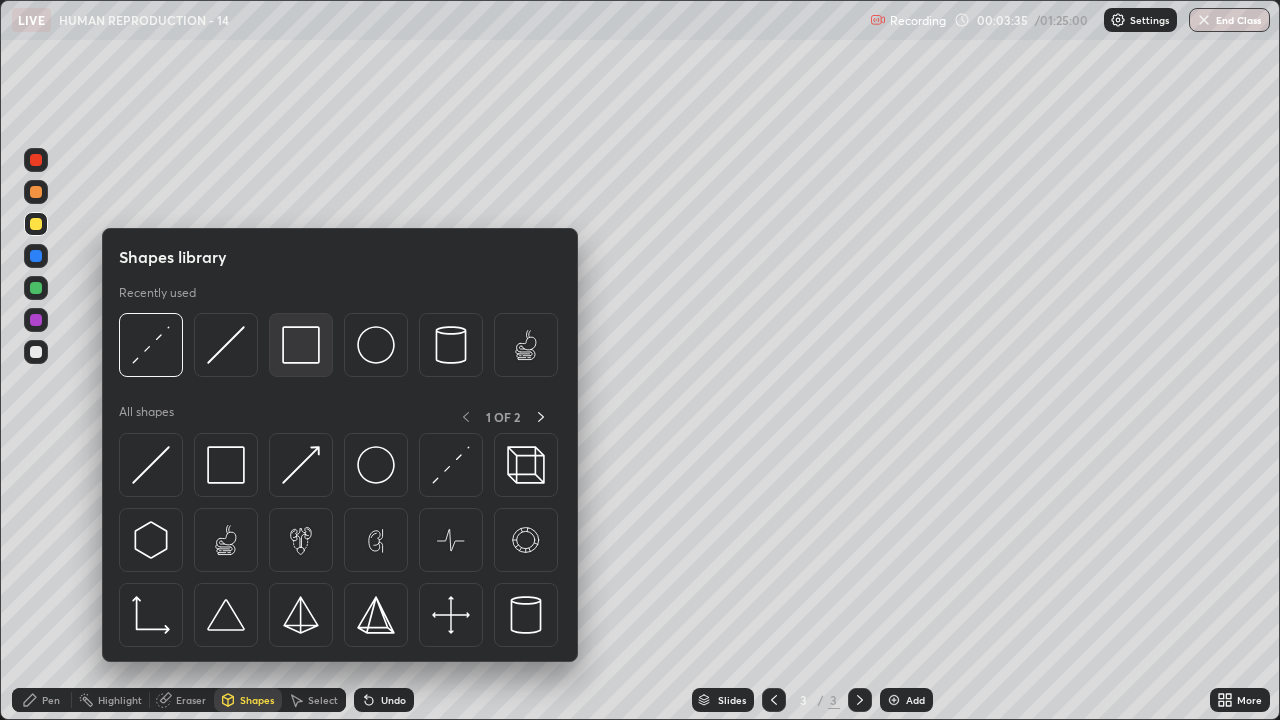 click at bounding box center [301, 345] 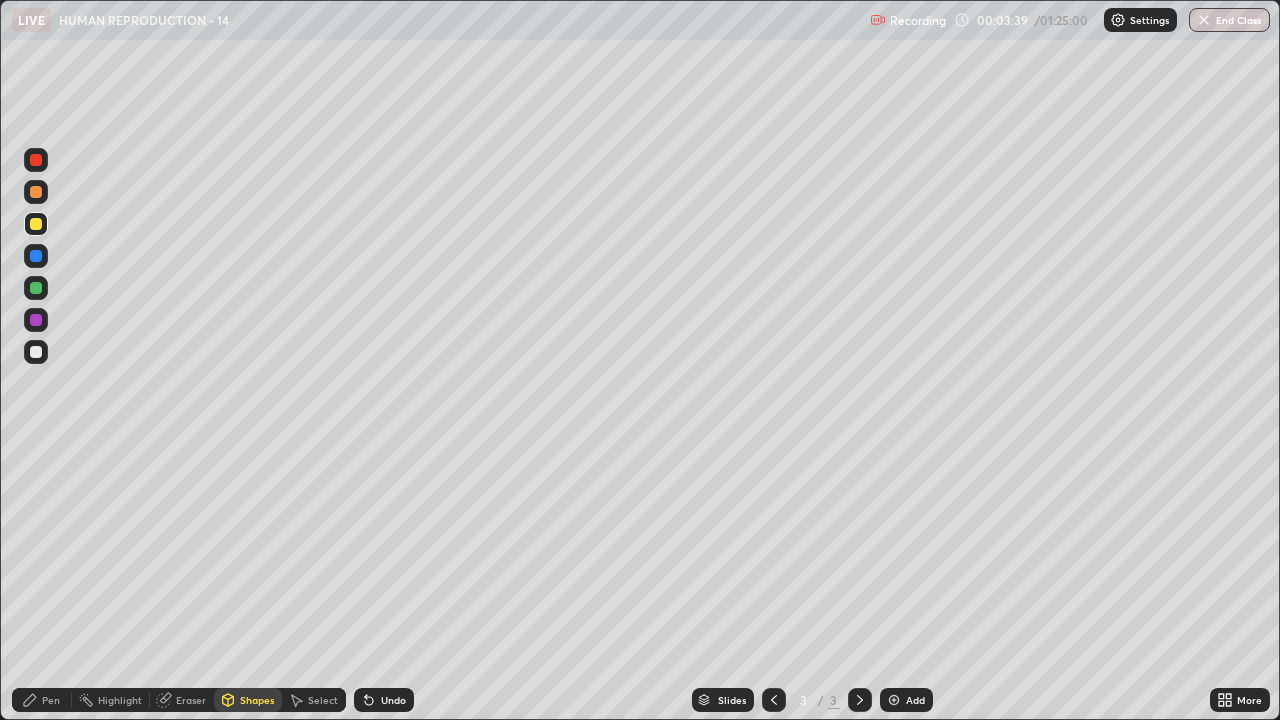 click at bounding box center [36, 352] 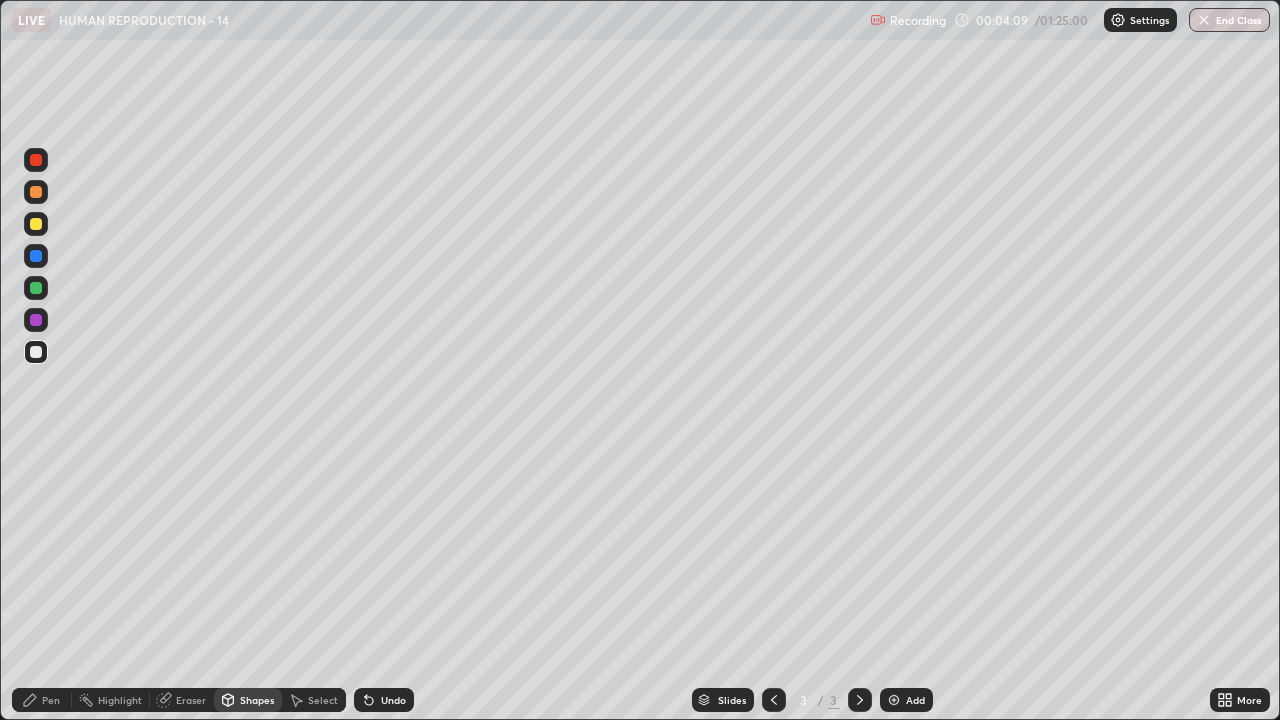 click on "Pen" at bounding box center [51, 700] 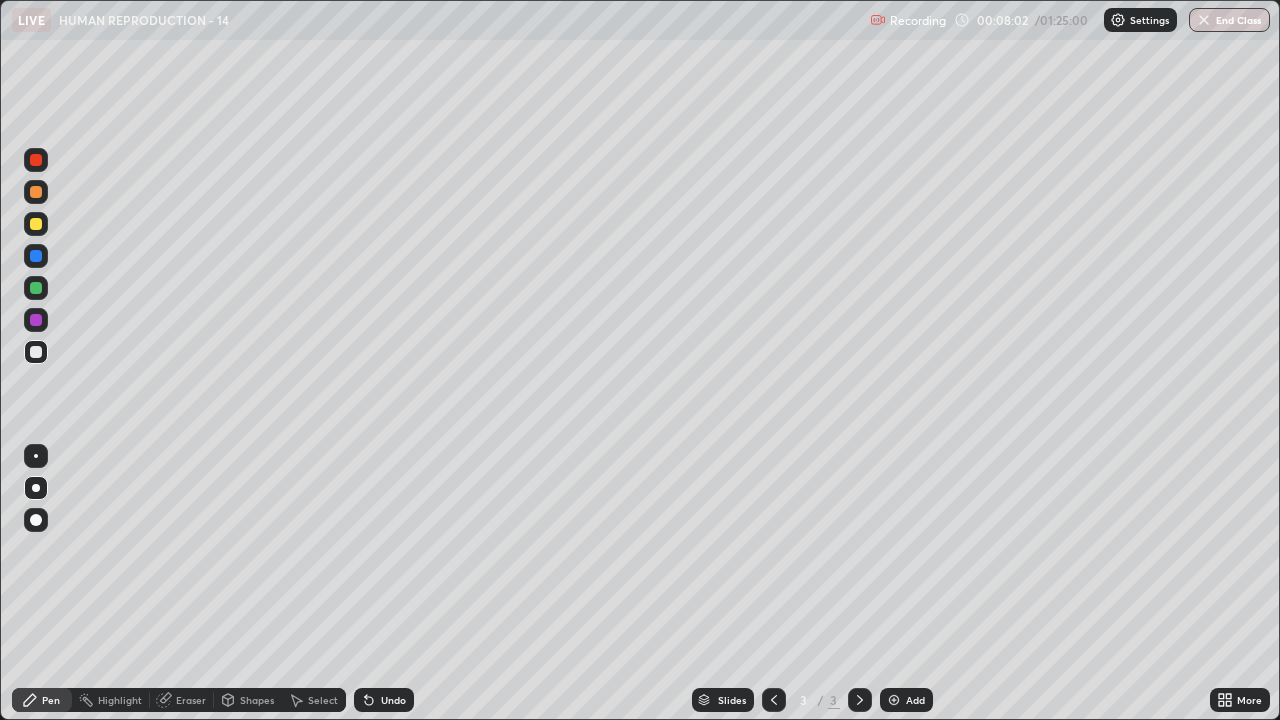 click on "Add" at bounding box center (915, 700) 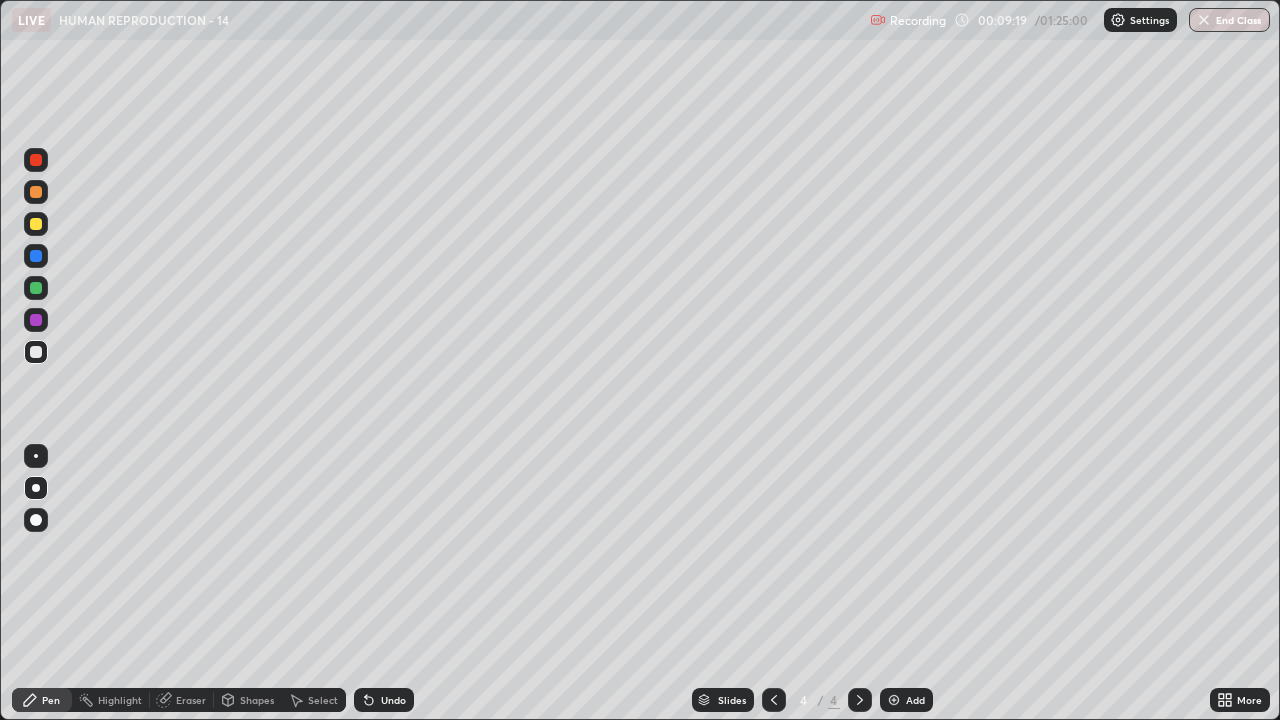 click 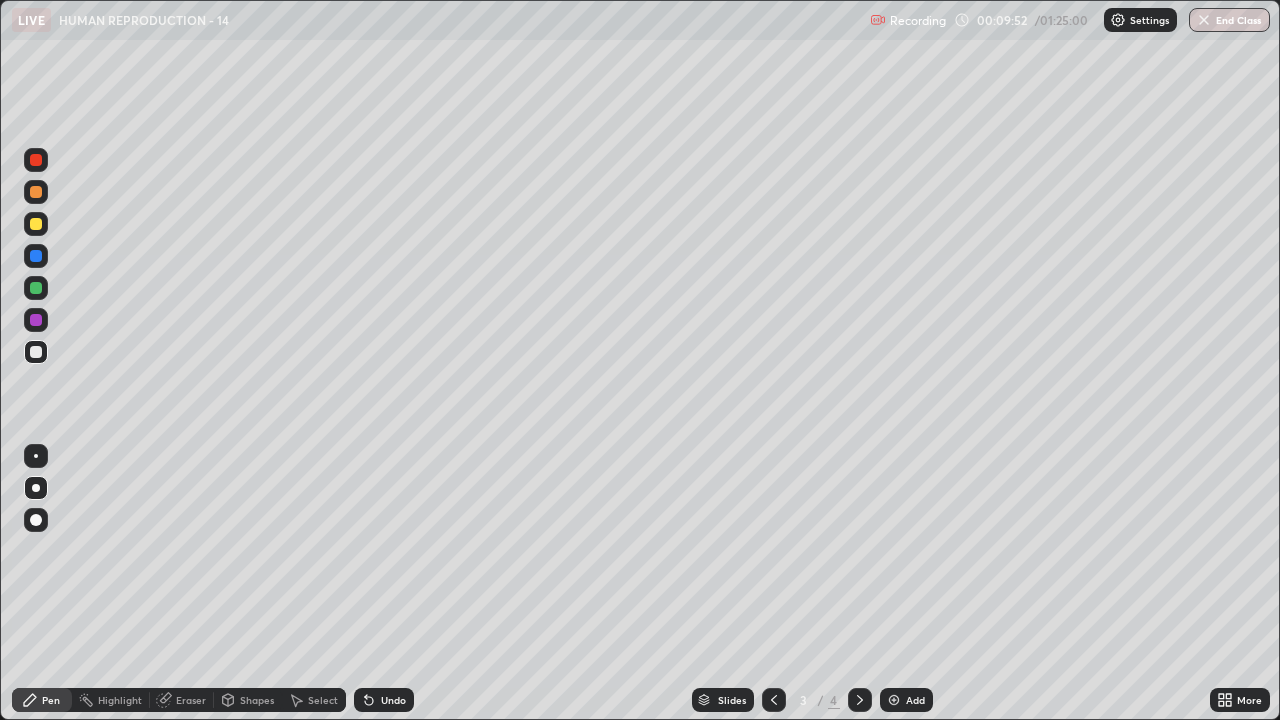 click 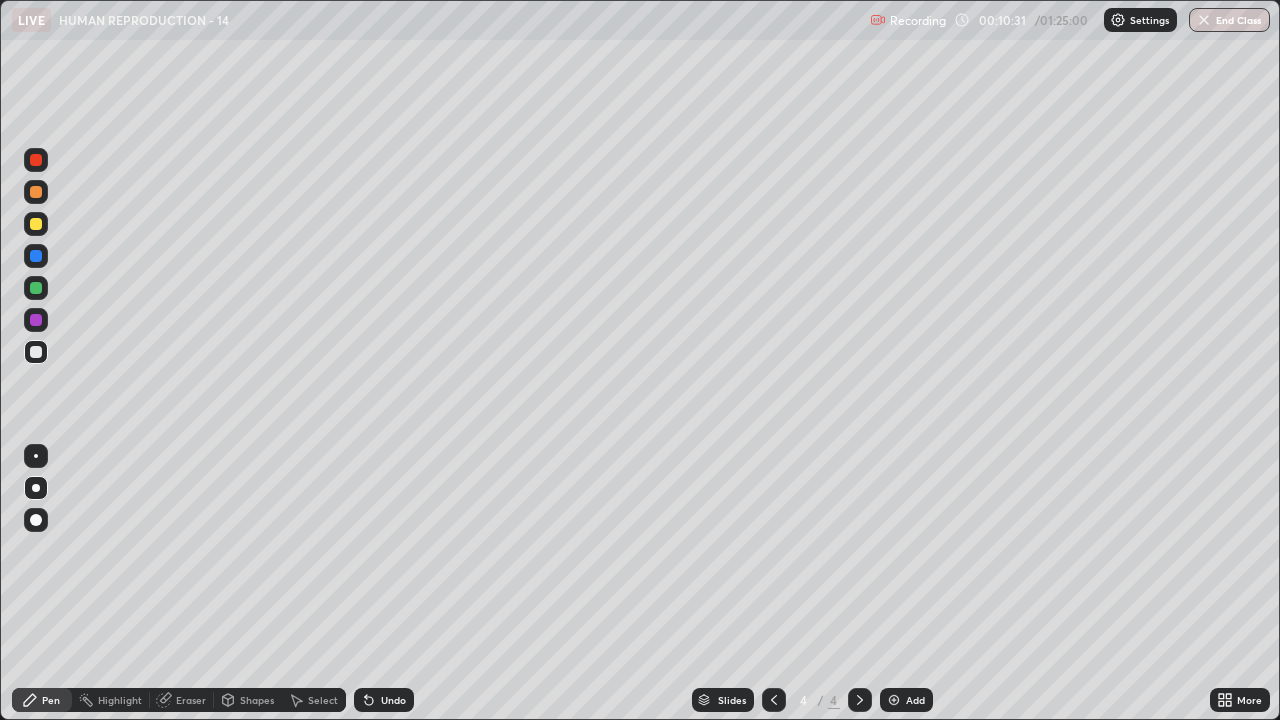 click 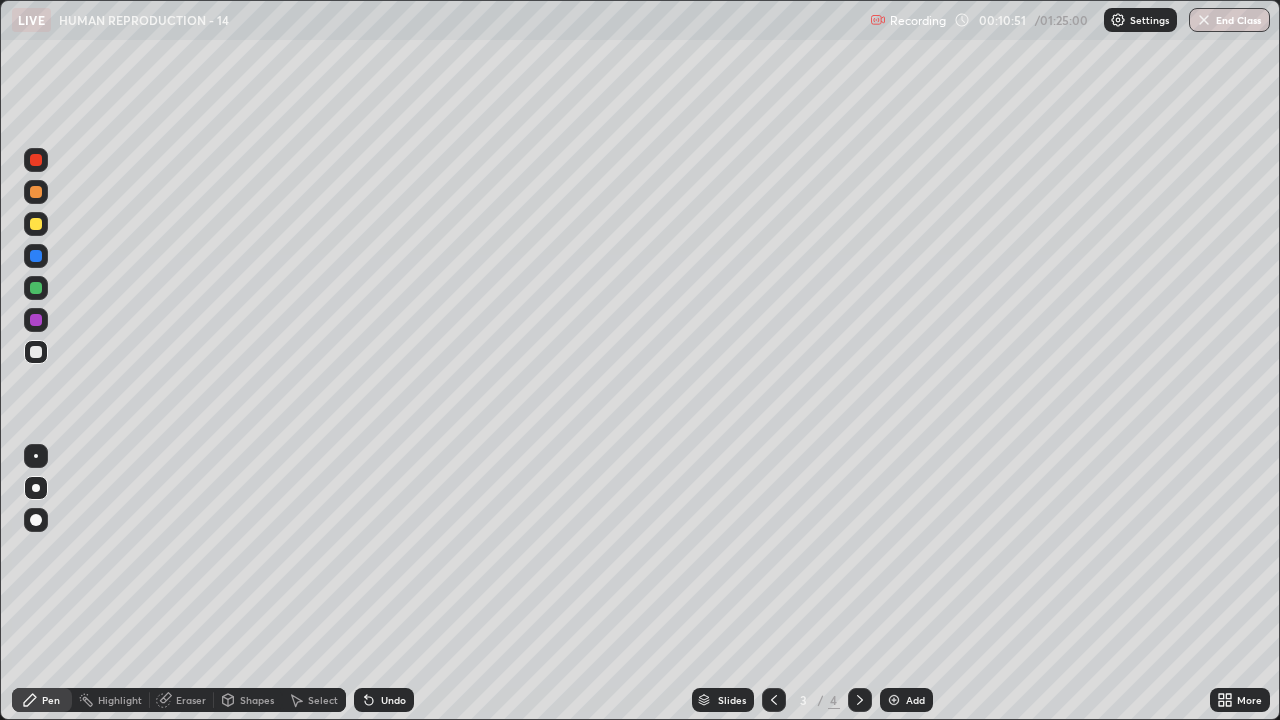 click on "Undo" at bounding box center (393, 700) 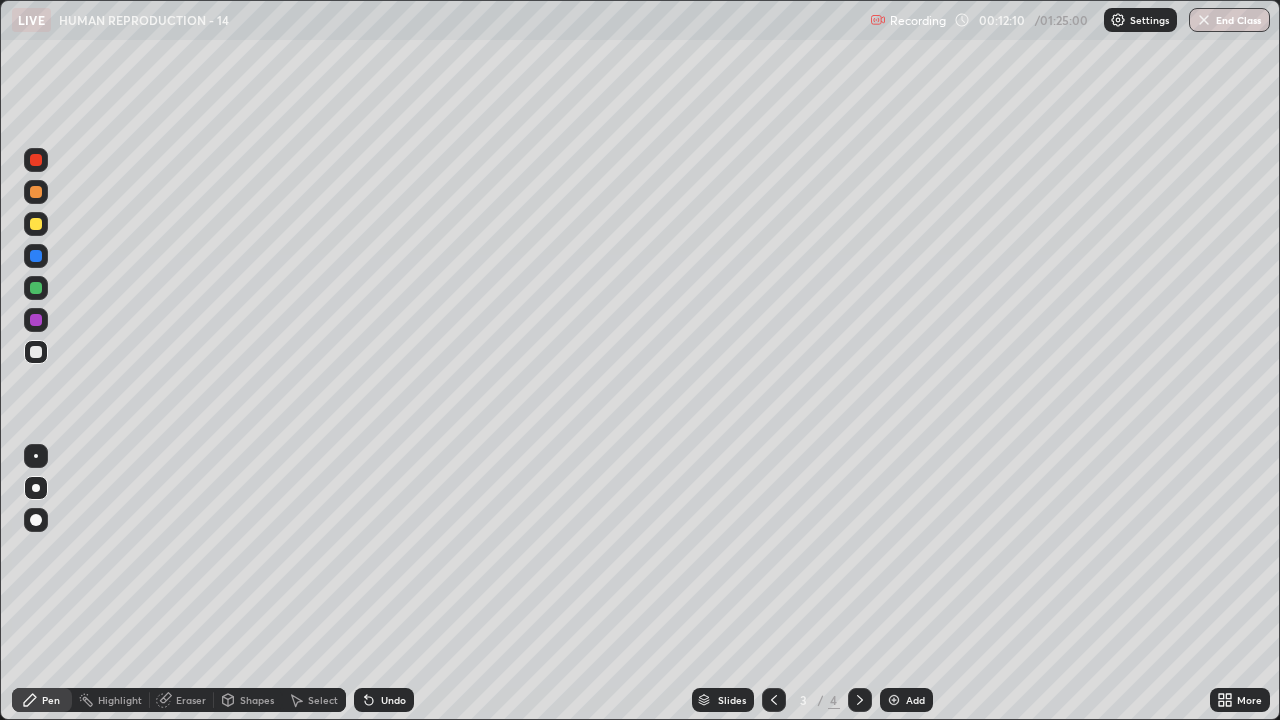 click on "Add" at bounding box center (915, 700) 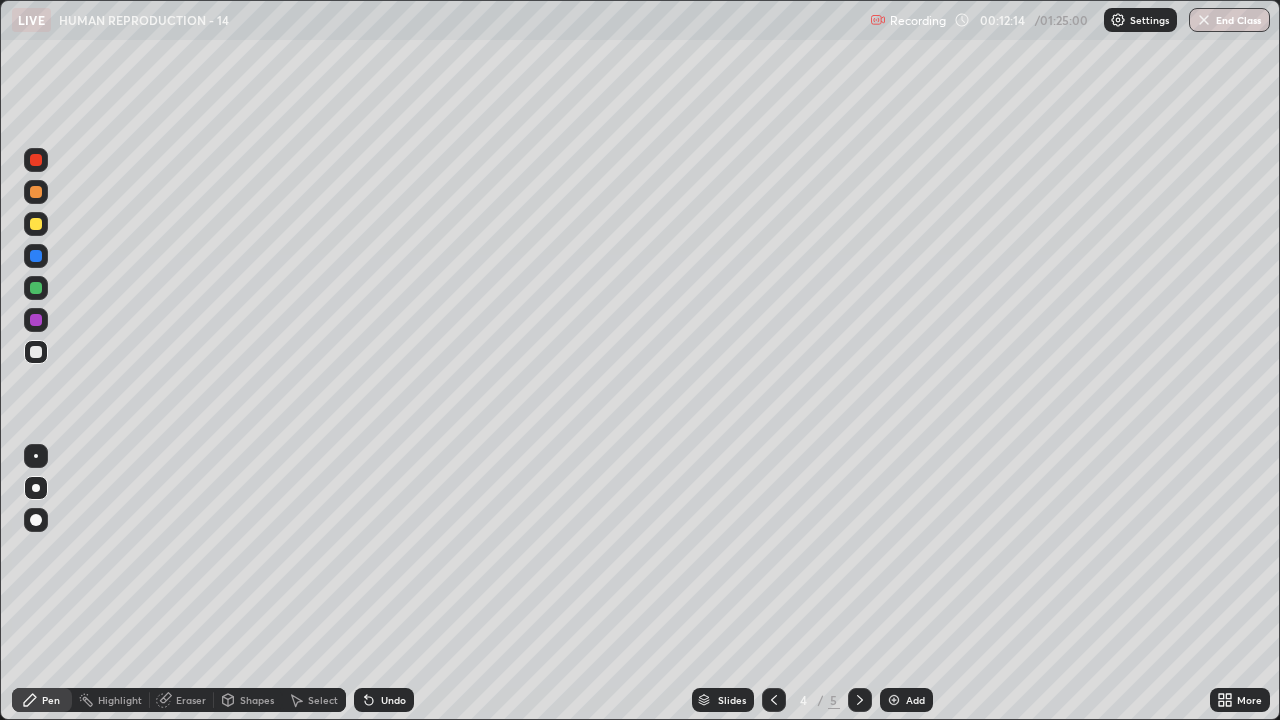 click at bounding box center (36, 224) 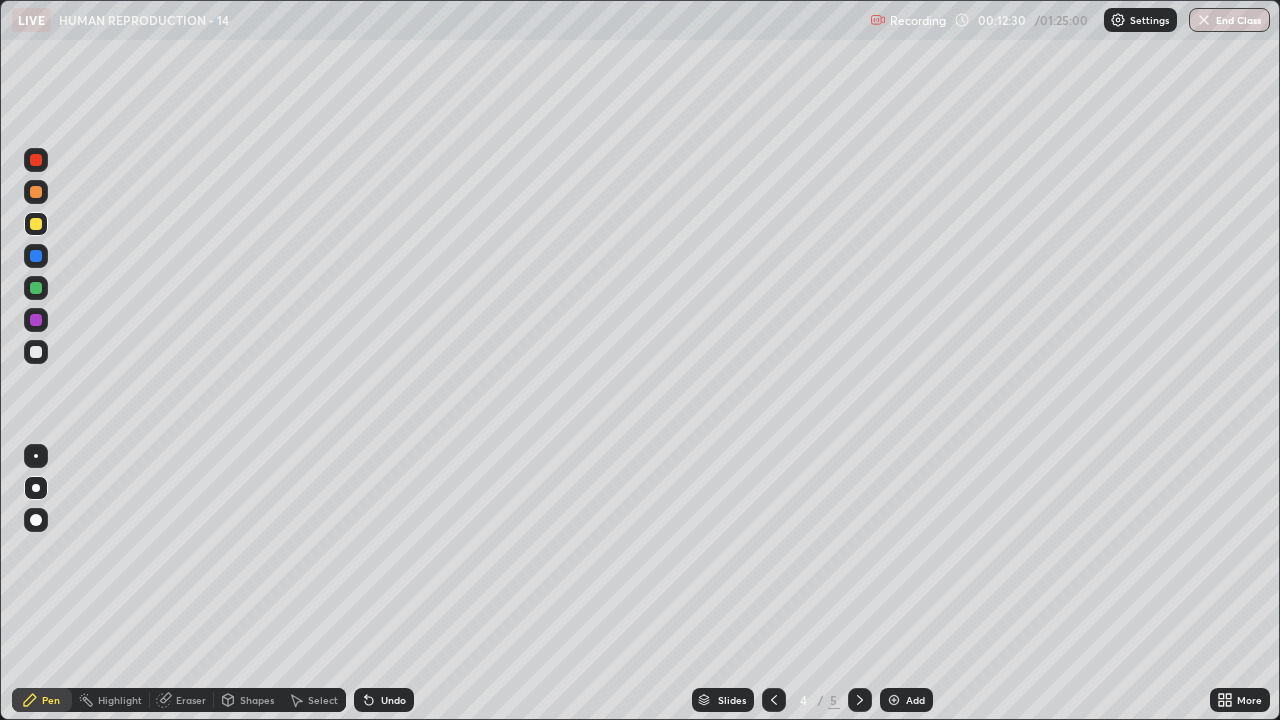click on "Shapes" at bounding box center [257, 700] 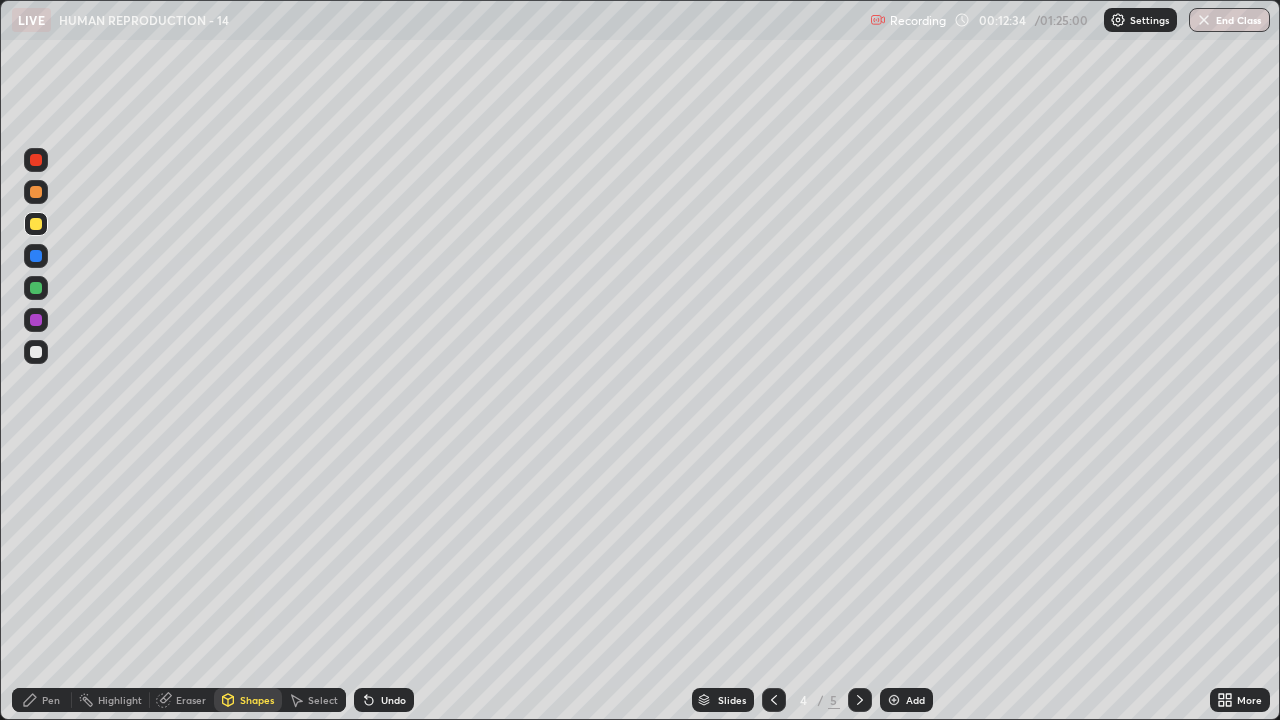 click at bounding box center (36, 352) 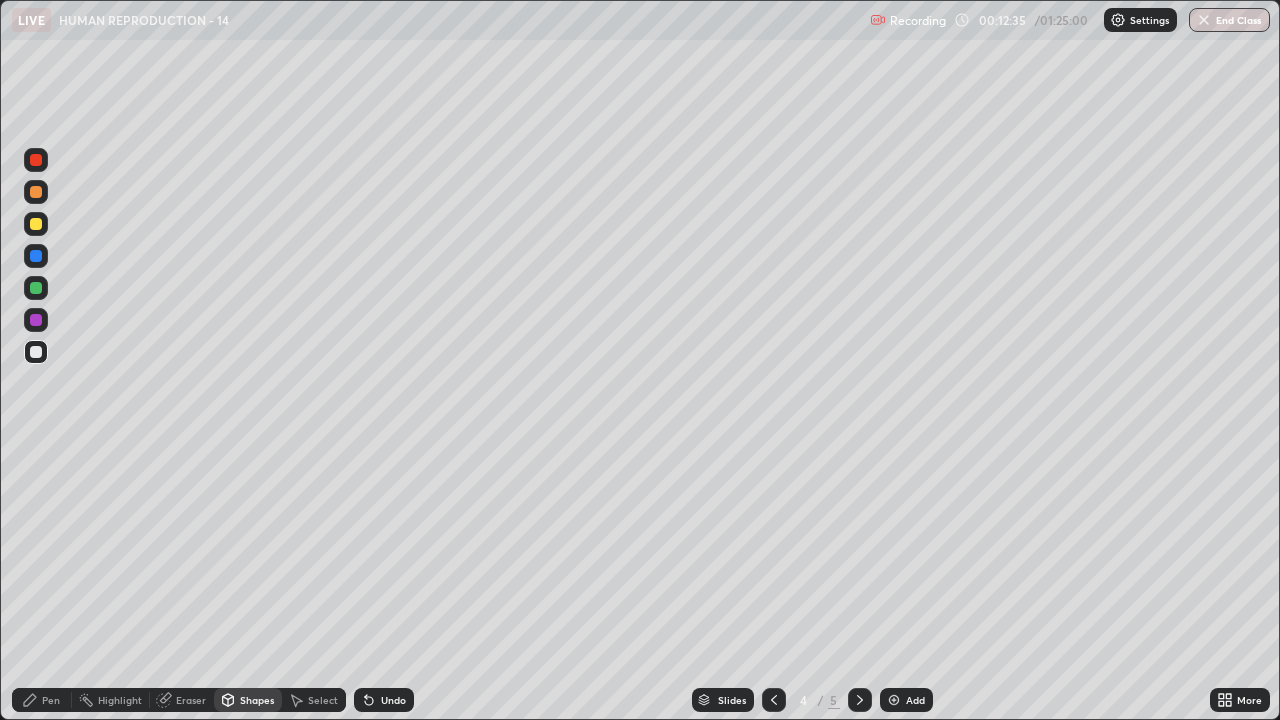 click on "Pen" at bounding box center (51, 700) 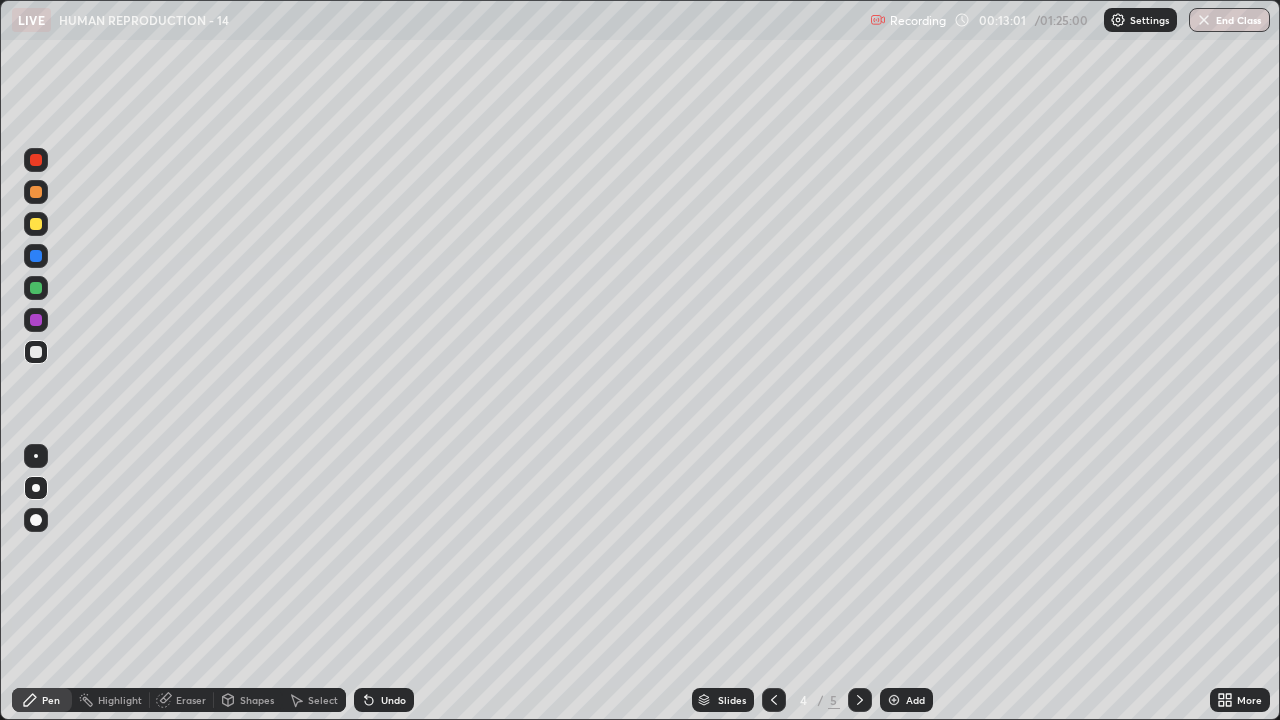 click at bounding box center (36, 224) 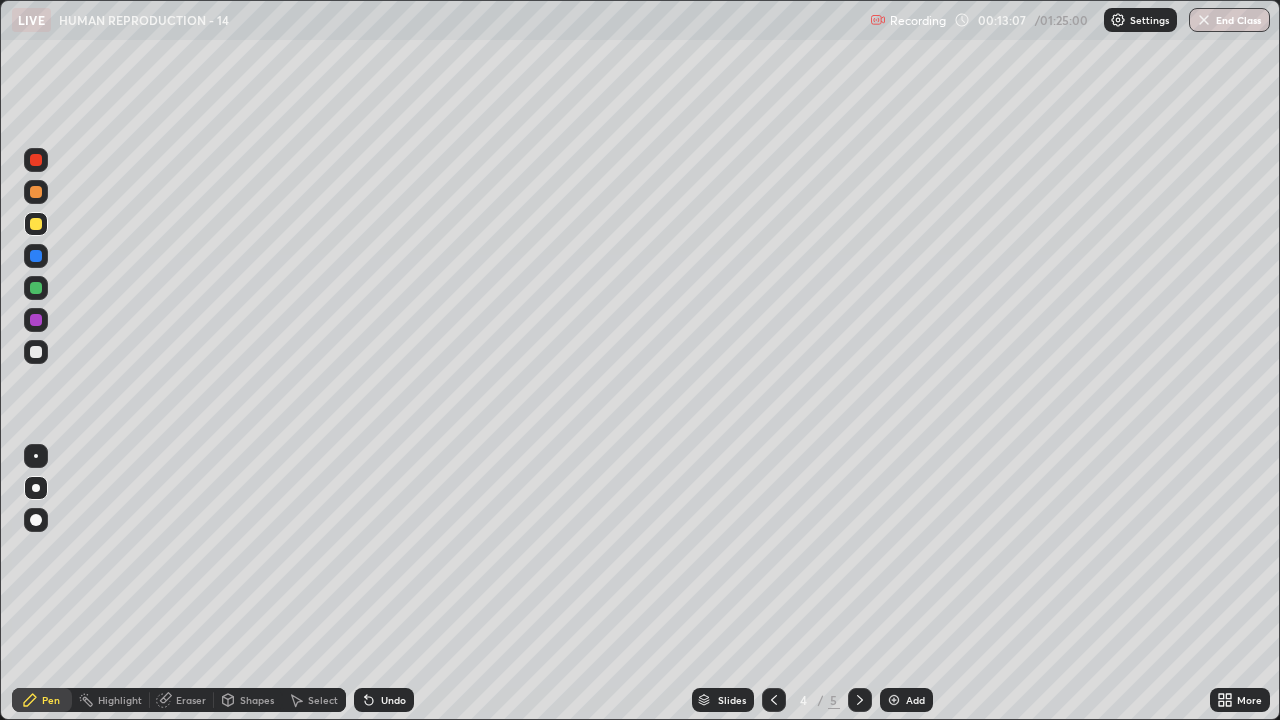 click on "Undo" at bounding box center (393, 700) 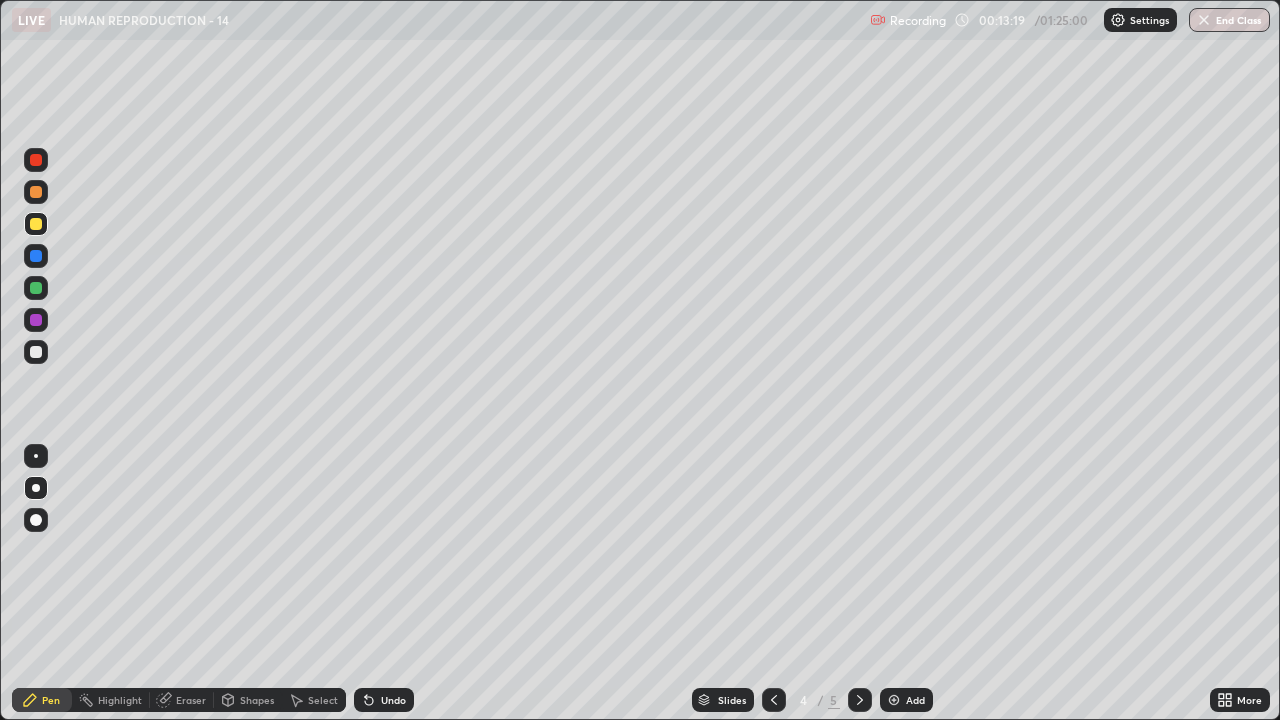 click on "Shapes" at bounding box center [248, 700] 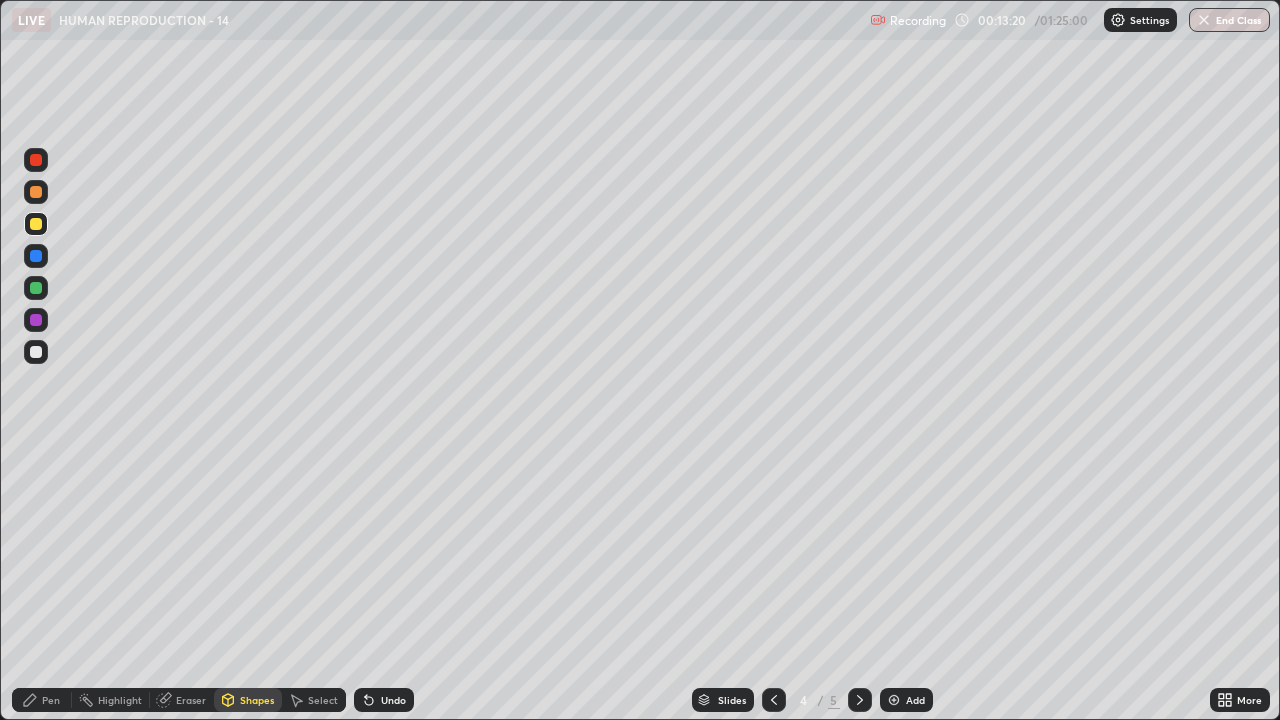 click on "Erase all" at bounding box center [36, 360] 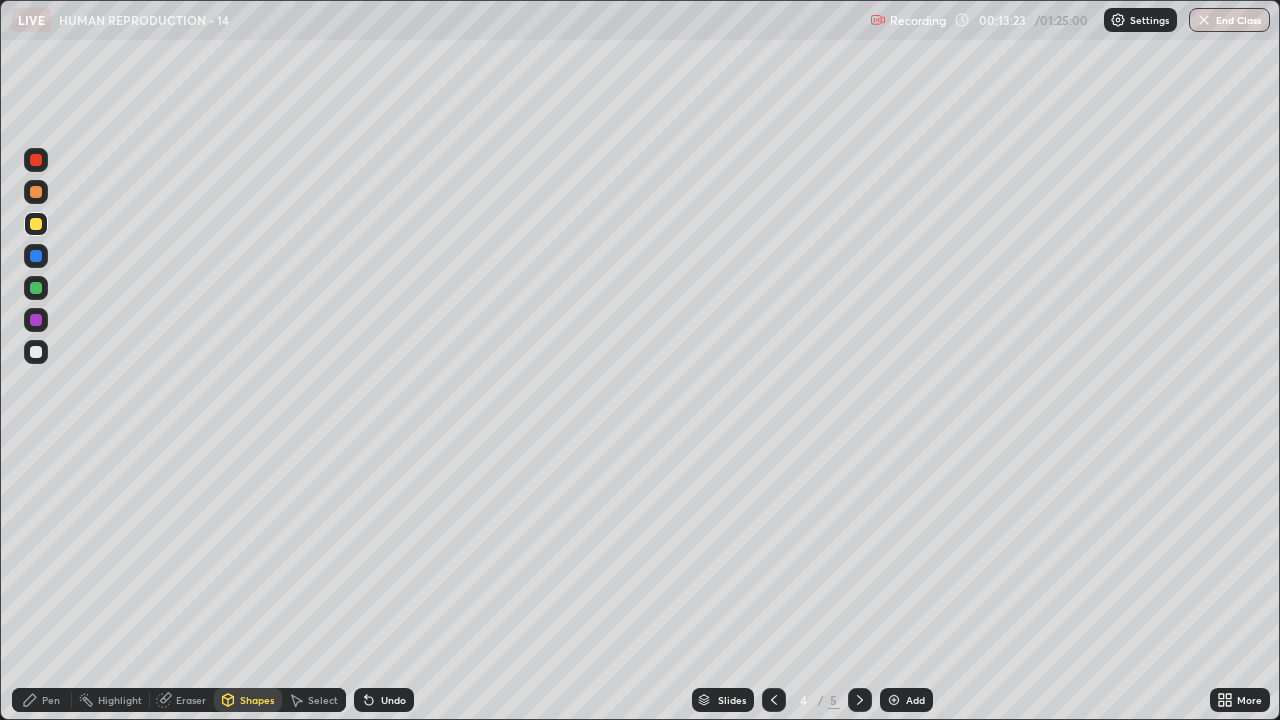 click at bounding box center [36, 352] 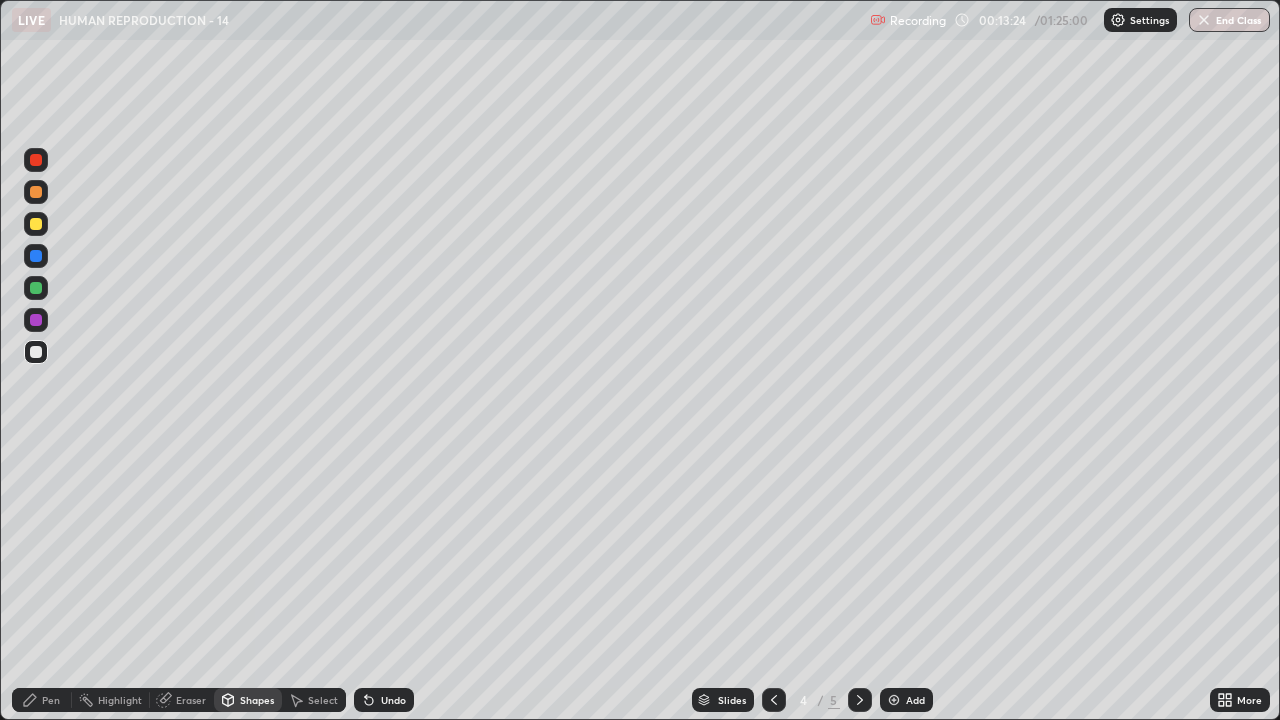 click on "Pen" at bounding box center (42, 700) 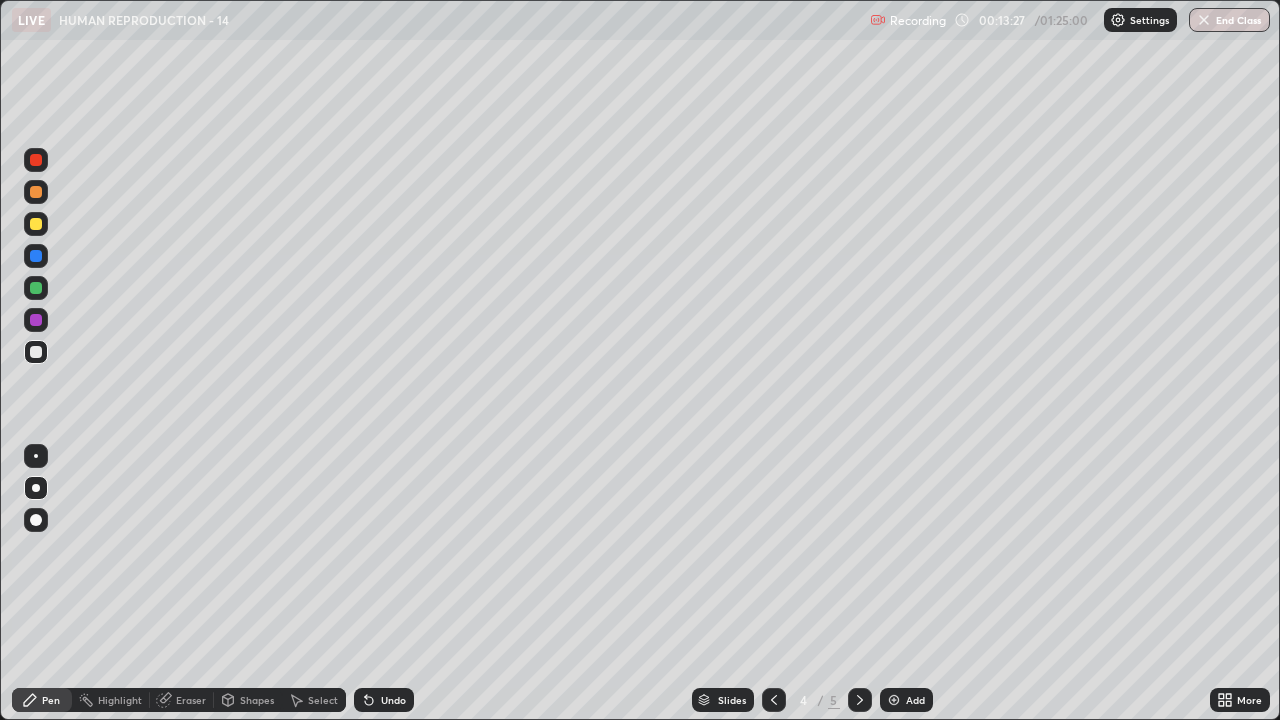 click at bounding box center (894, 700) 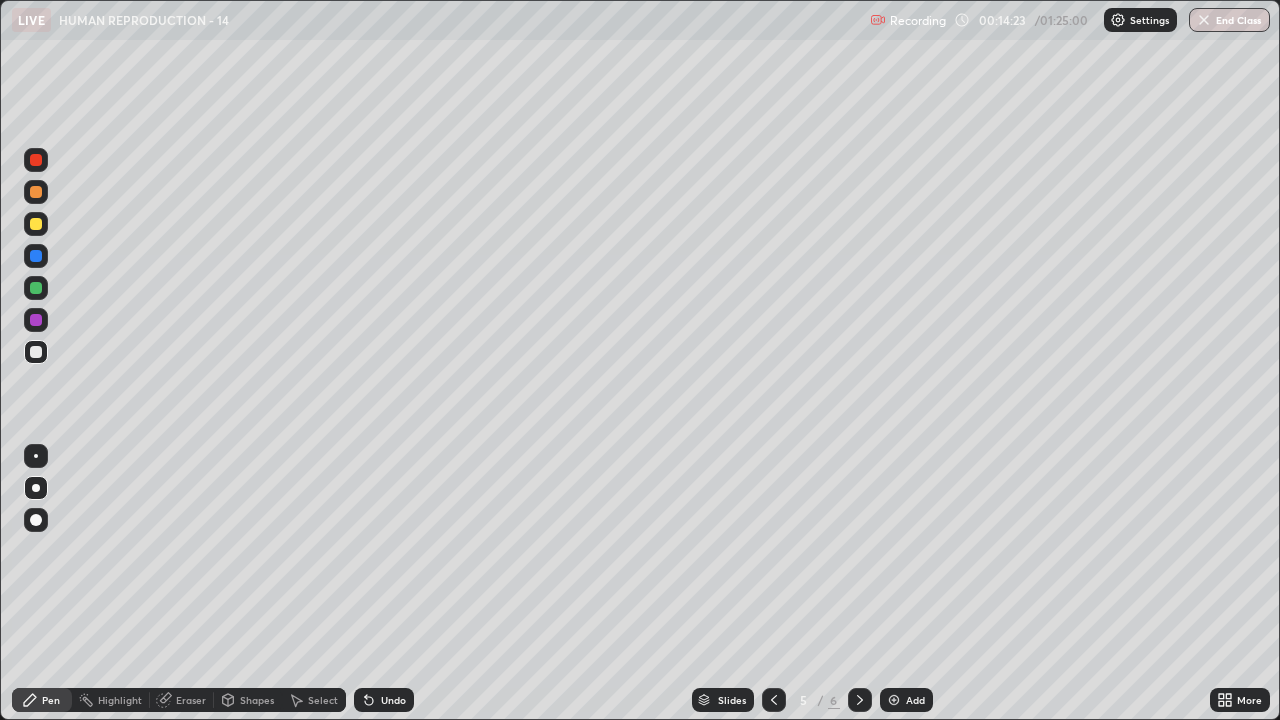 click 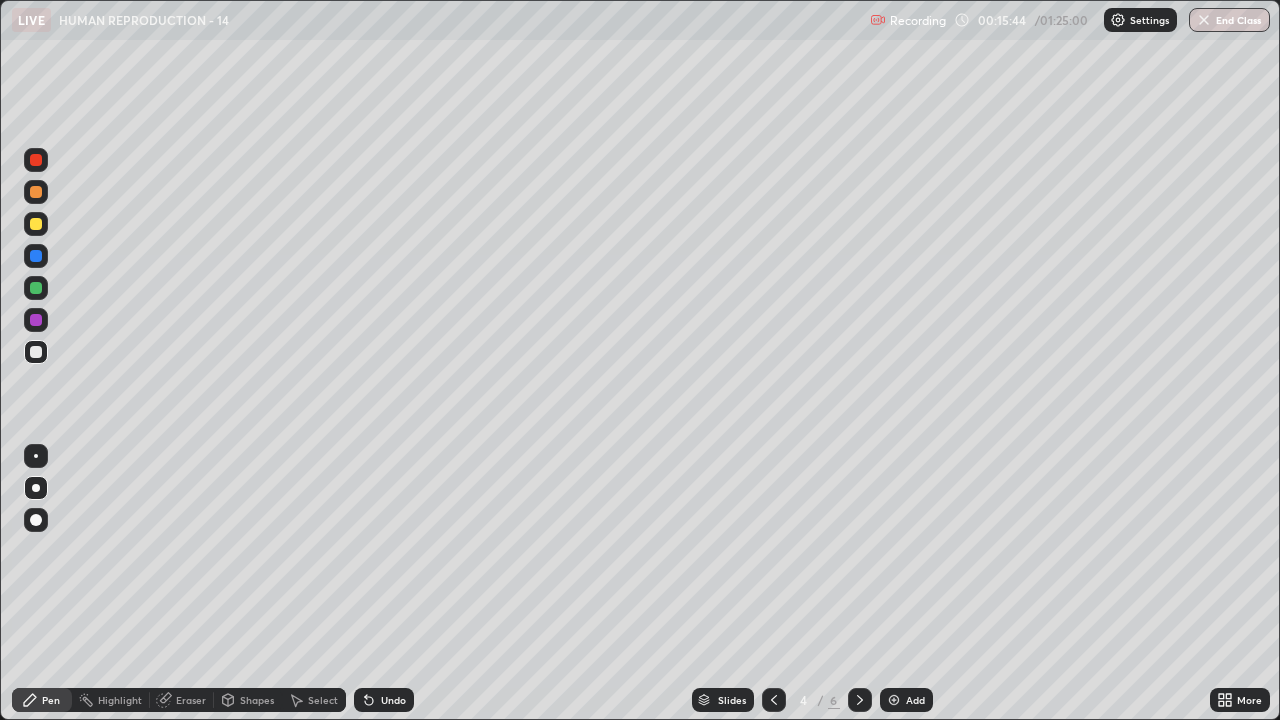 click on "Add" at bounding box center (906, 700) 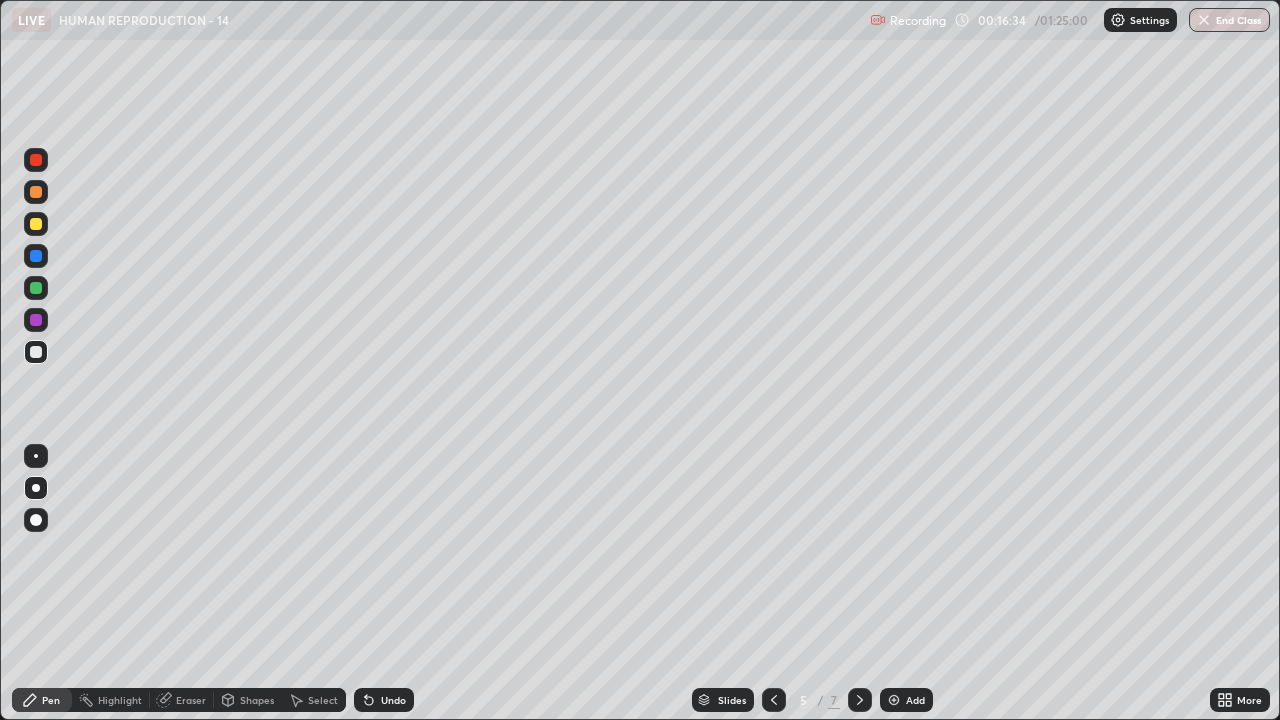 click 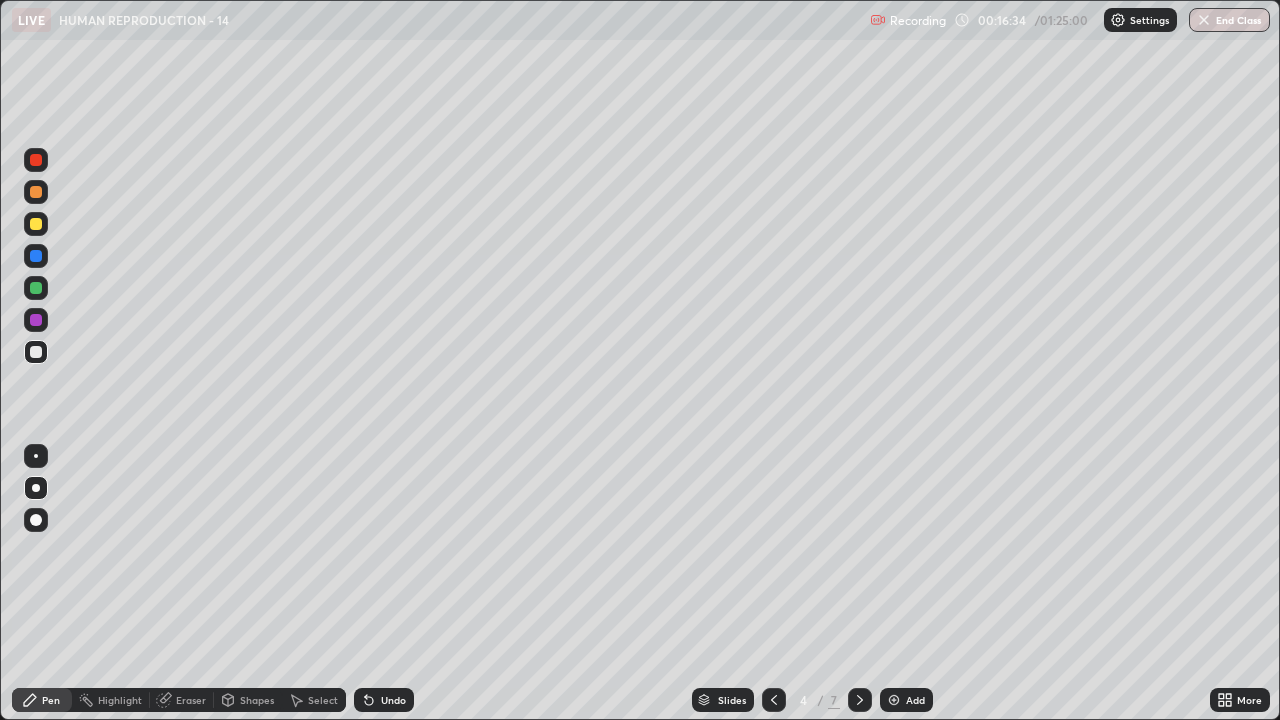 click on "Add" at bounding box center (915, 700) 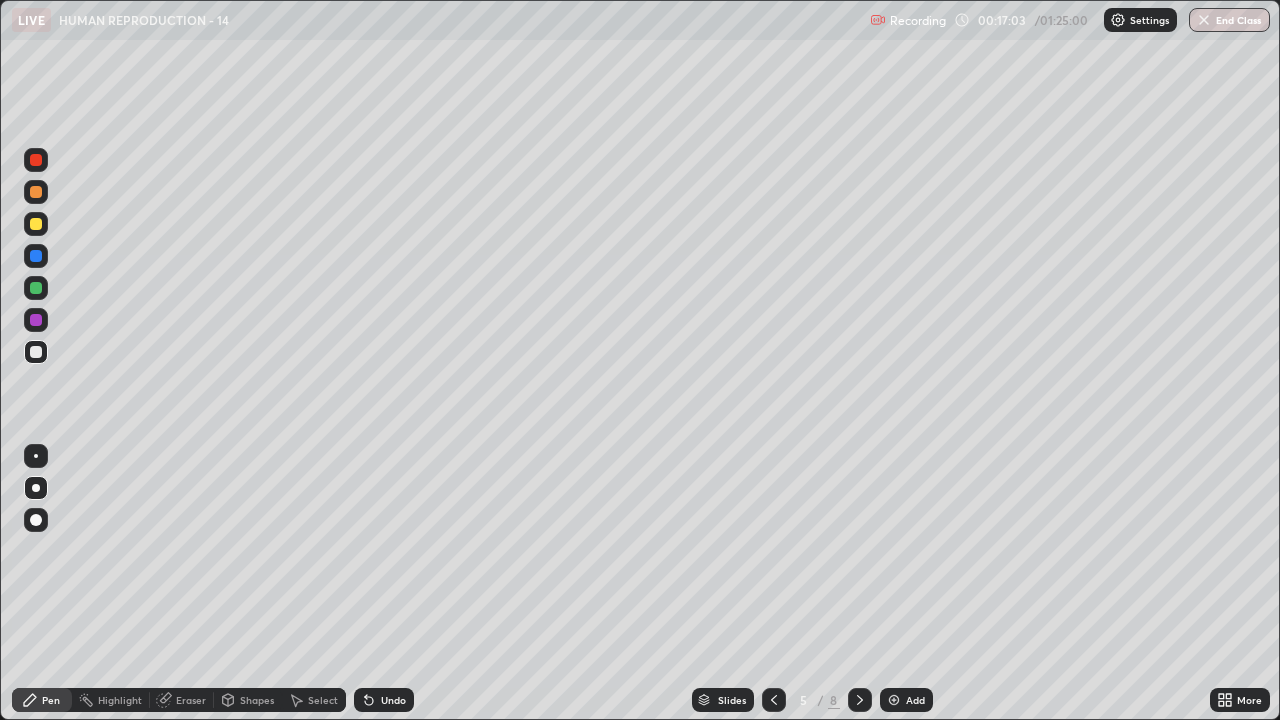 click 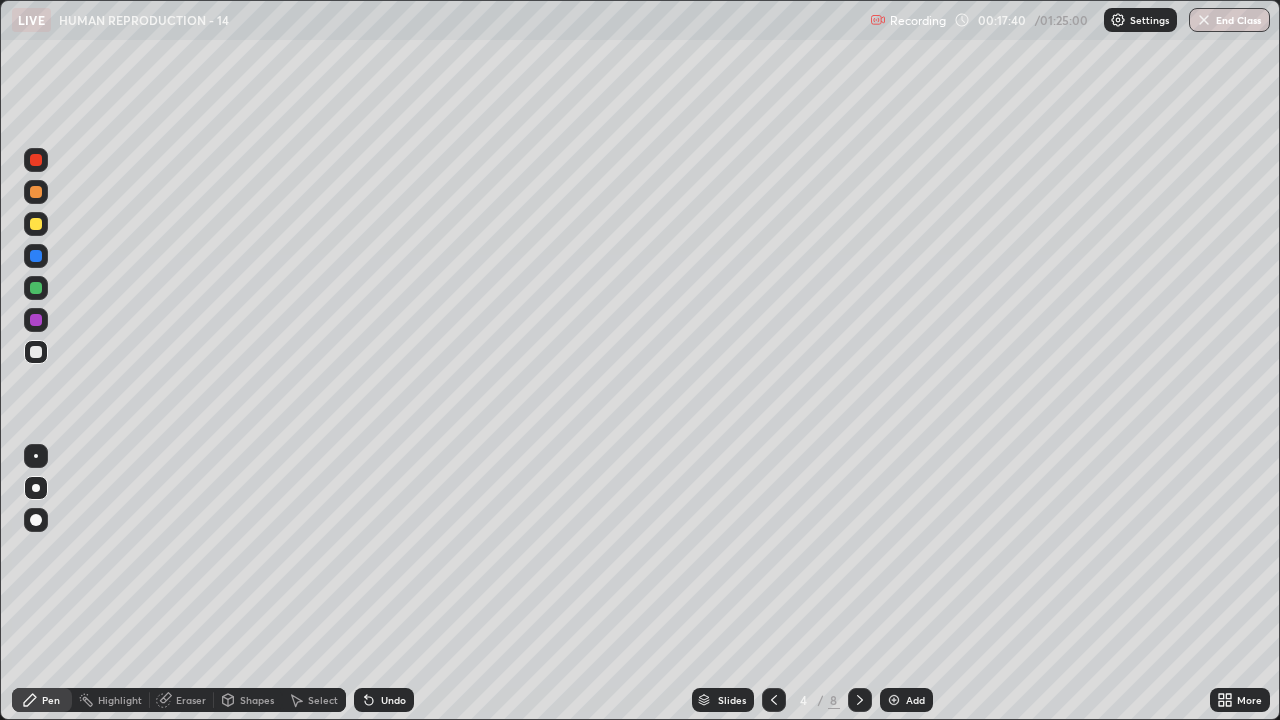 click on "Add" at bounding box center [915, 700] 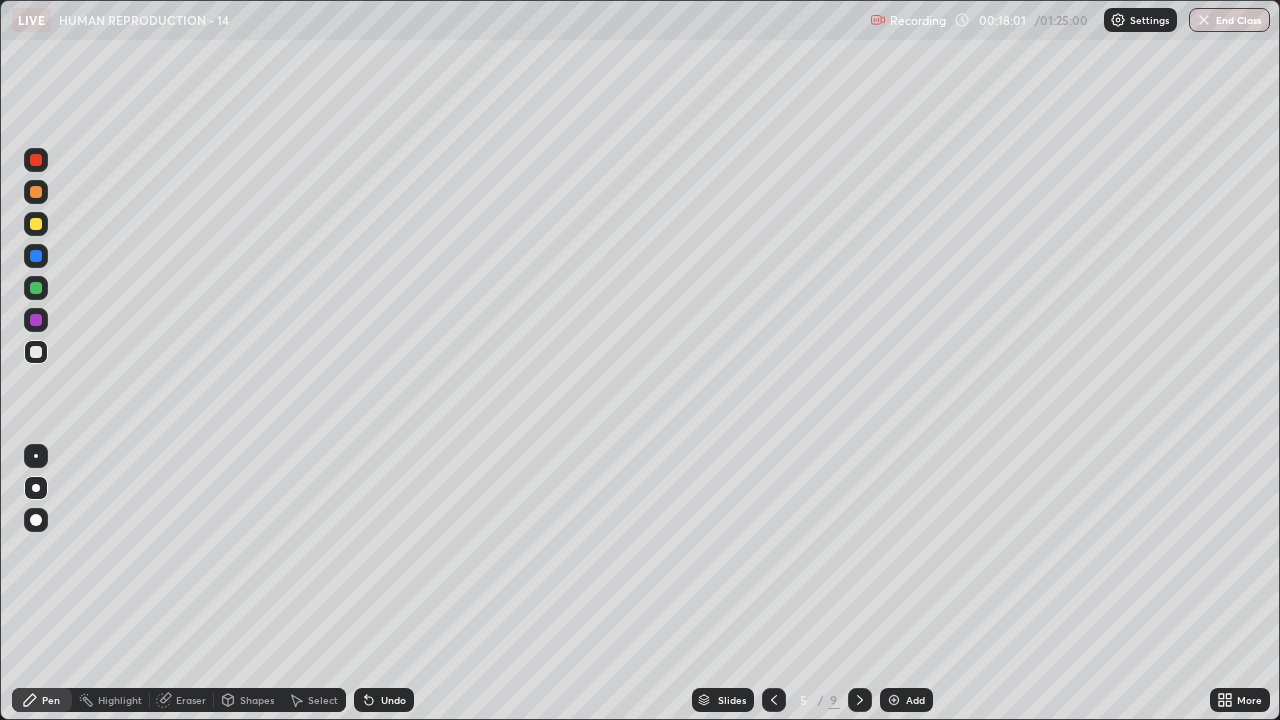 click 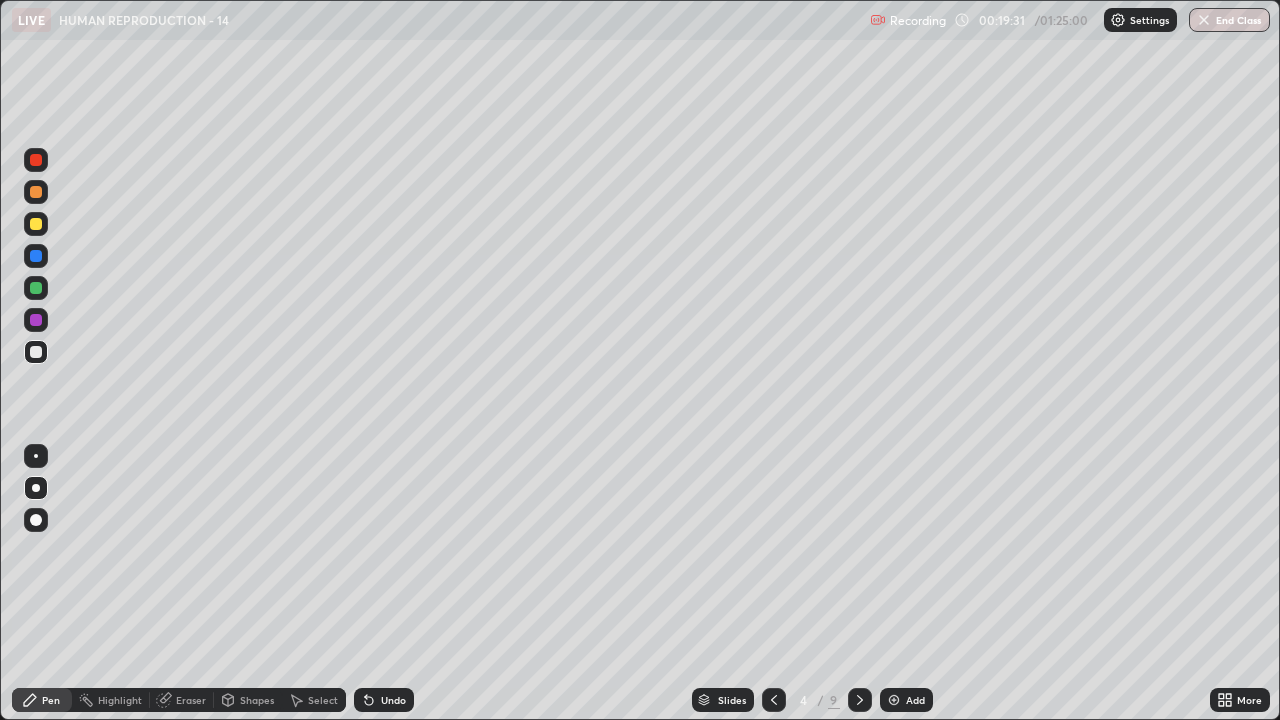 click 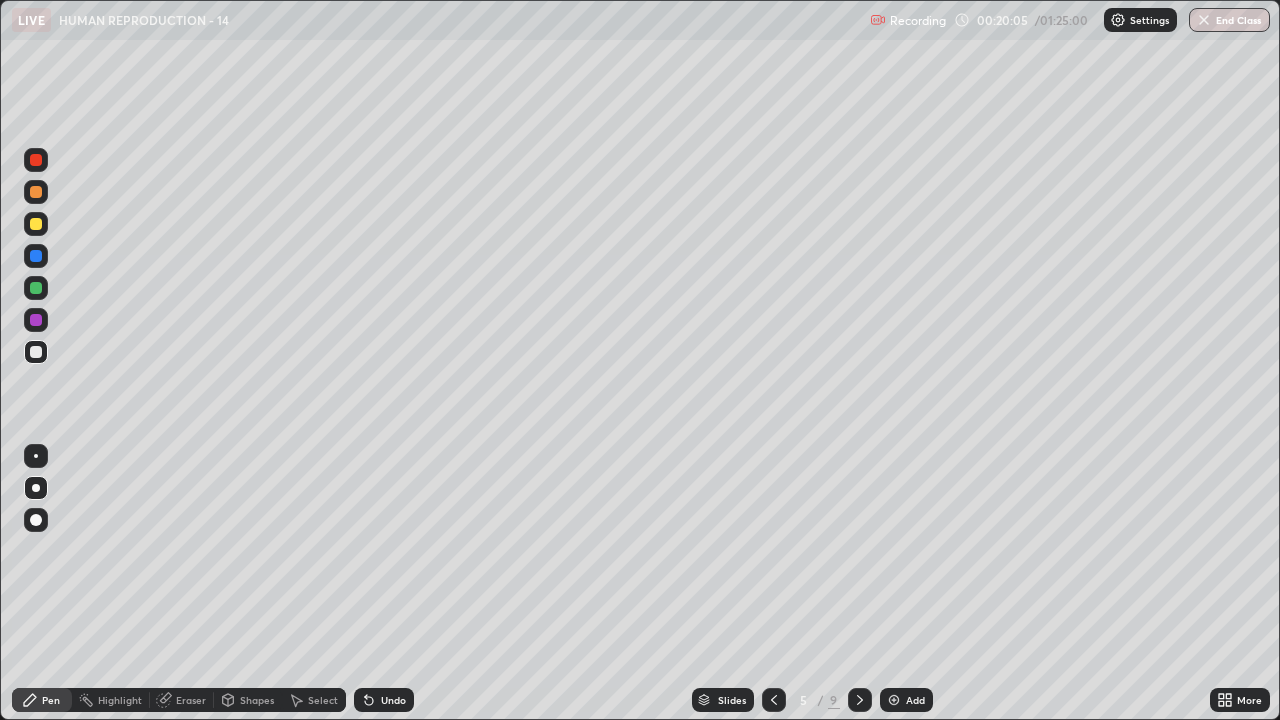 click 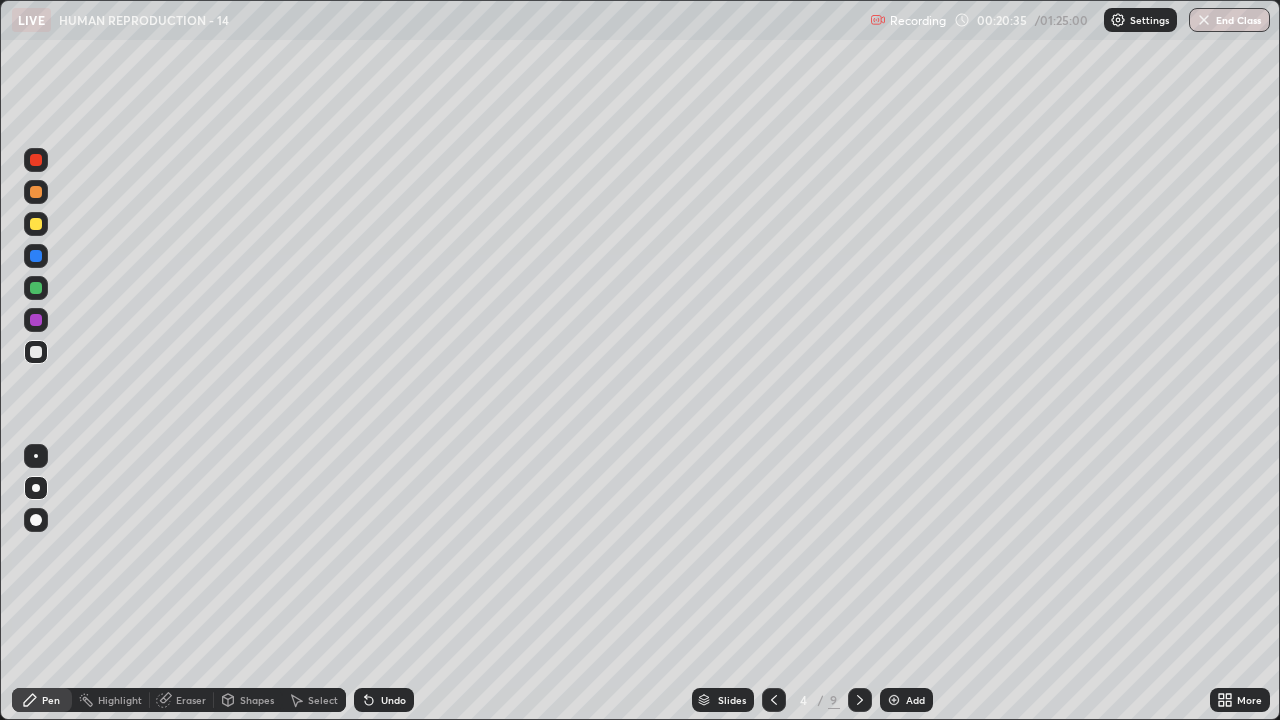 click at bounding box center (36, 288) 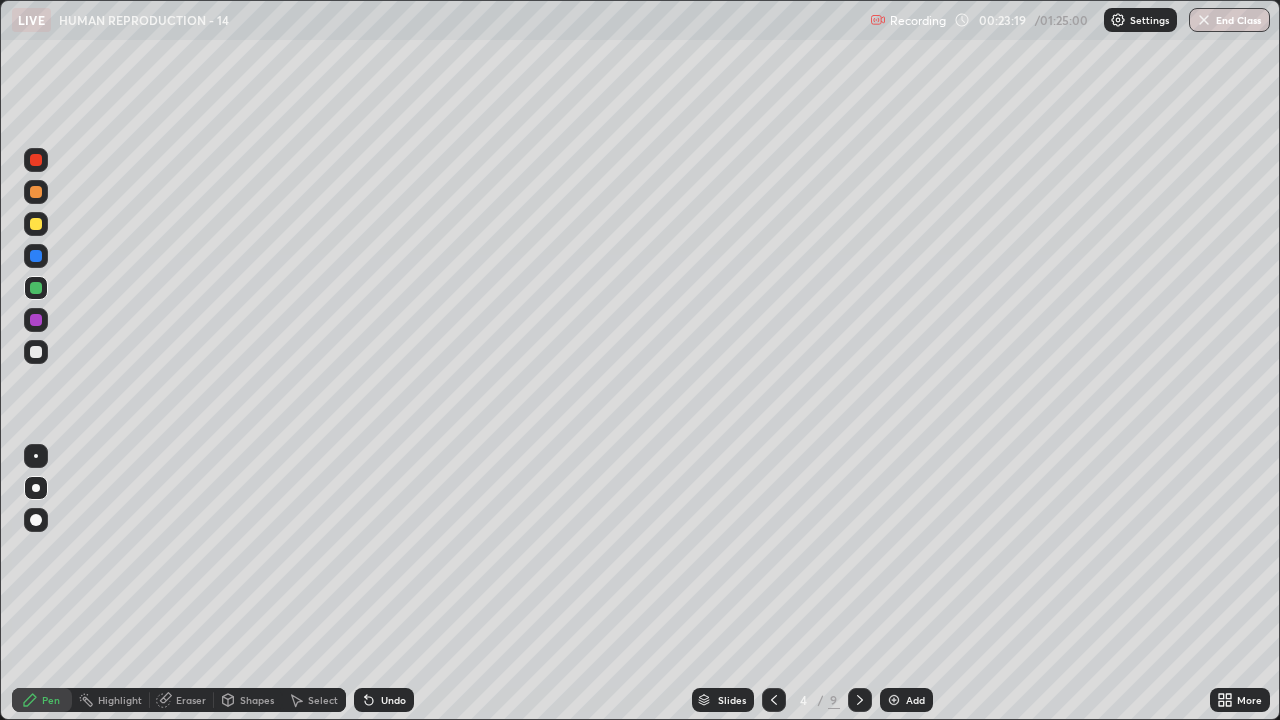 click on "Add" at bounding box center (915, 700) 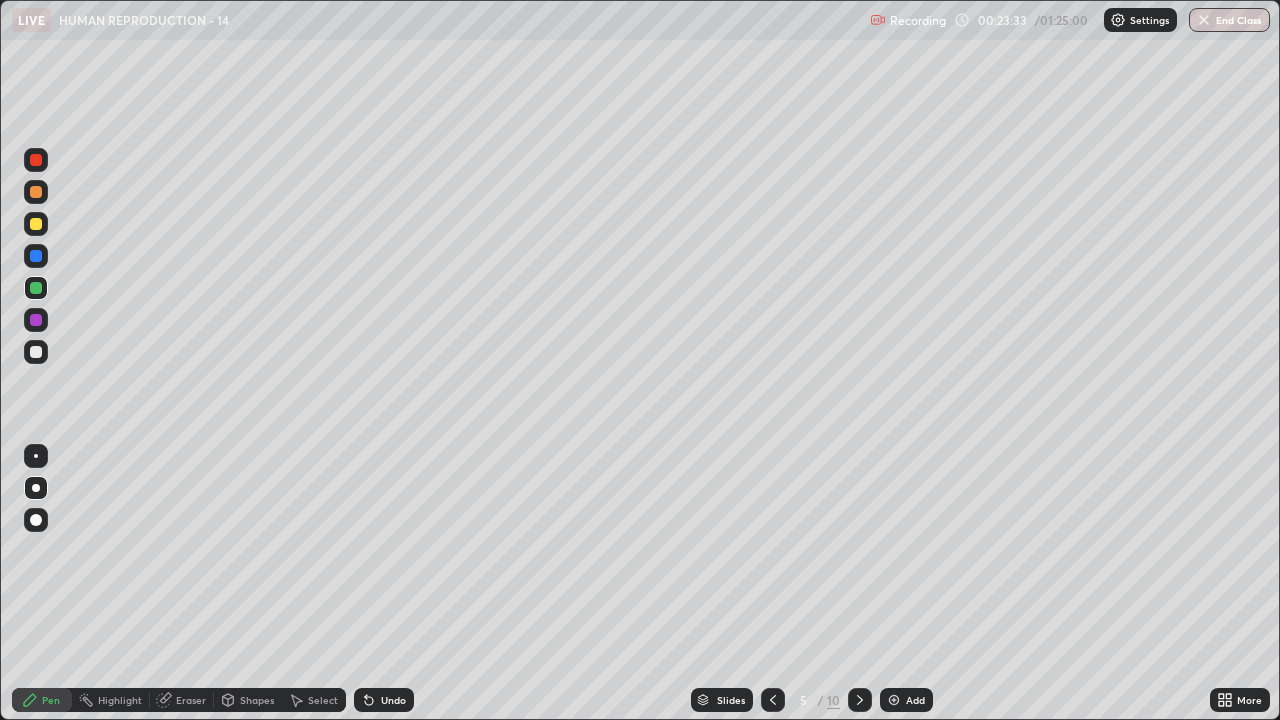 click at bounding box center [36, 224] 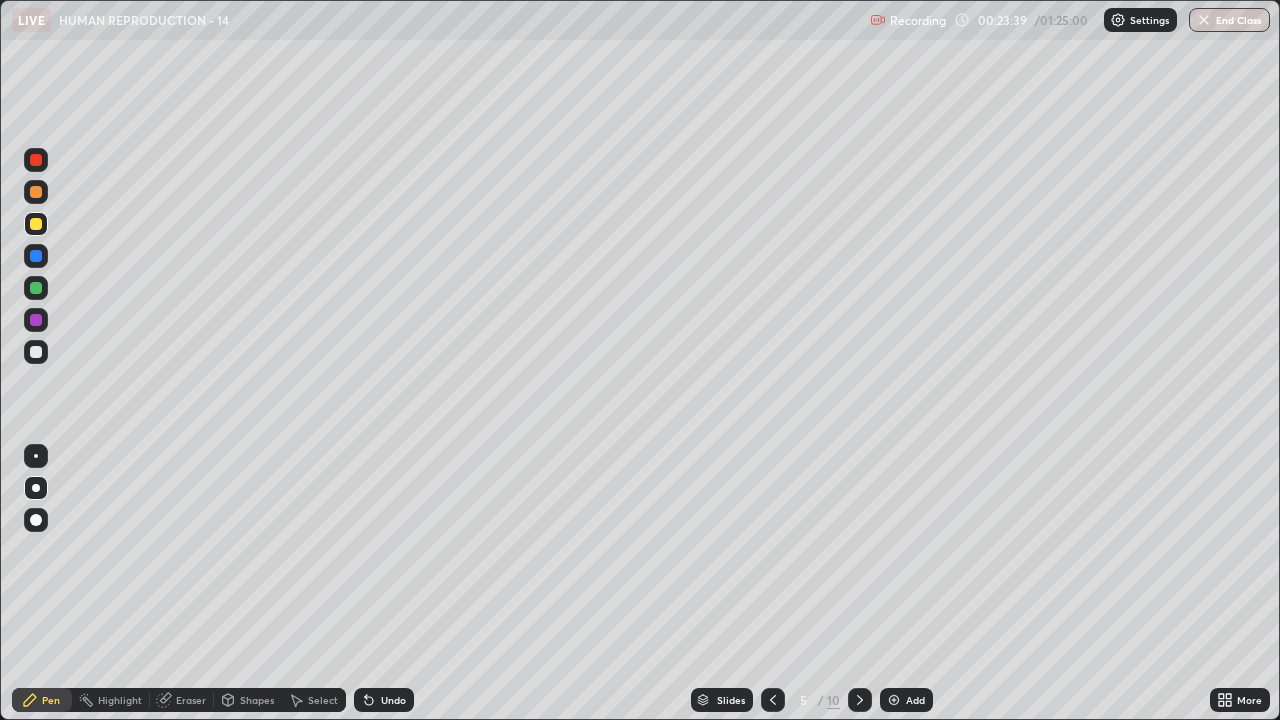 click 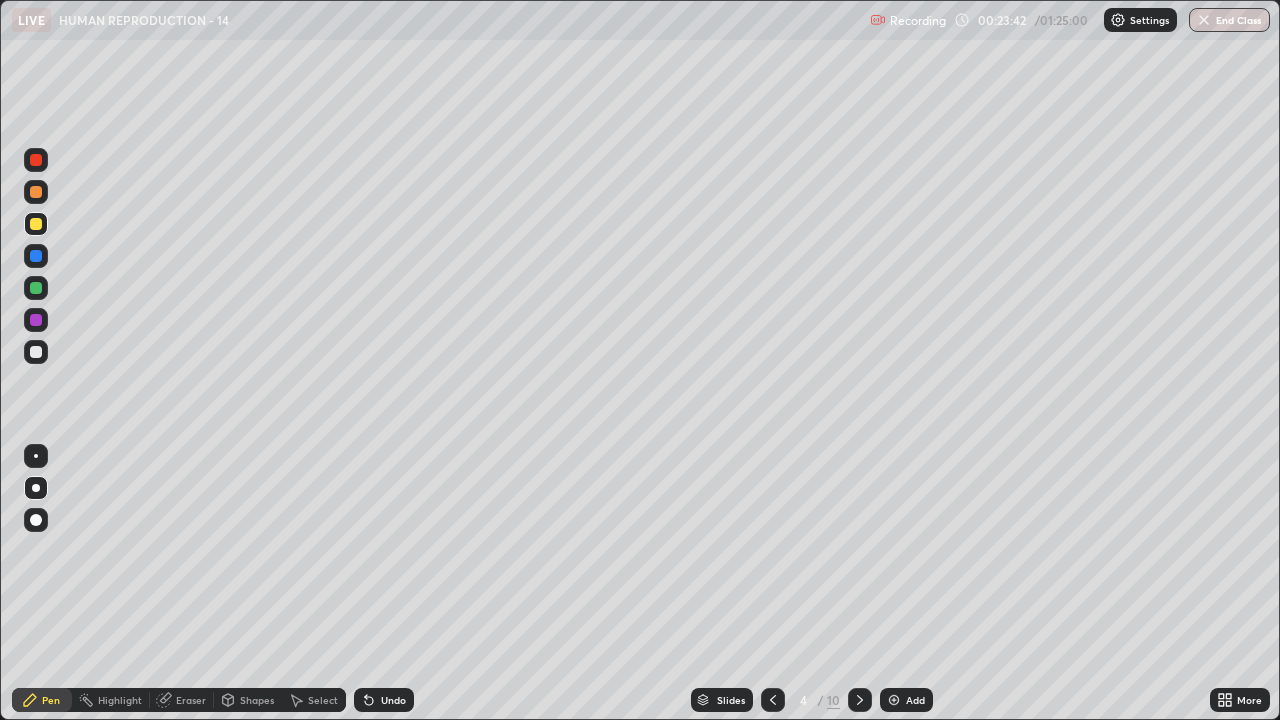 click at bounding box center (894, 700) 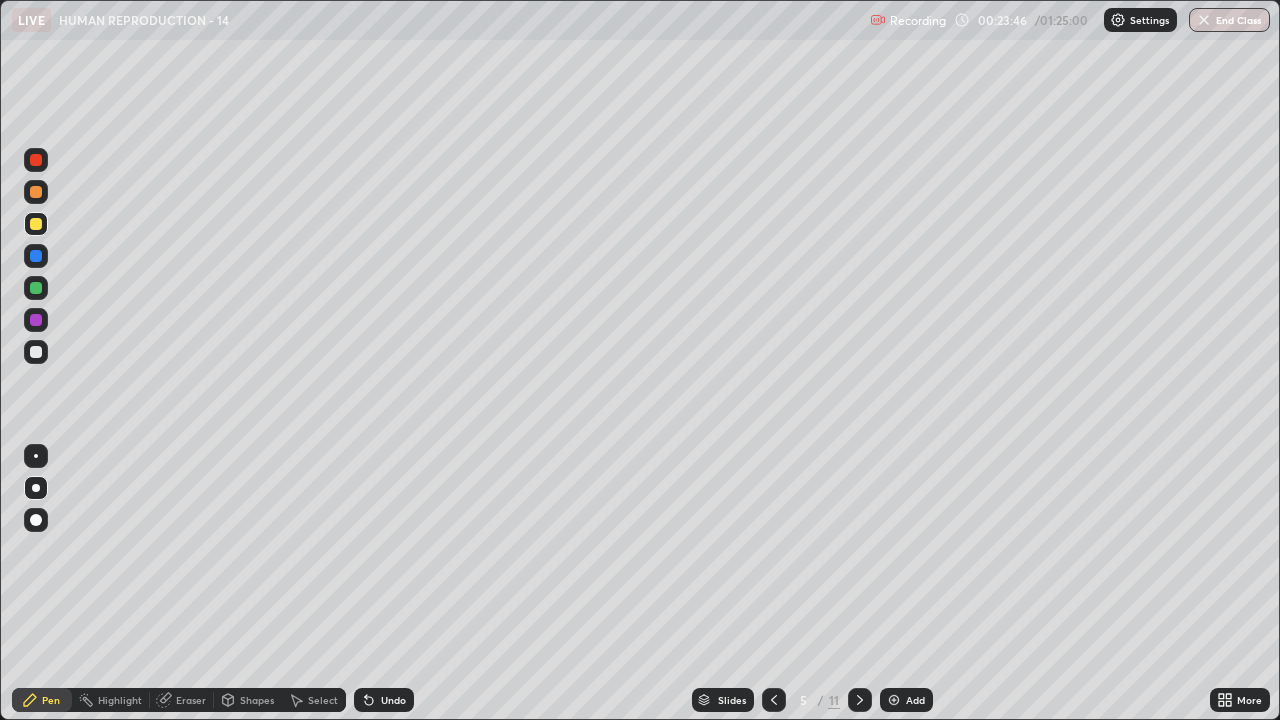 click at bounding box center [36, 352] 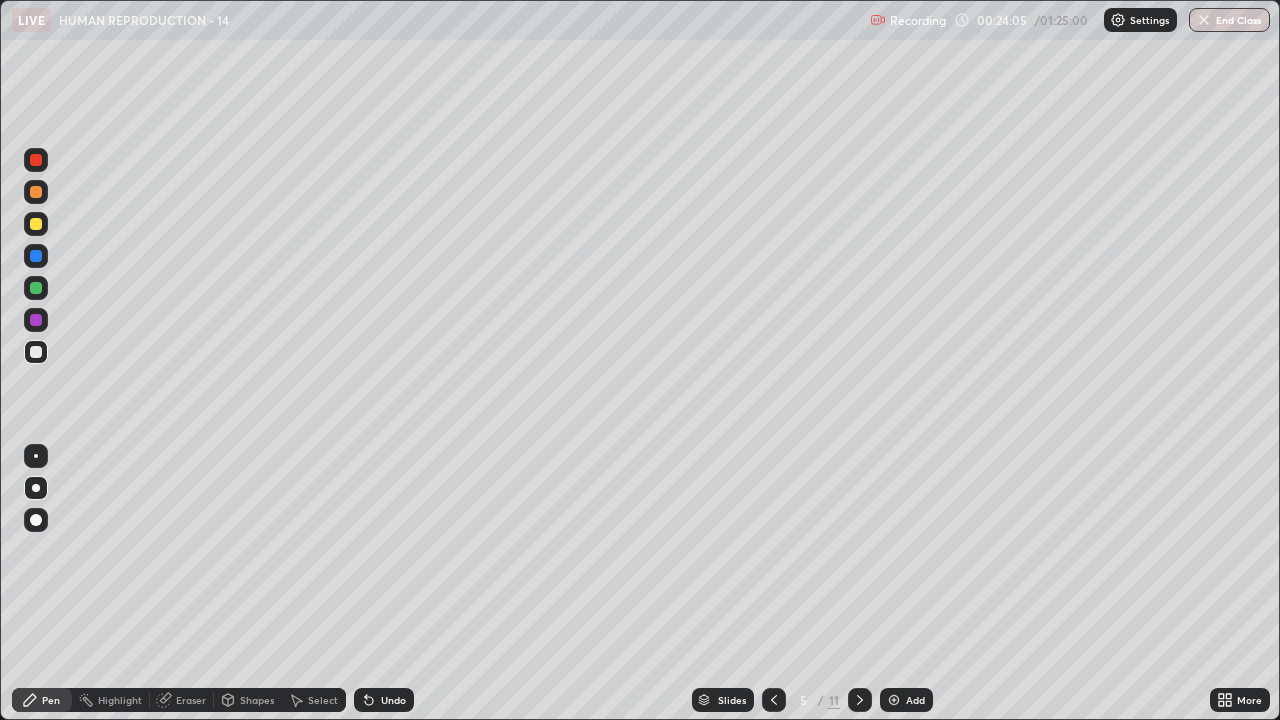 click on "Add" at bounding box center (915, 700) 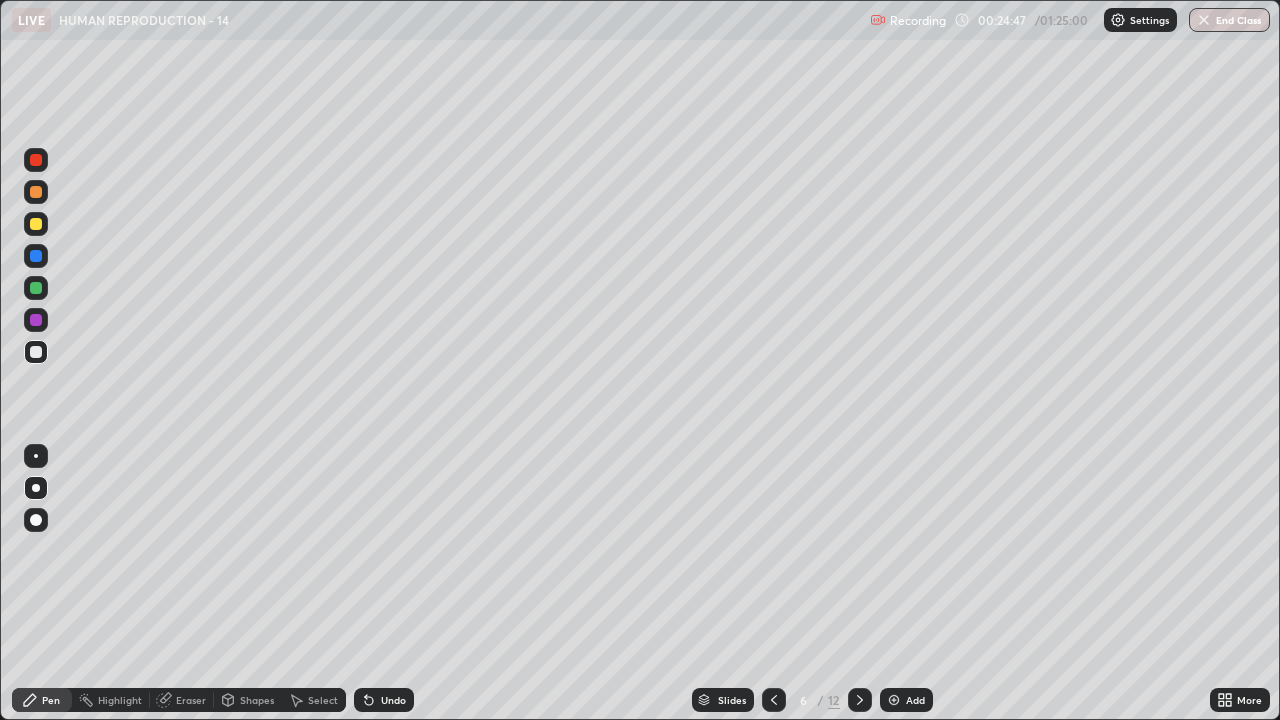 click 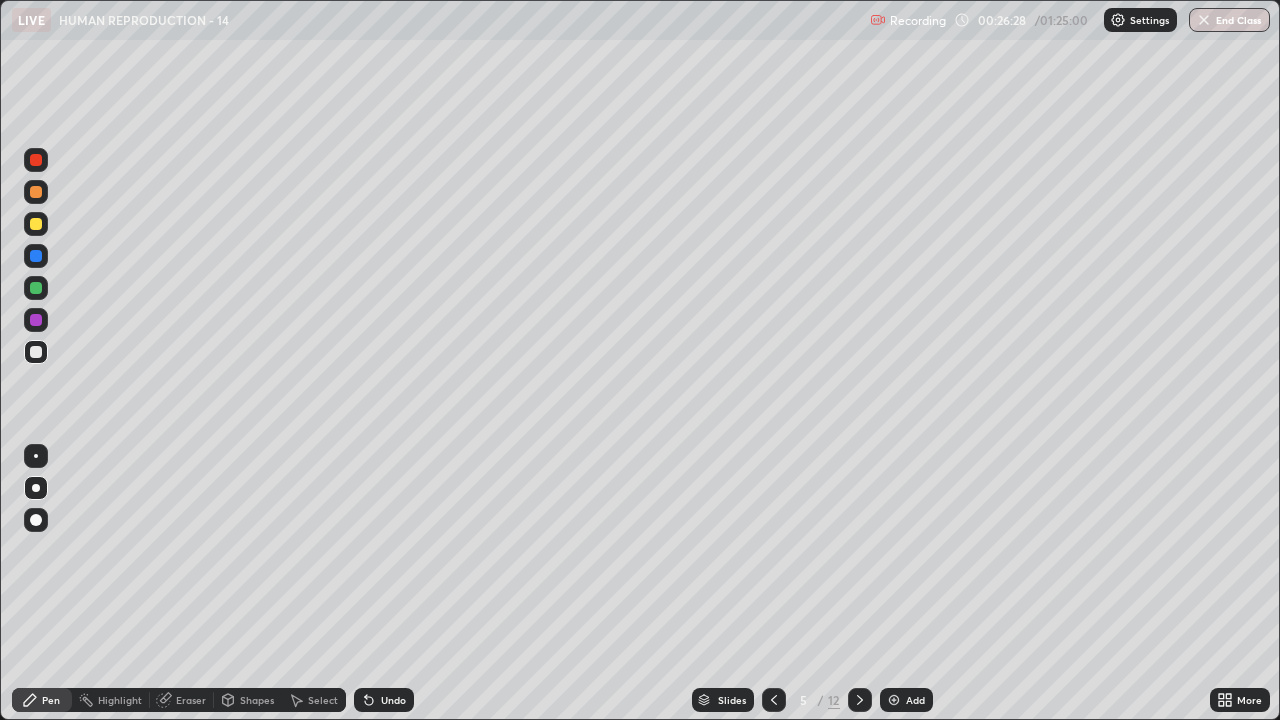 click on "Add" at bounding box center (906, 700) 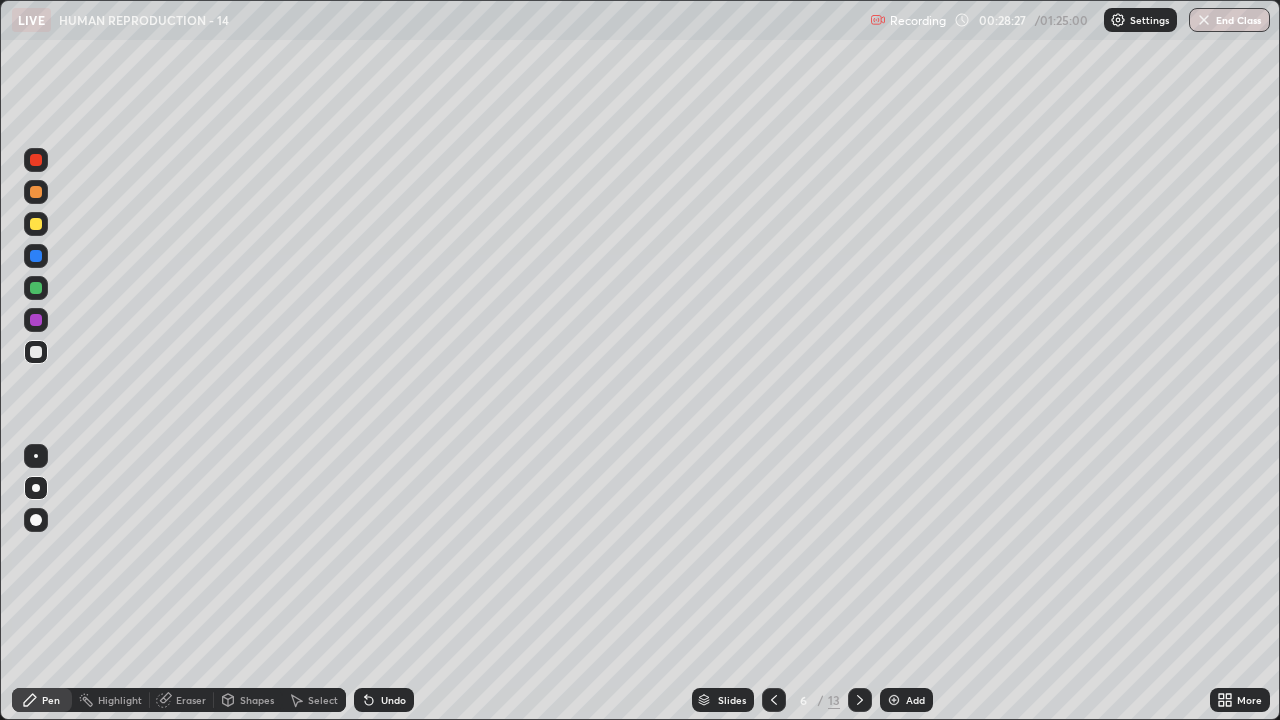 click 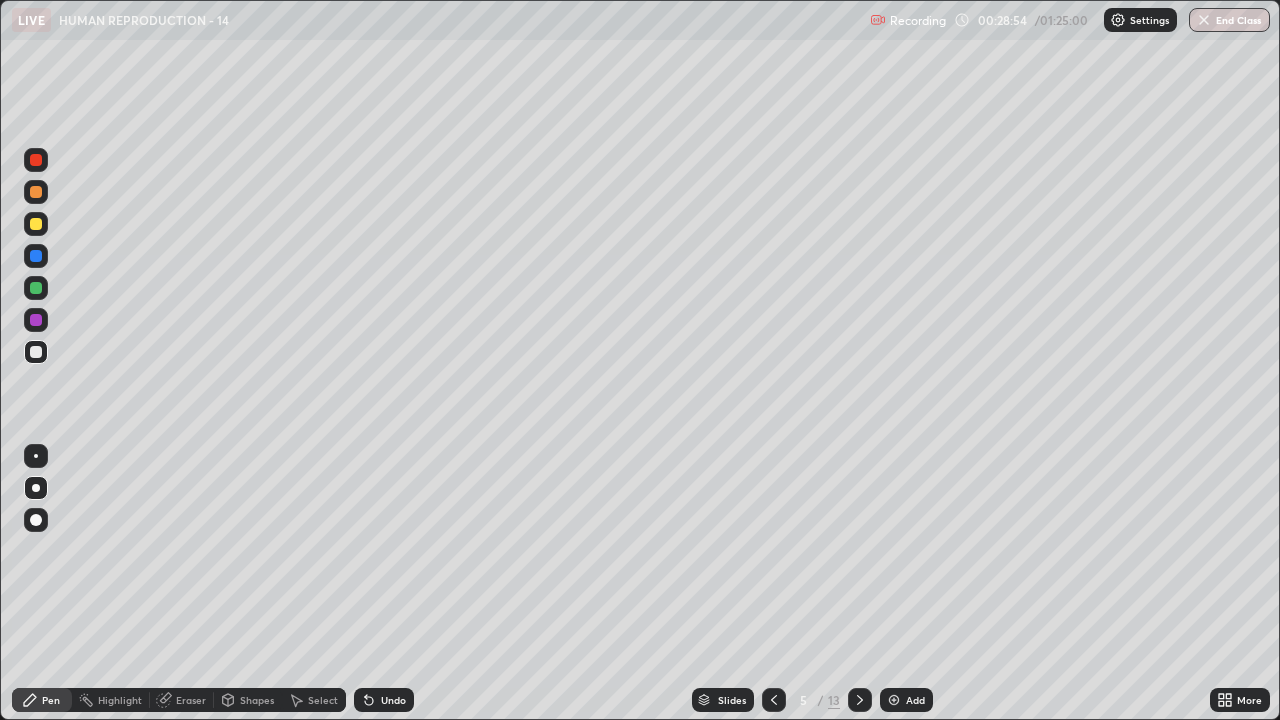 click on "Add" at bounding box center (906, 700) 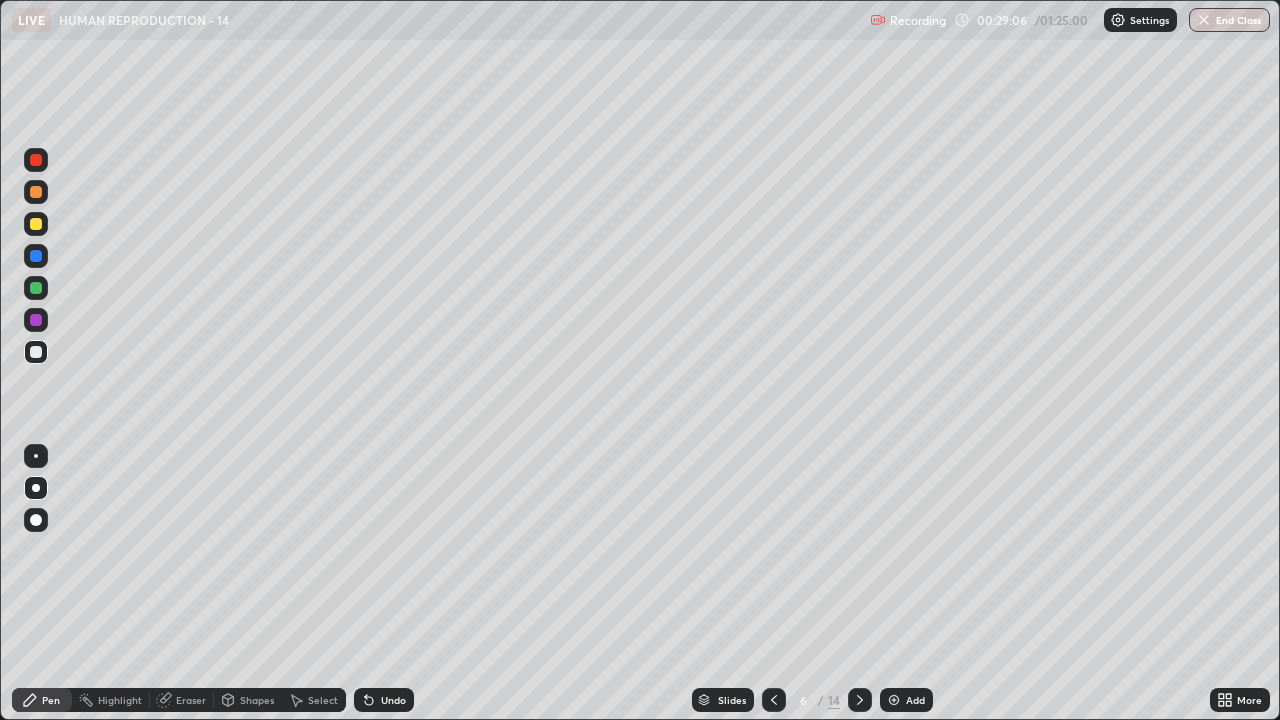 click at bounding box center (36, 224) 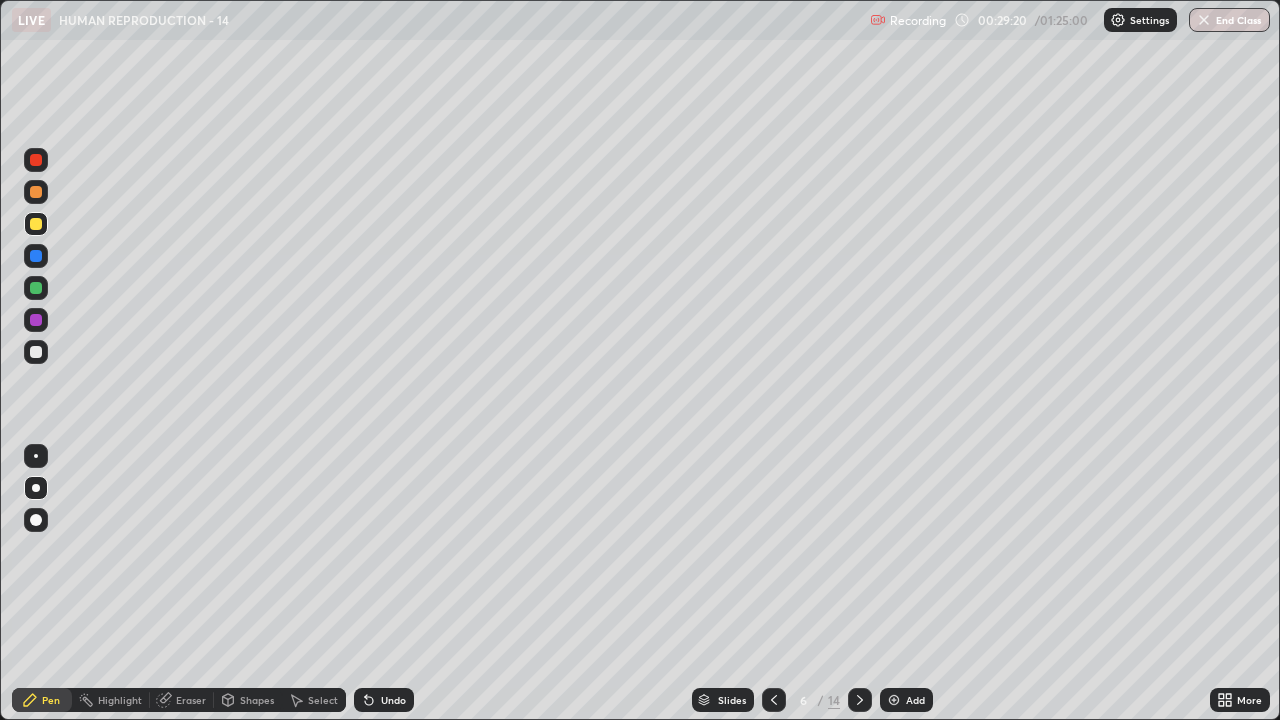 click on "Shapes" at bounding box center [257, 700] 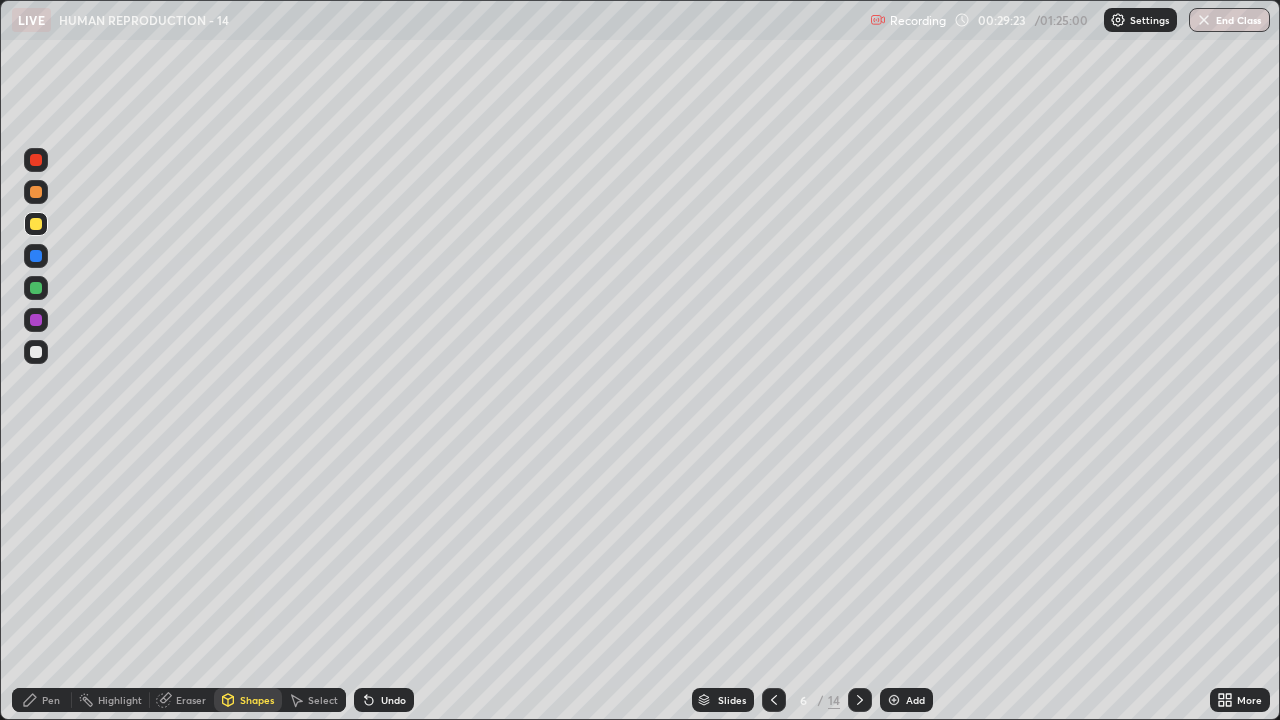 click on "Pen" at bounding box center (51, 700) 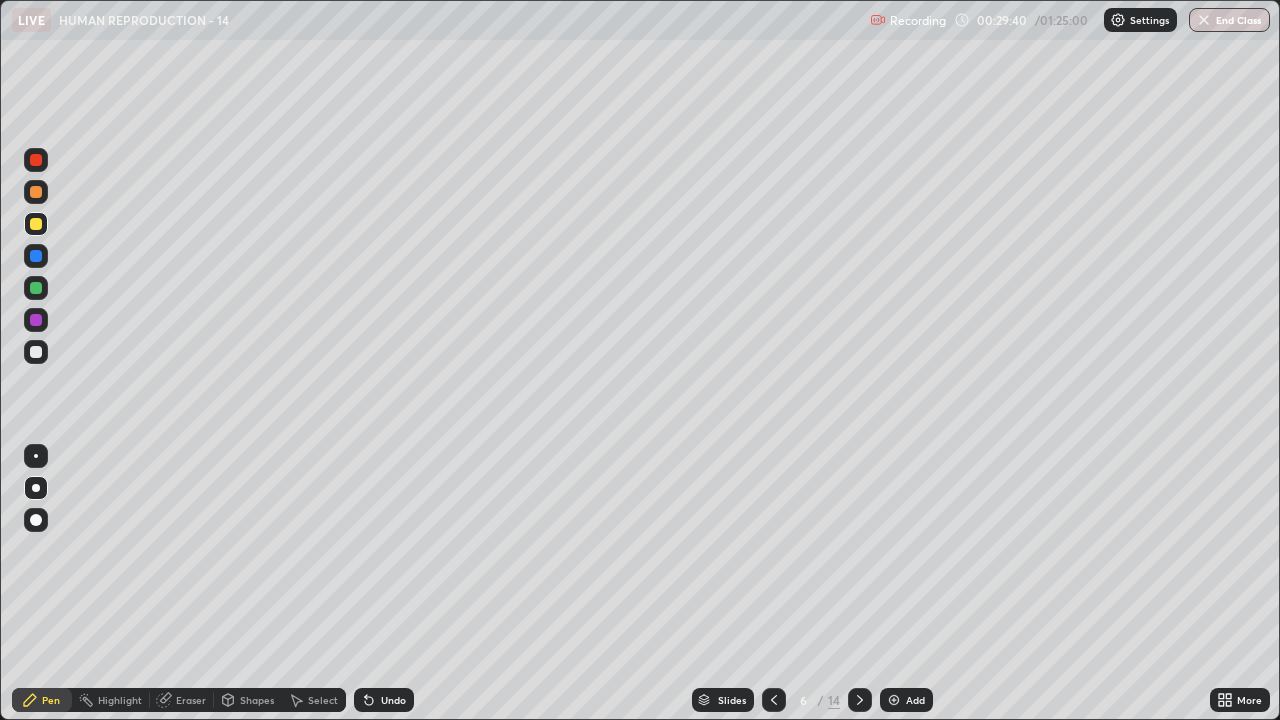click at bounding box center (36, 352) 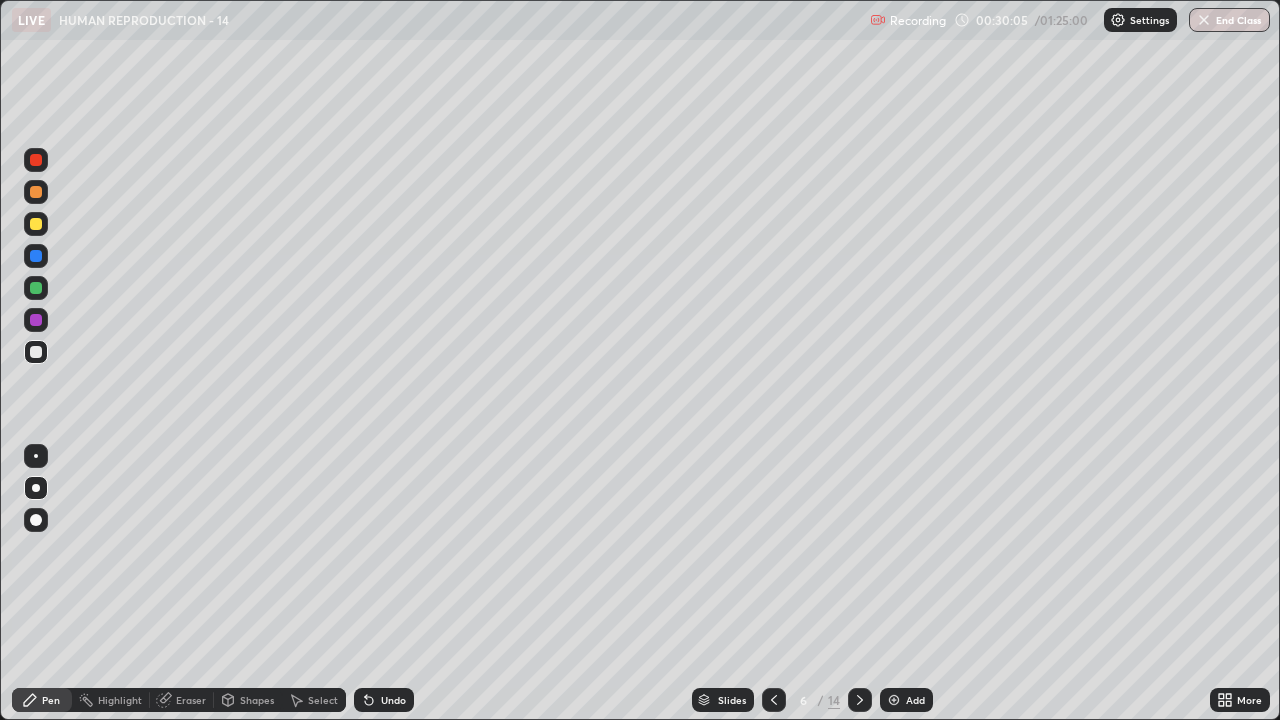 click on "Add" at bounding box center [915, 700] 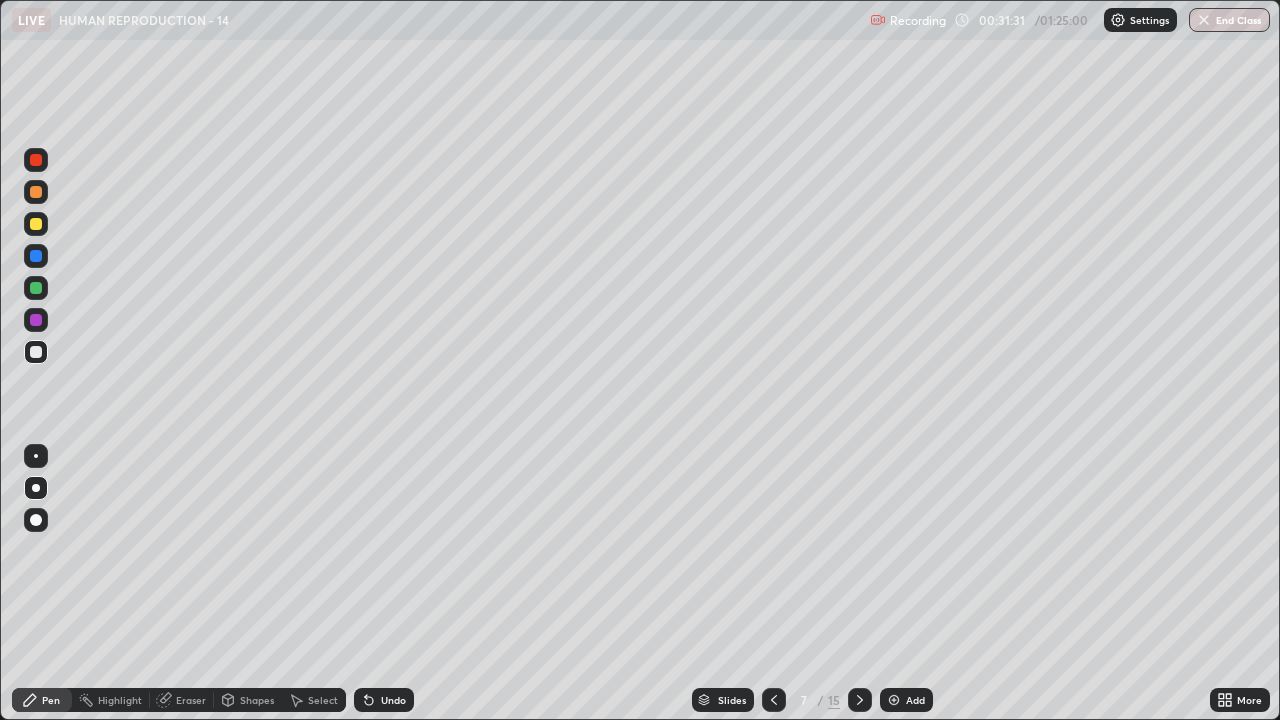 click 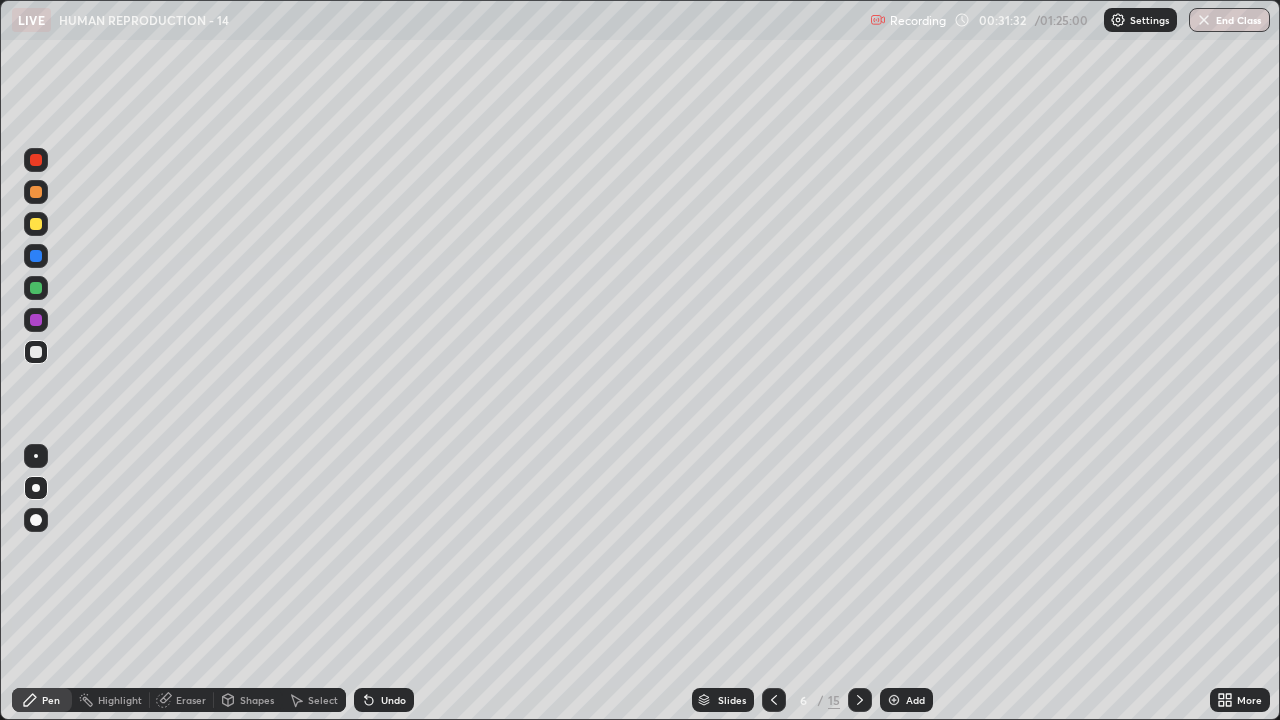 click on "Add" at bounding box center (906, 700) 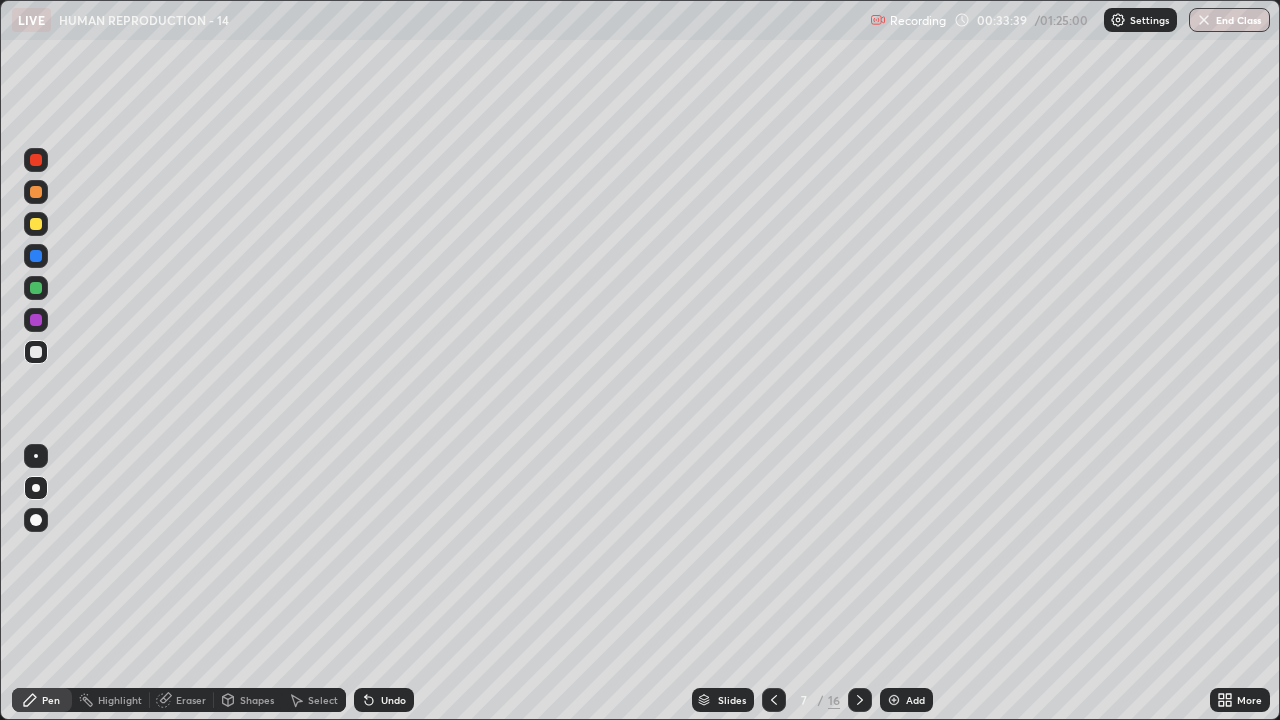 click on "Add" at bounding box center (906, 700) 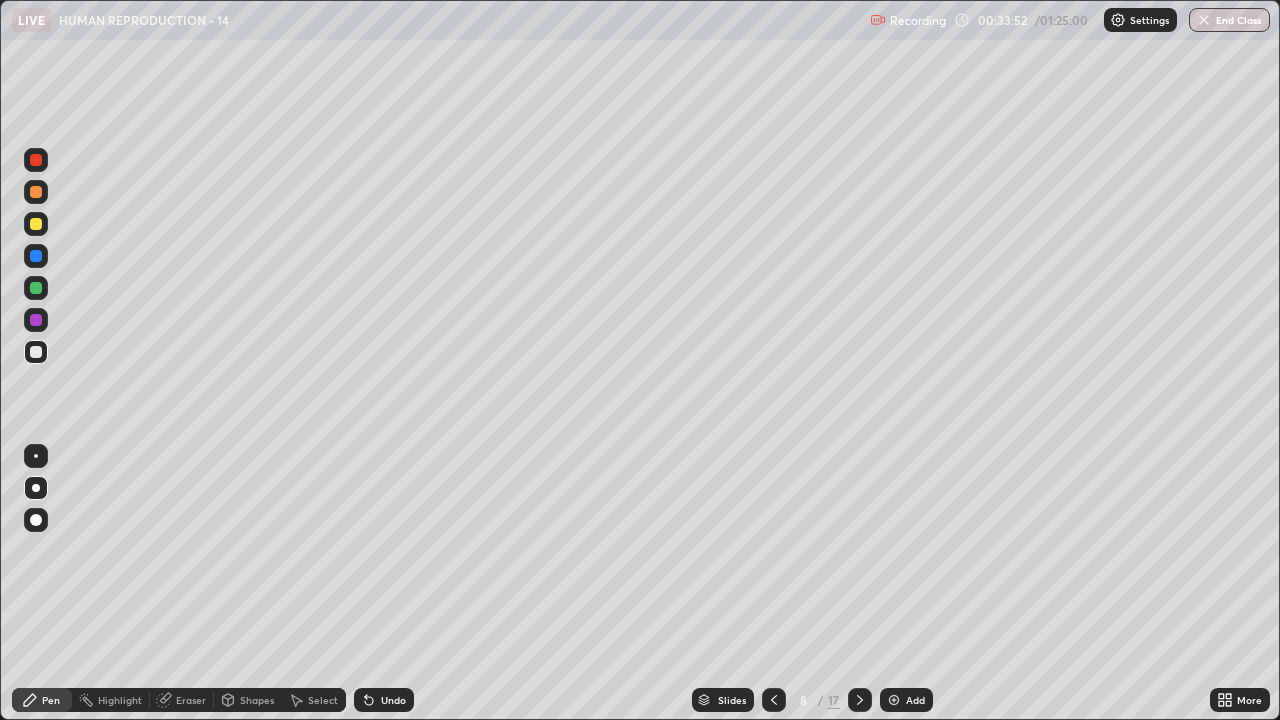 click 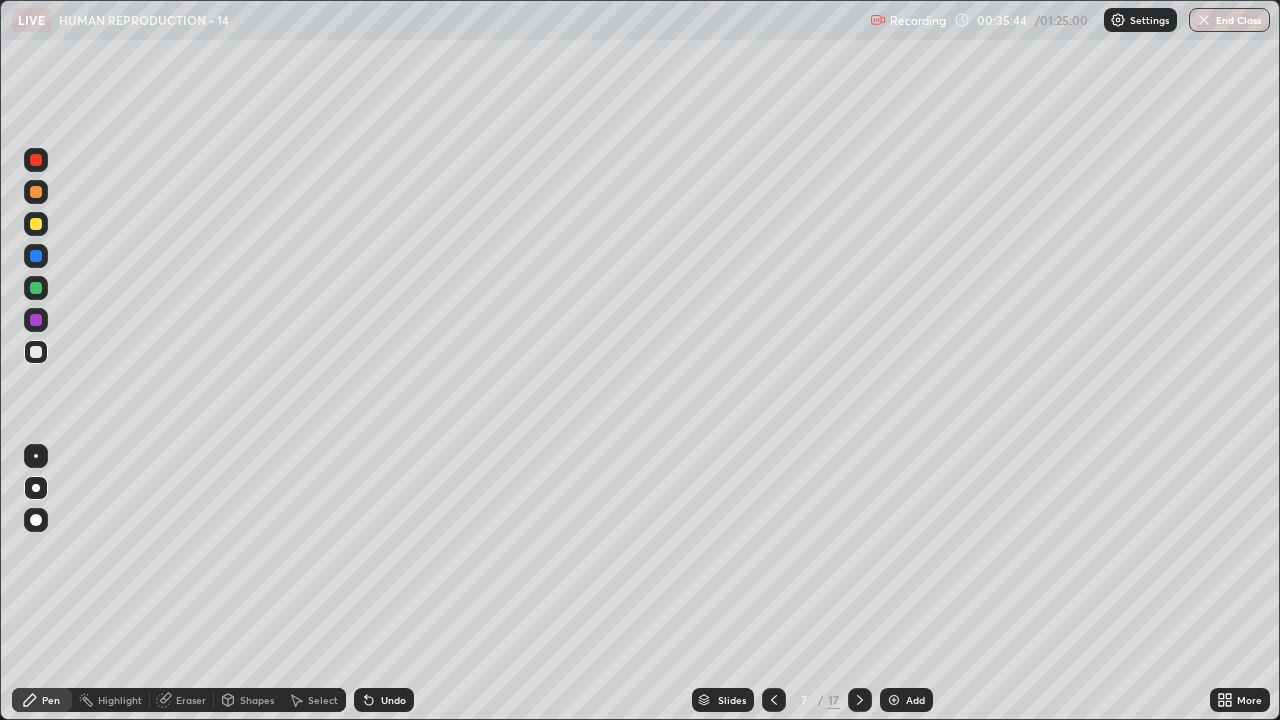 click 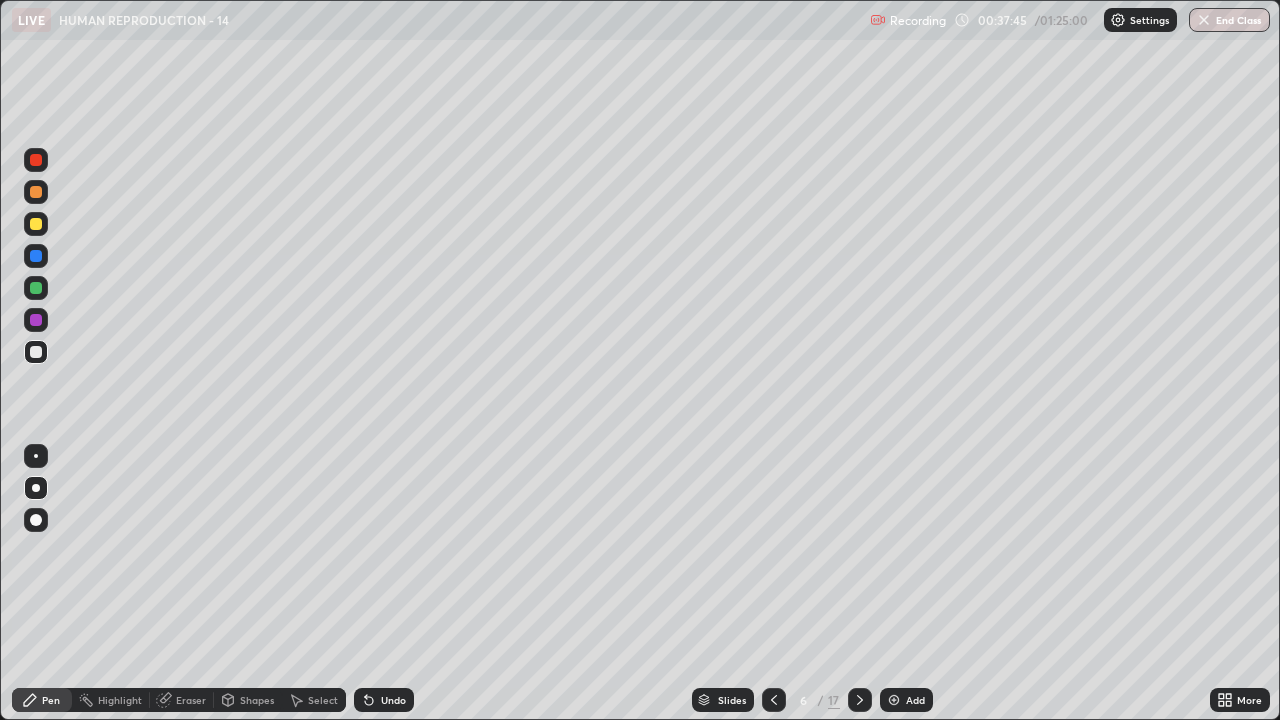 click on "Undo" at bounding box center [393, 700] 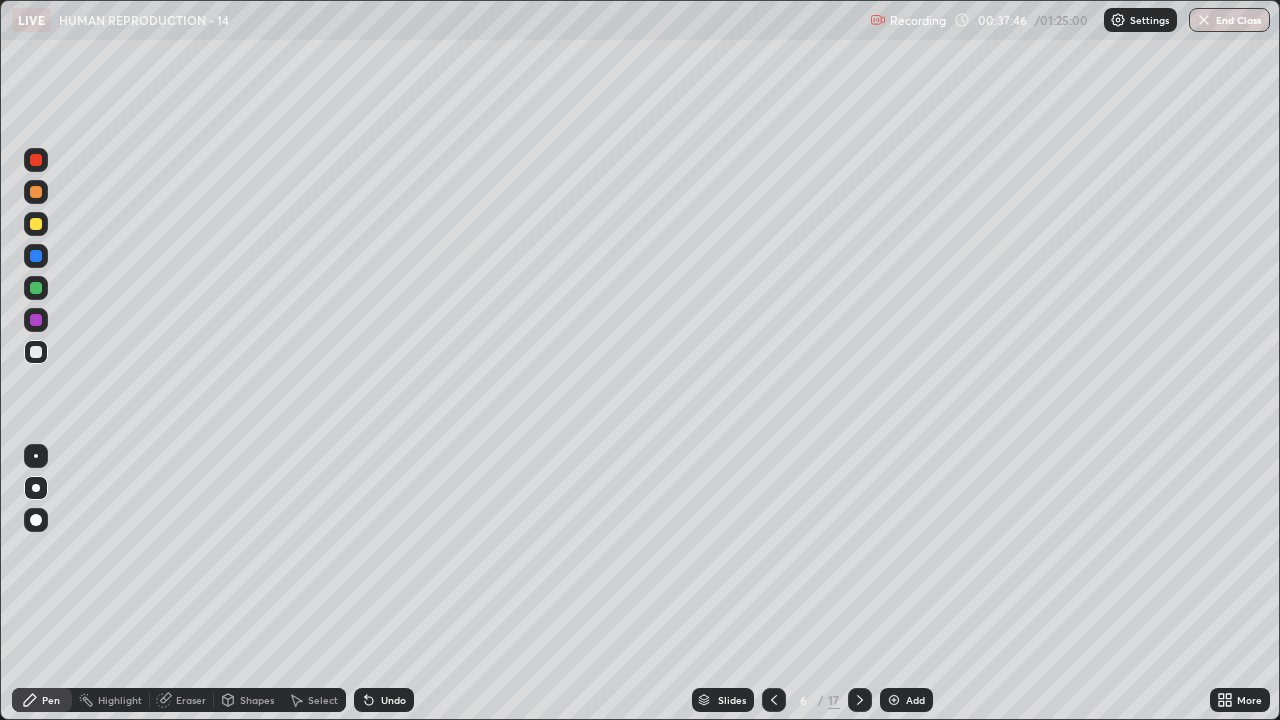 click on "Undo" at bounding box center [393, 700] 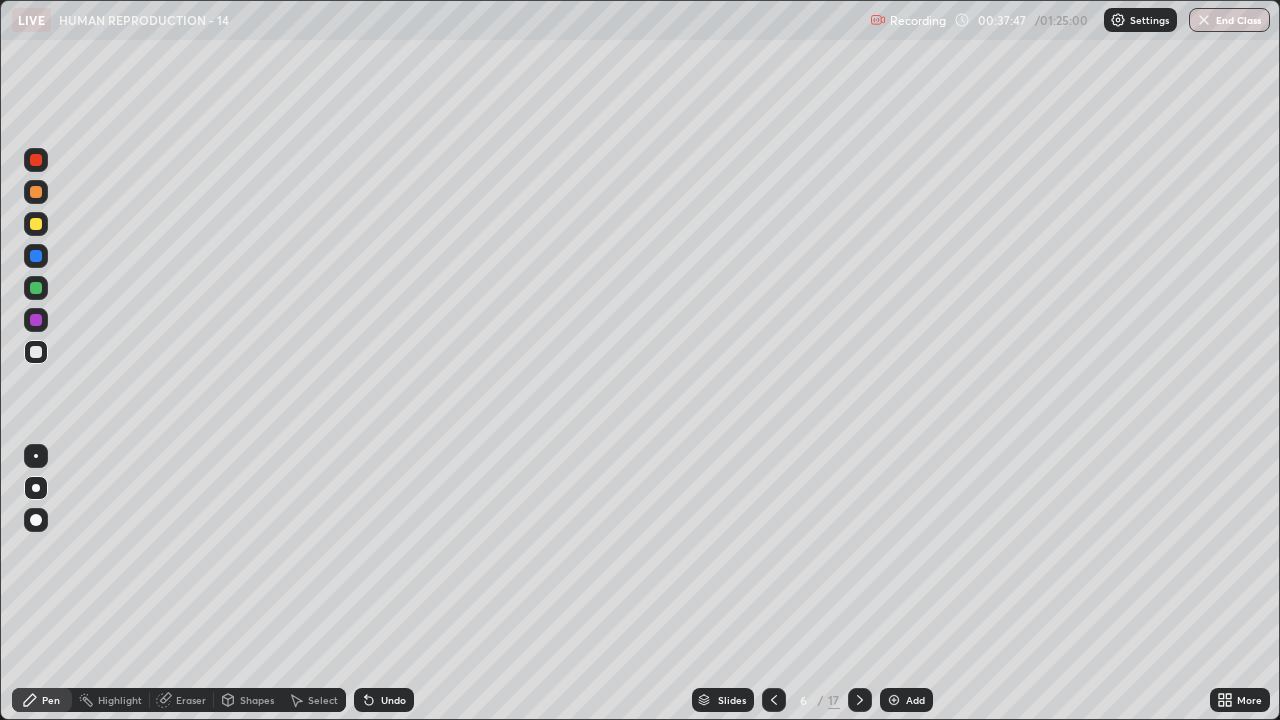 click on "Undo" at bounding box center (393, 700) 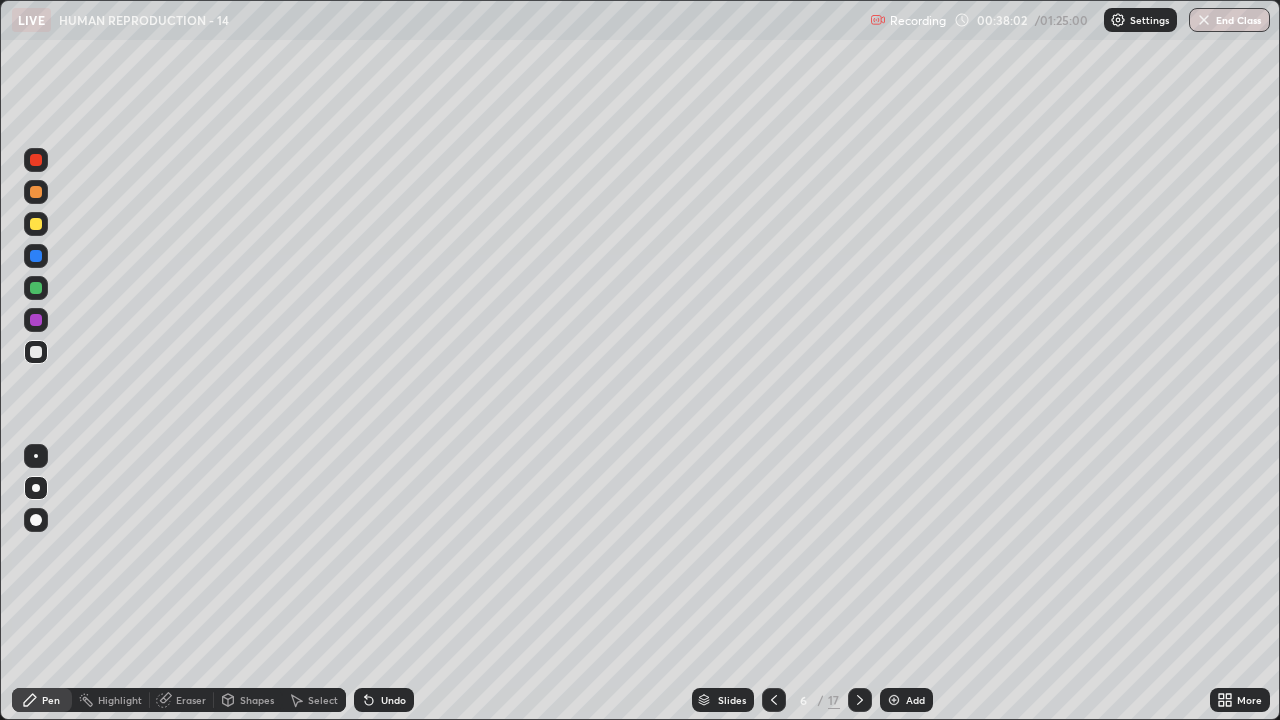 click 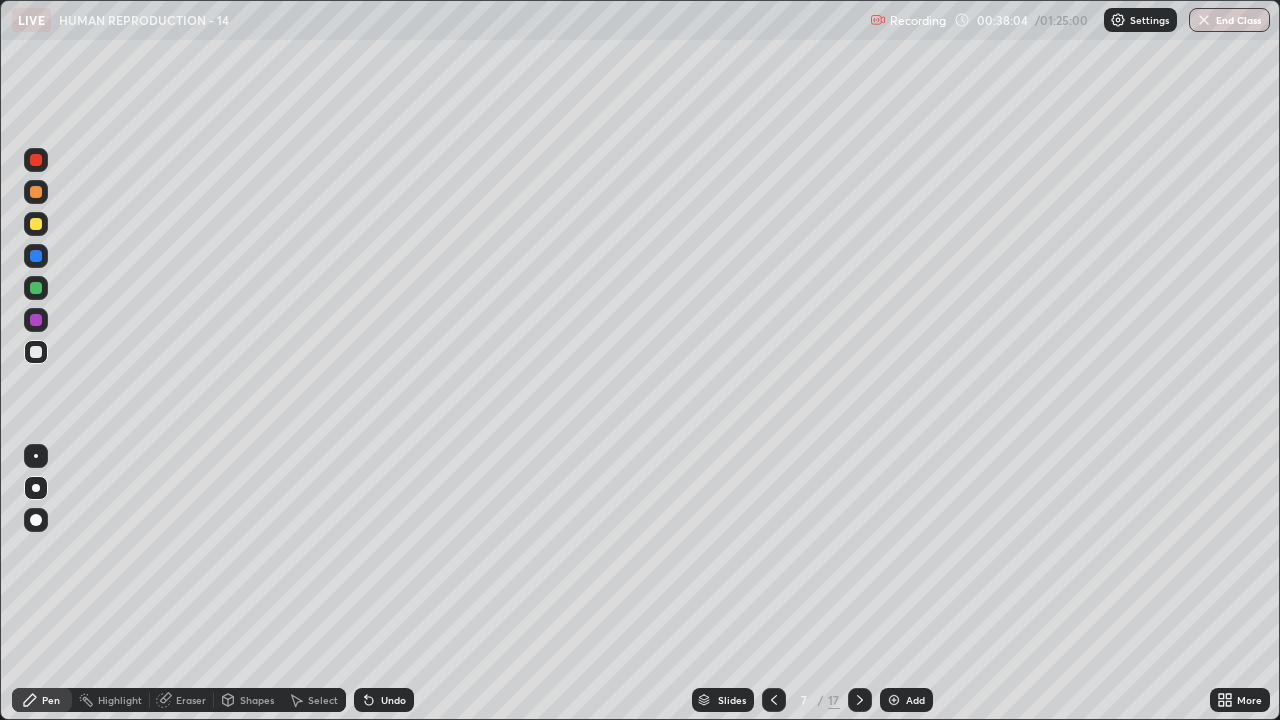 click 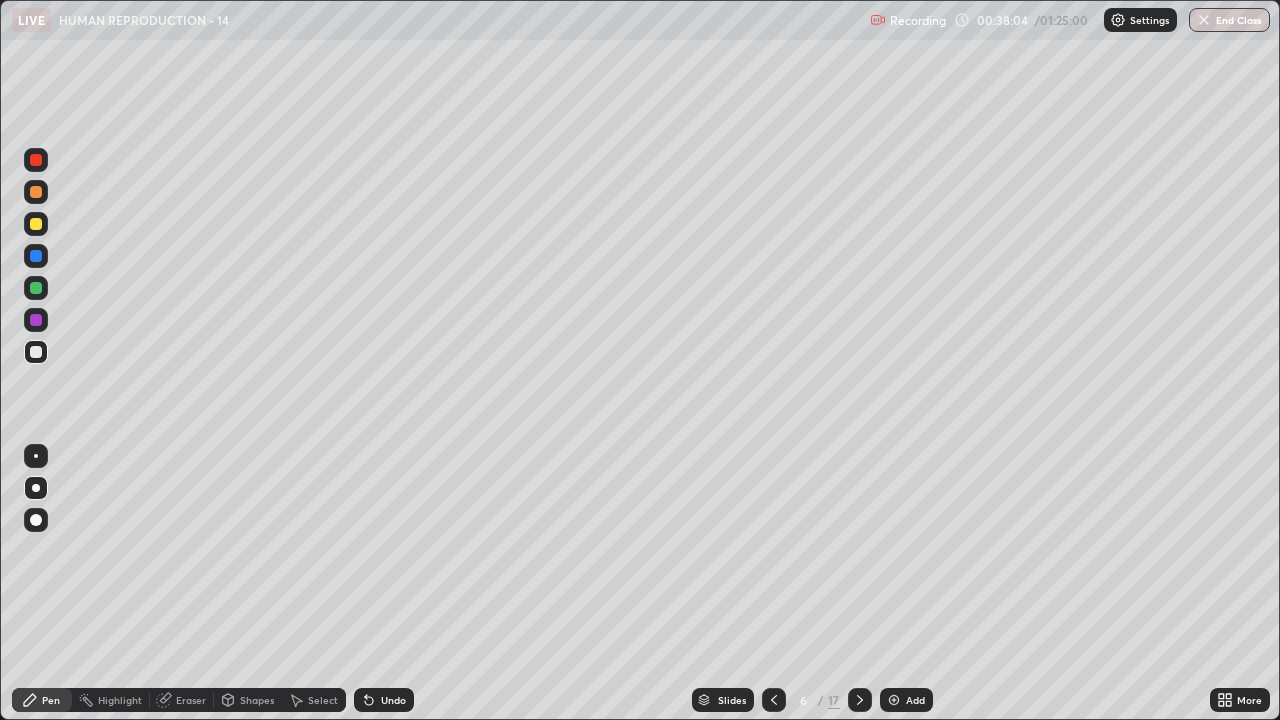 click on "Add" at bounding box center [915, 700] 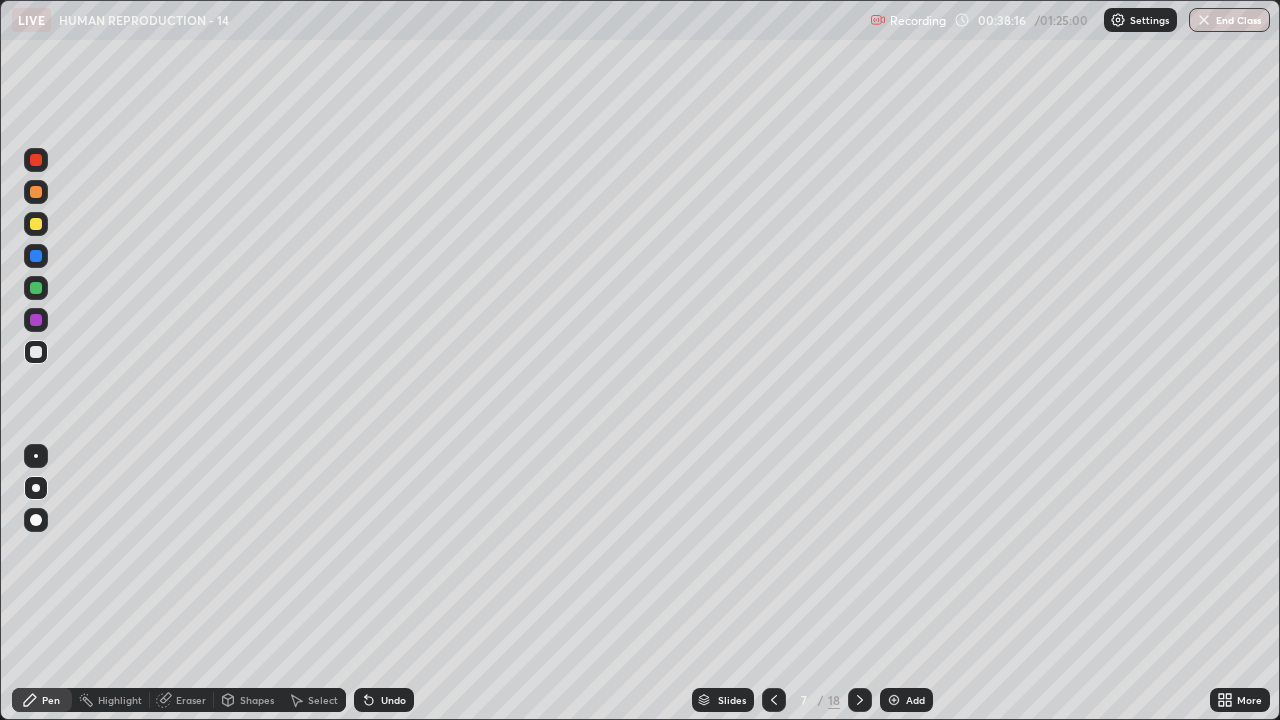 click 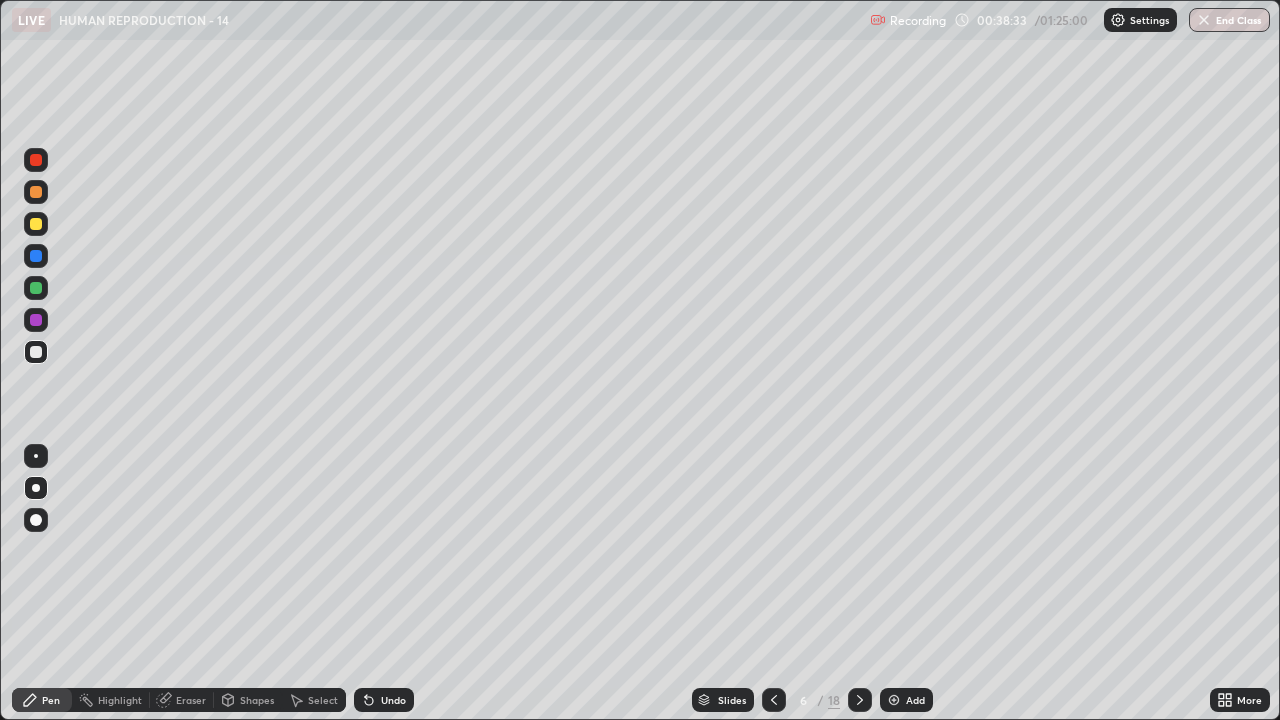 click at bounding box center (894, 700) 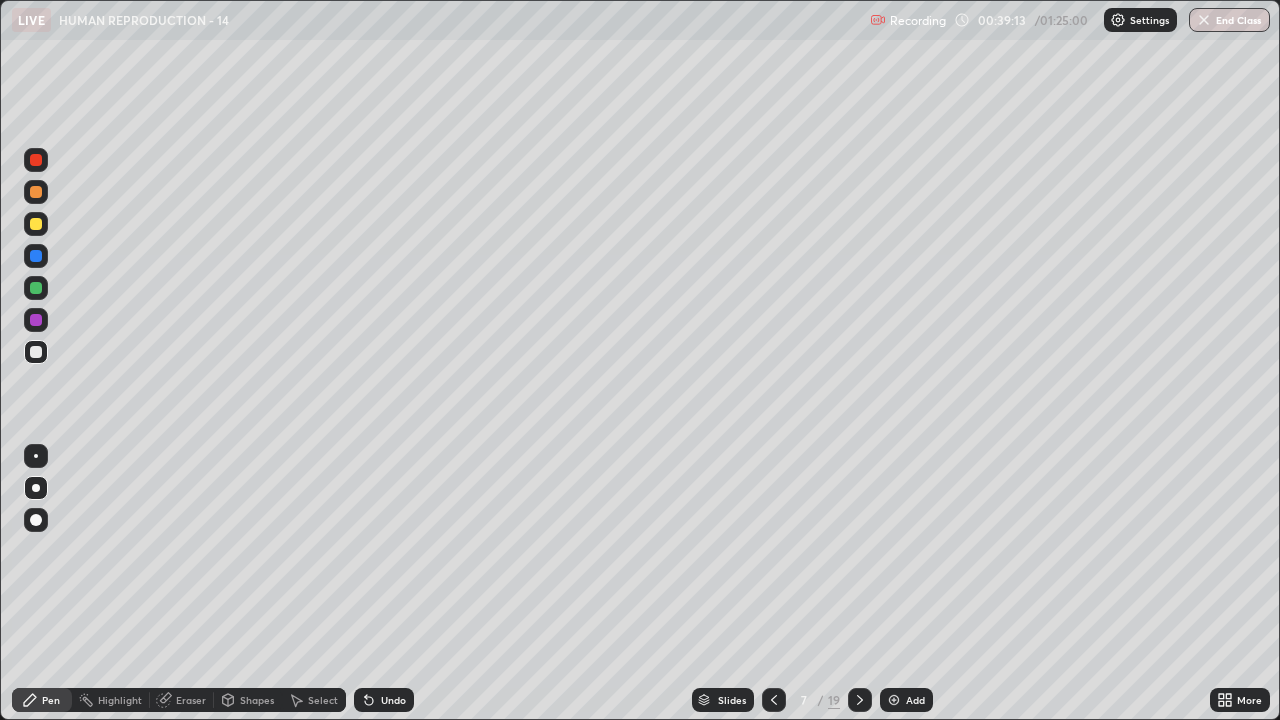 click 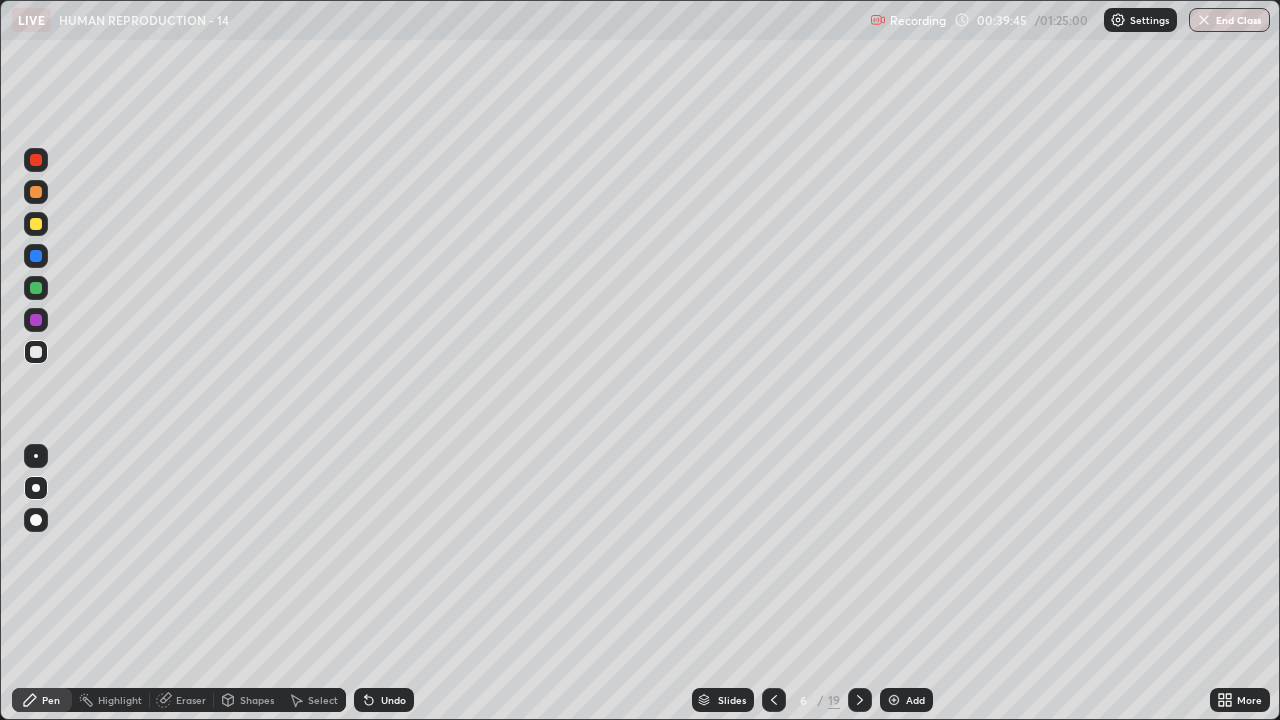 click 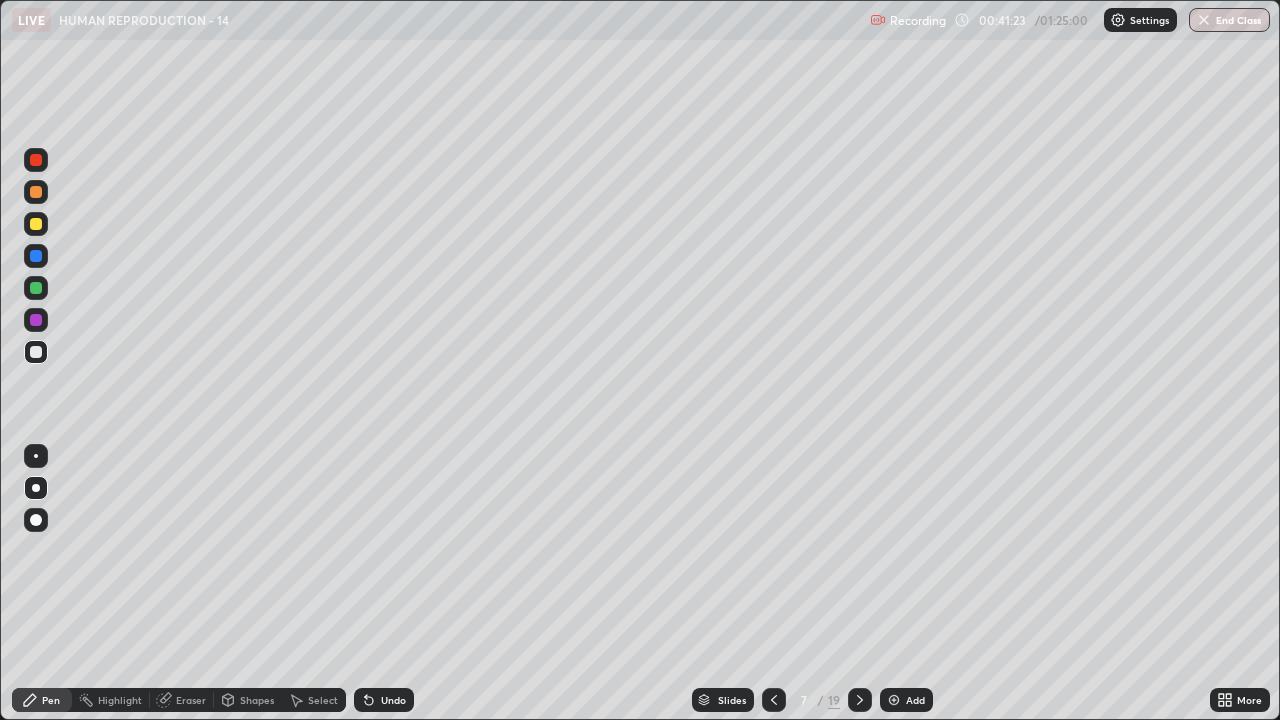 click 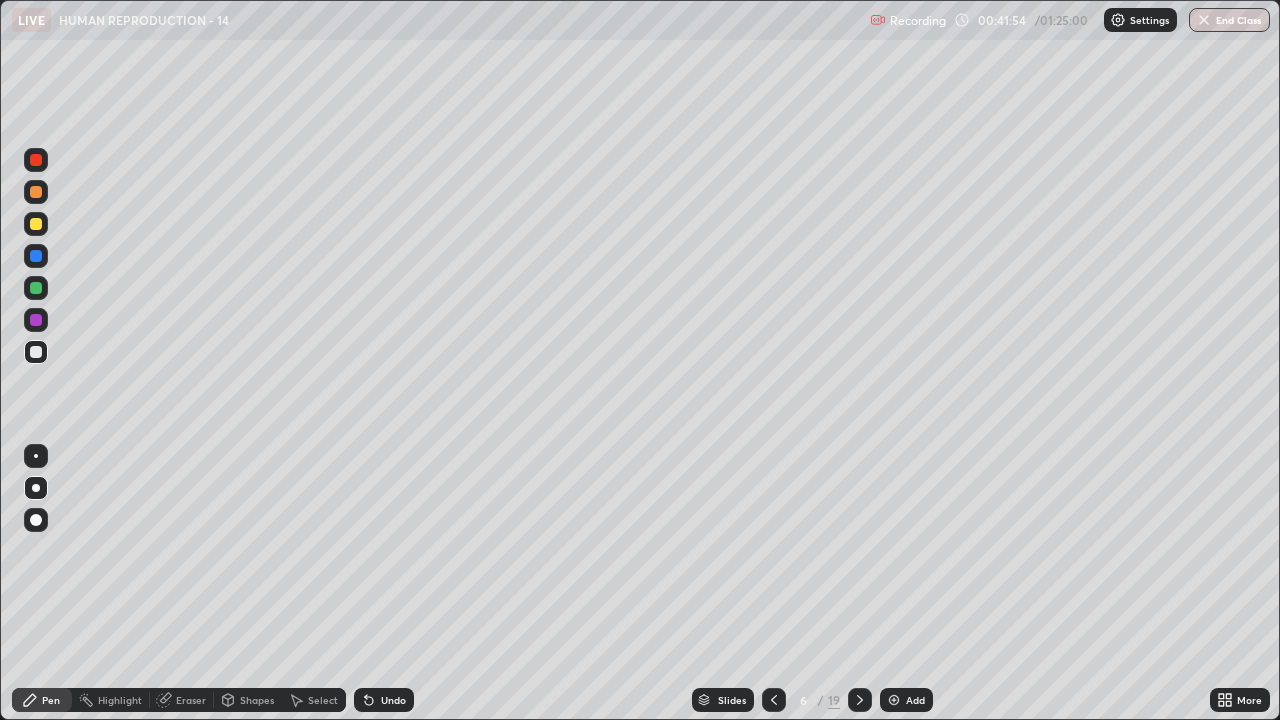 click 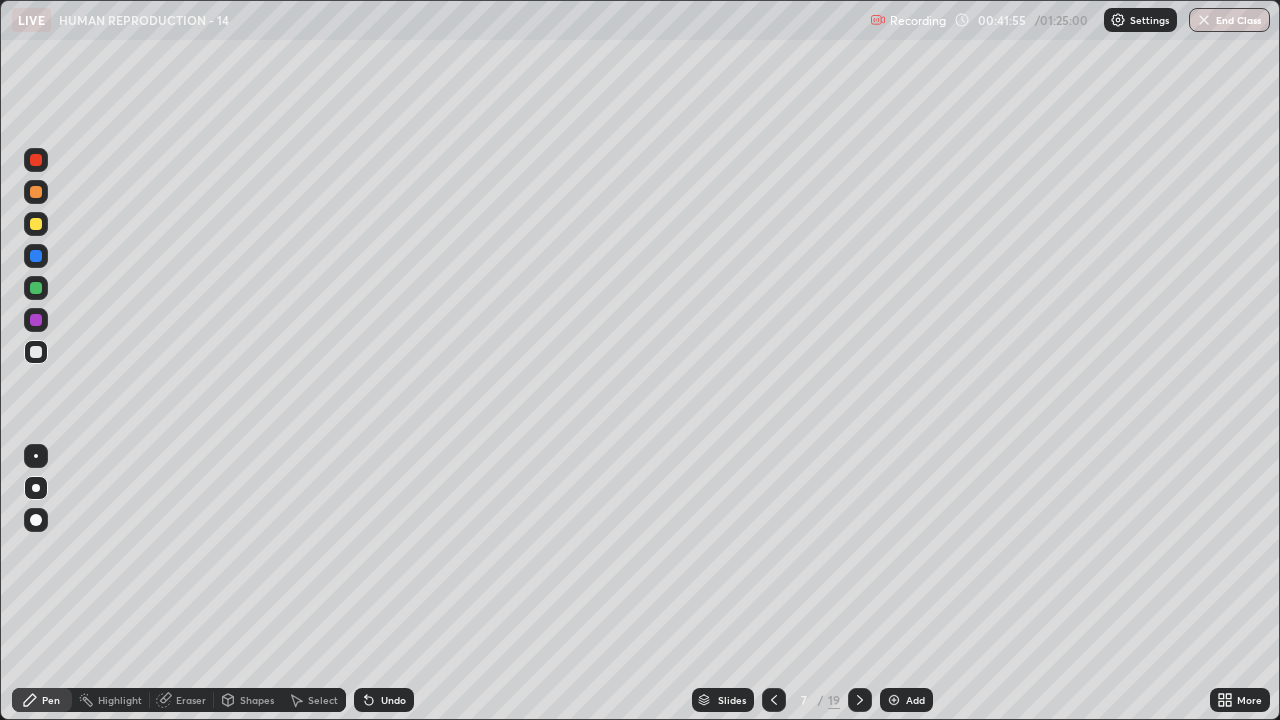 click 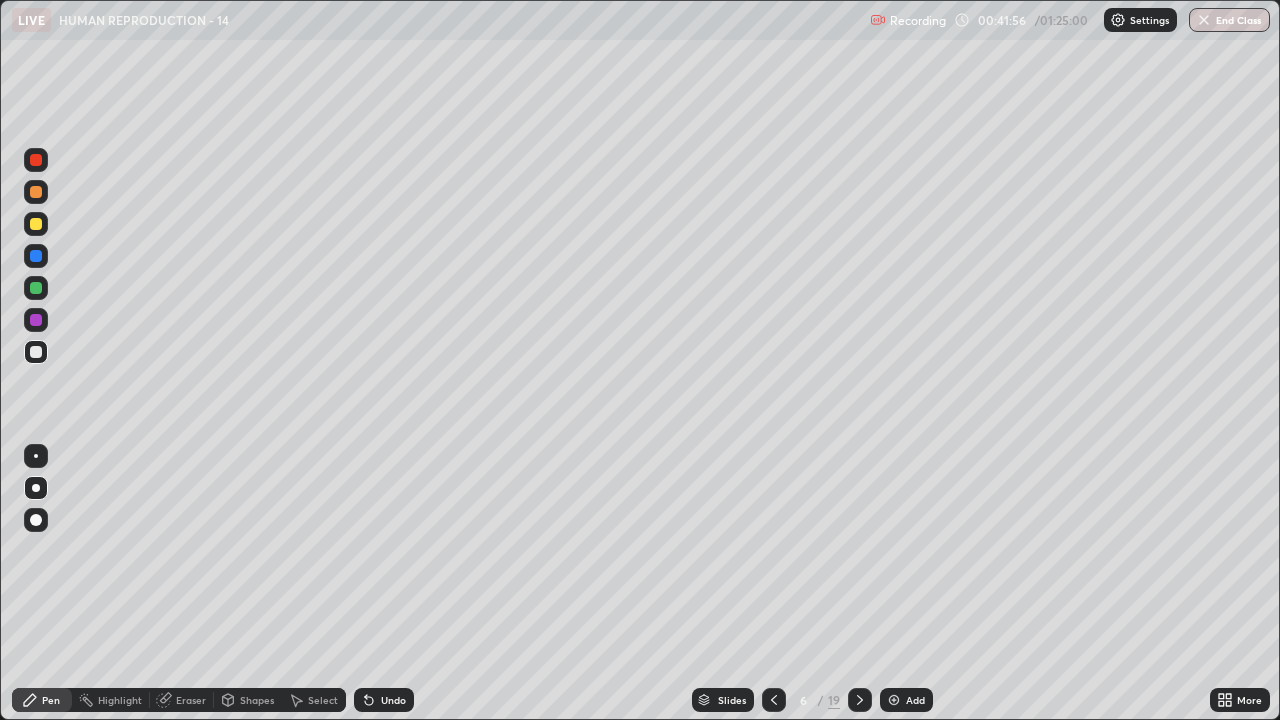click on "Add" at bounding box center (906, 700) 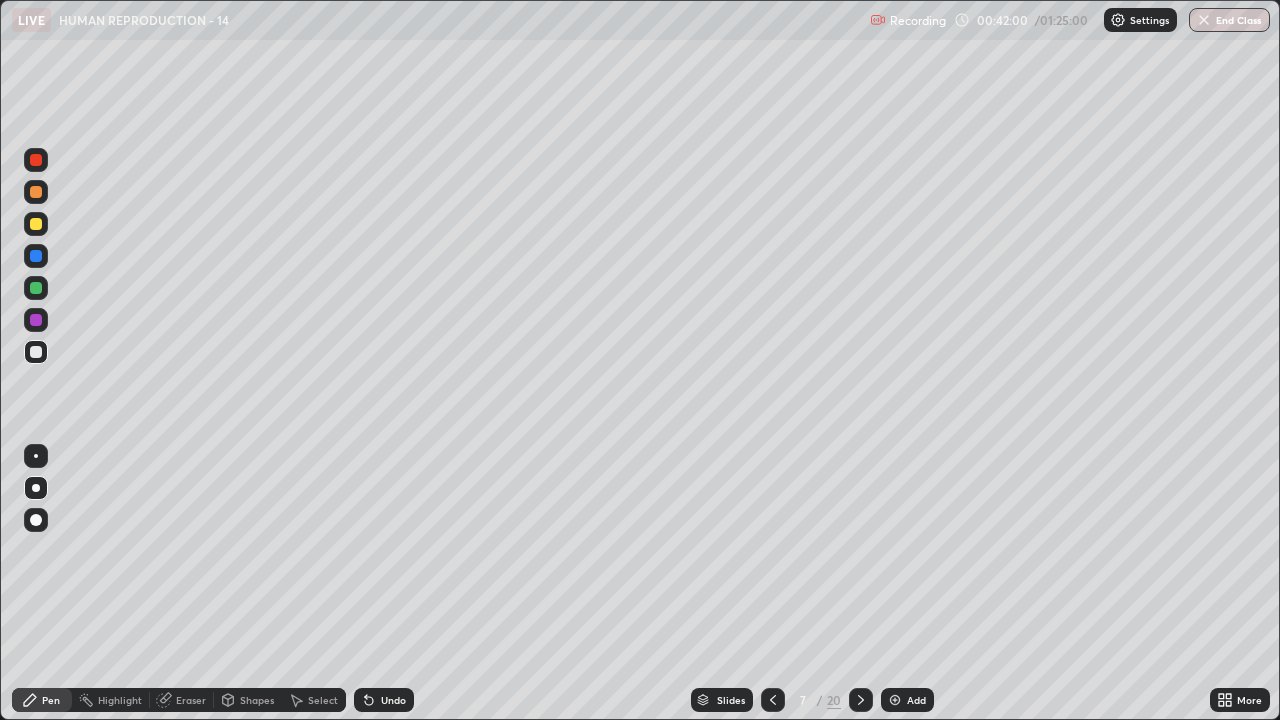 click at bounding box center [36, 224] 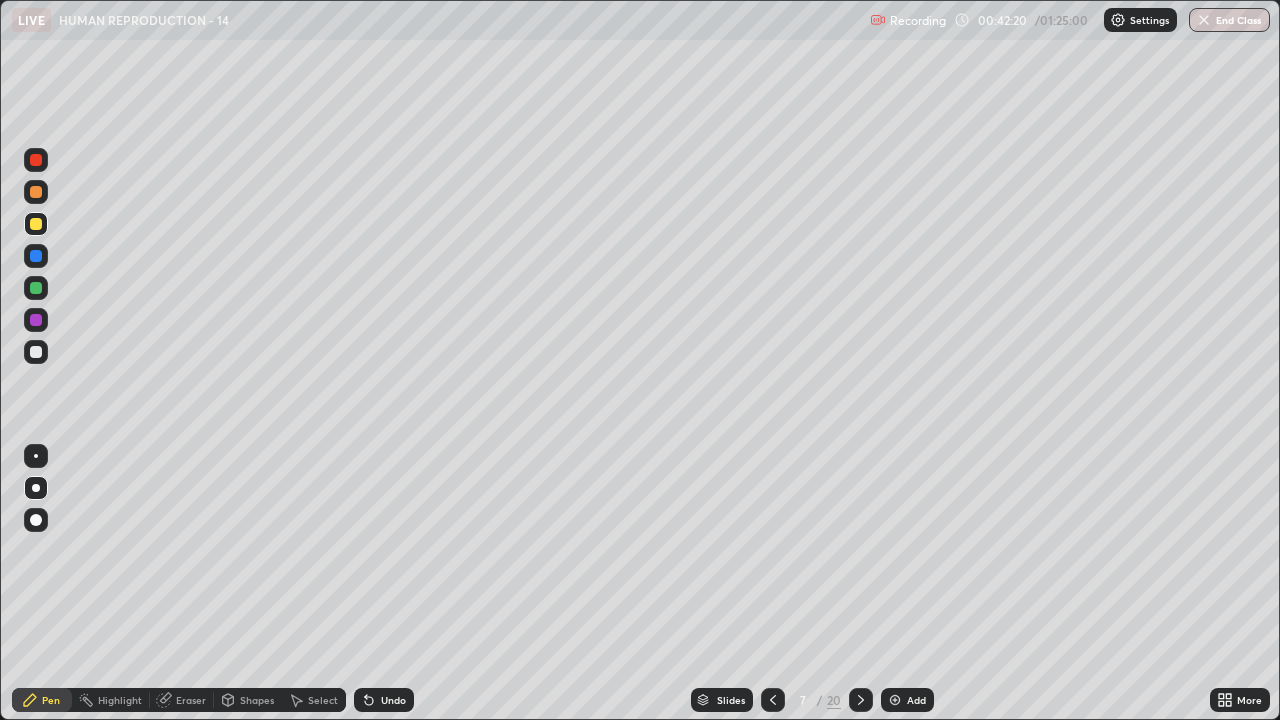 click on "Shapes" at bounding box center (248, 700) 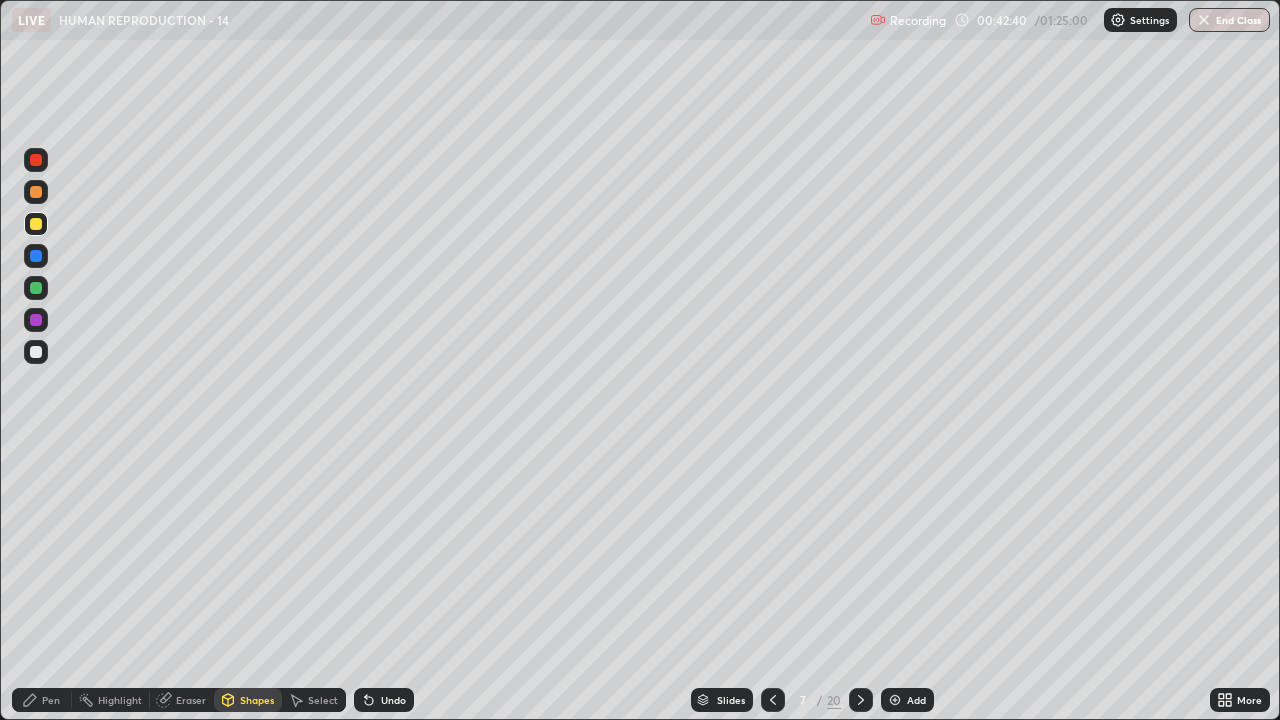 click at bounding box center [36, 352] 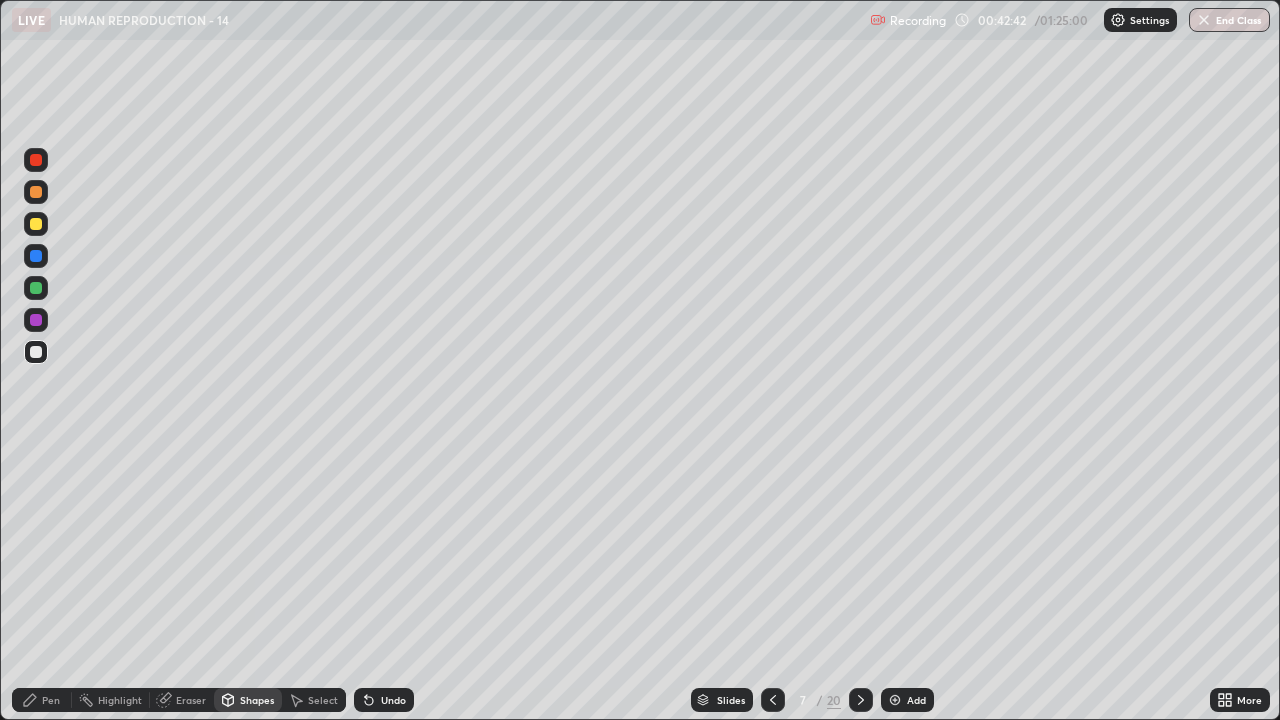 click at bounding box center (895, 700) 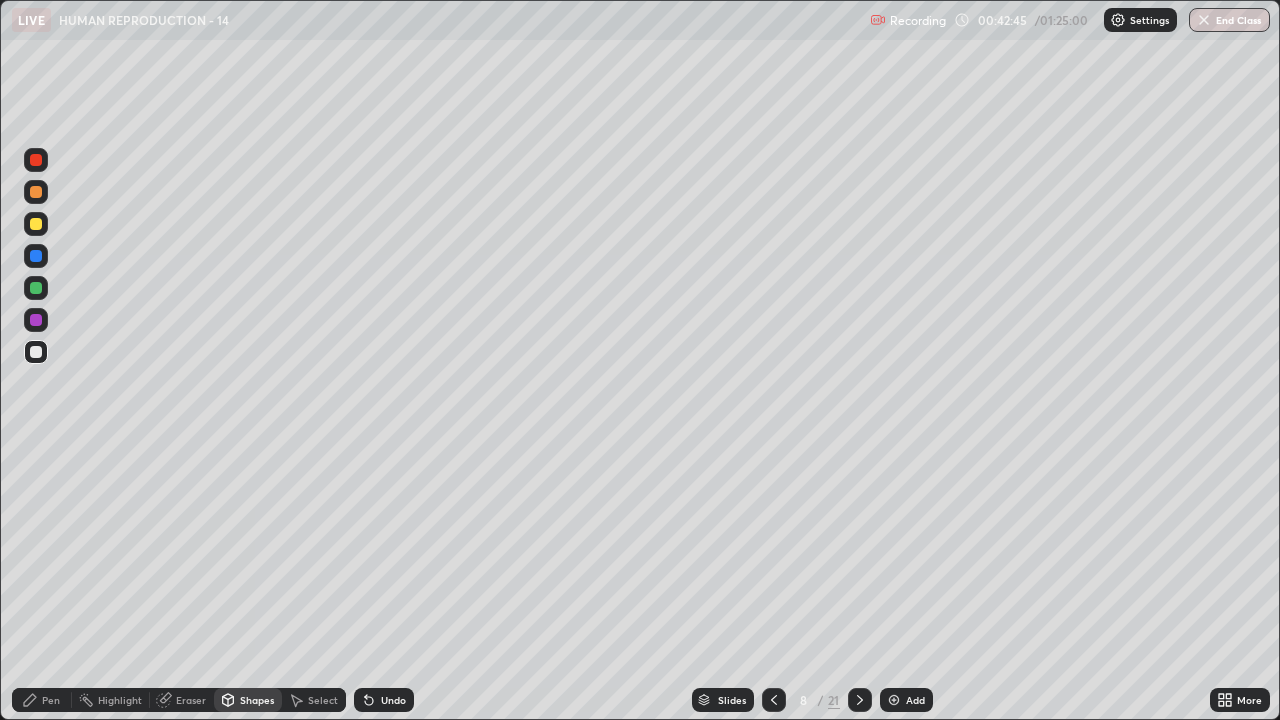 click on "Undo" at bounding box center (393, 700) 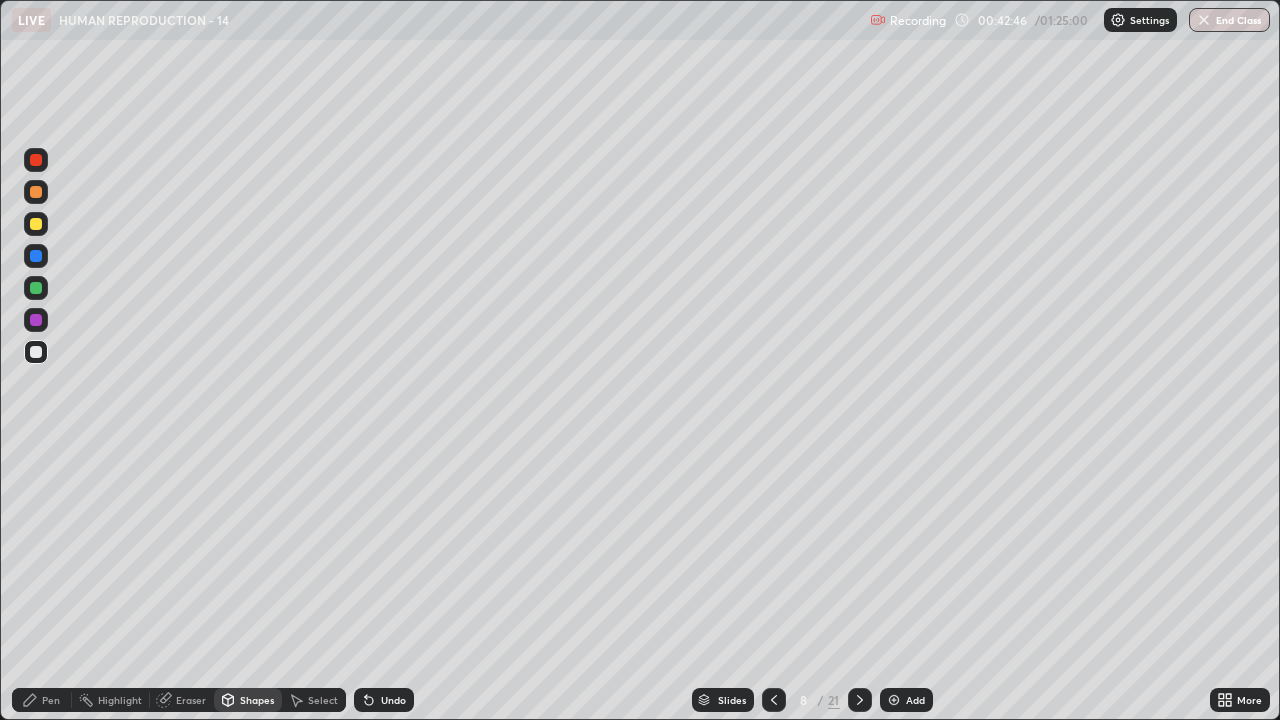 click on "Pen" at bounding box center [51, 700] 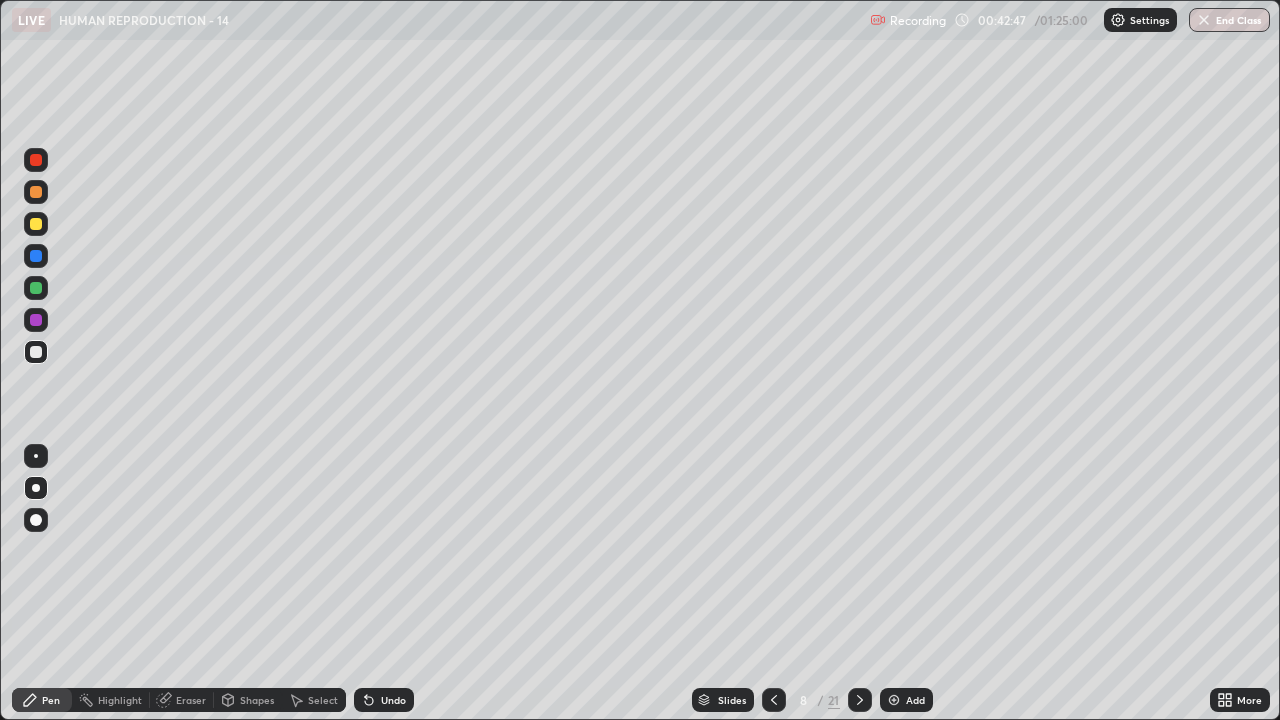 click 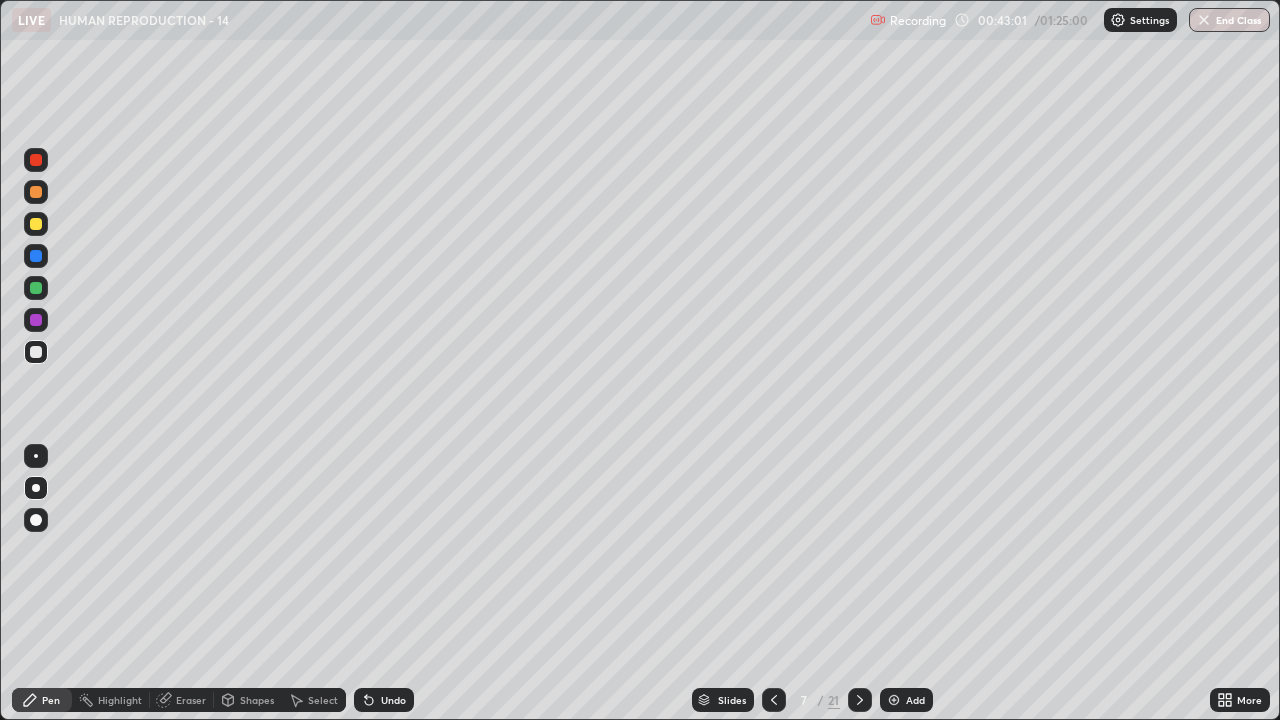 click 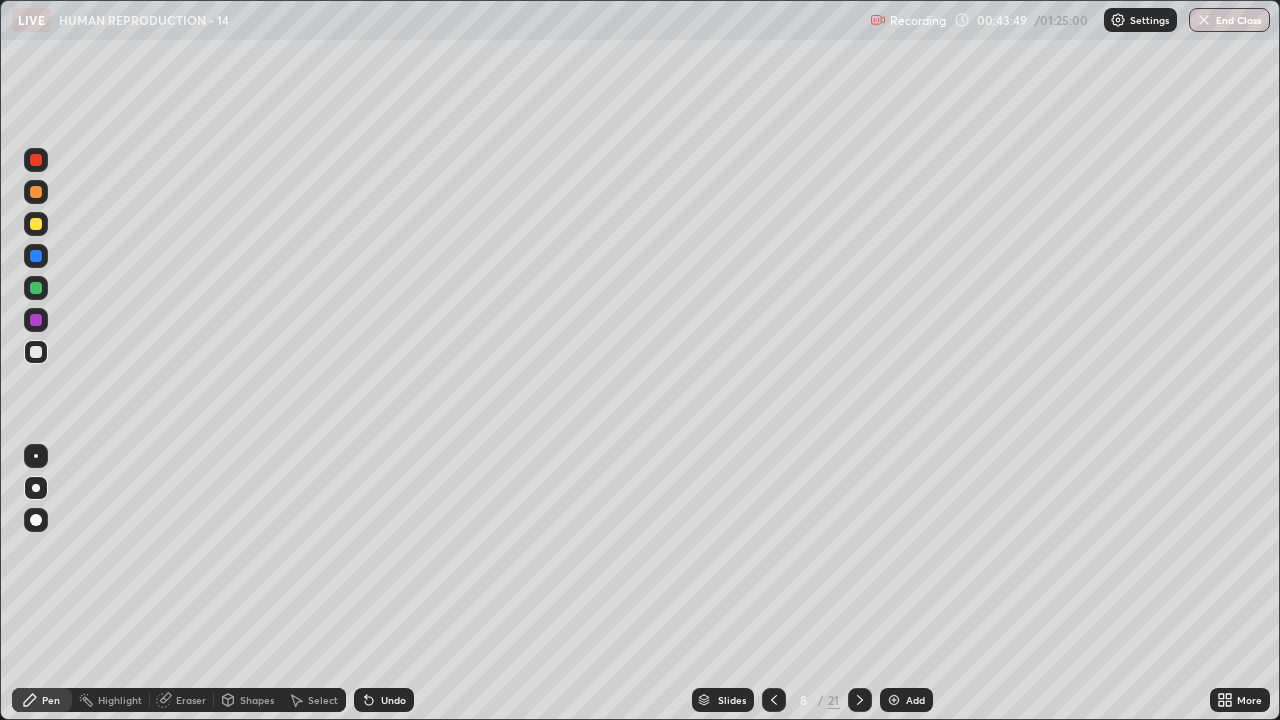 click 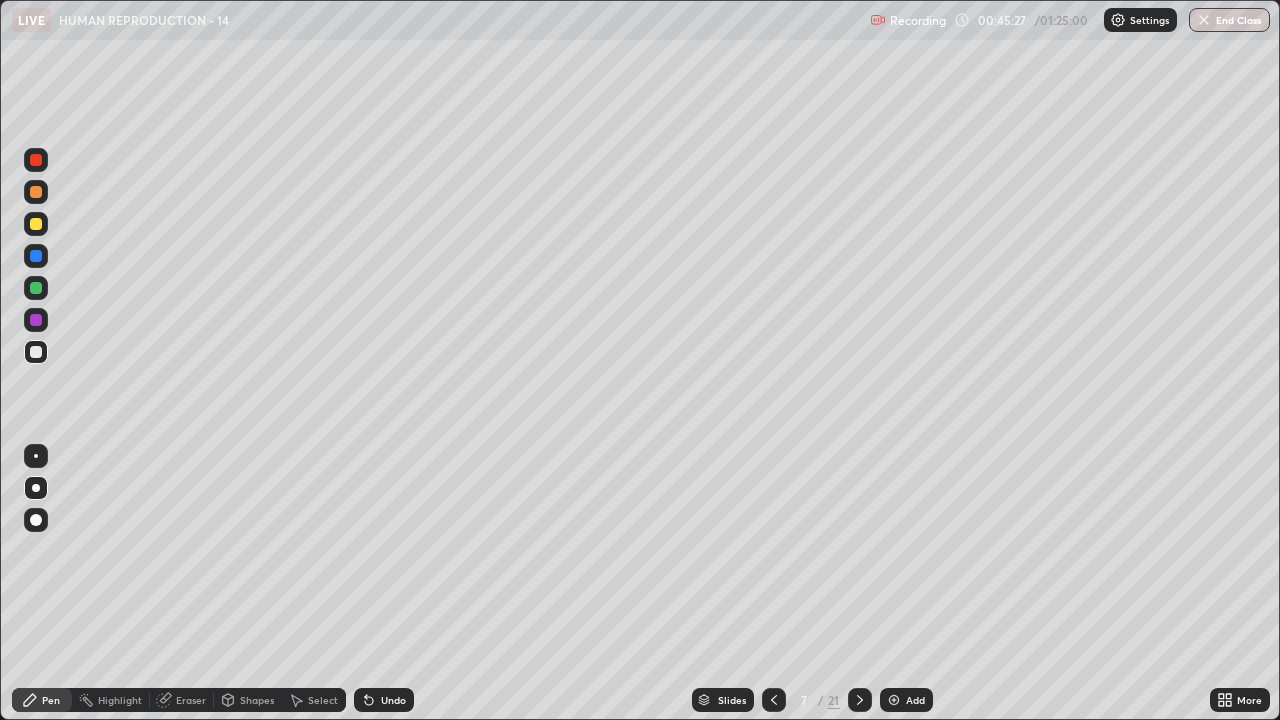 click 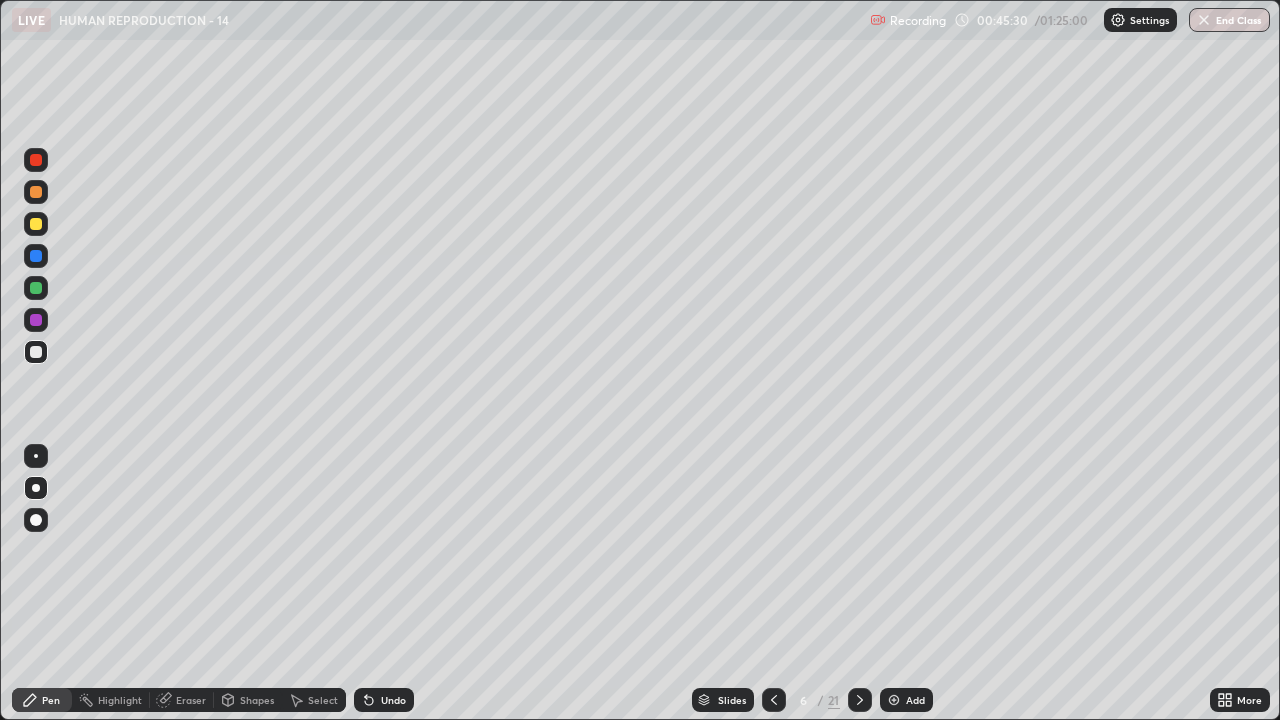 click 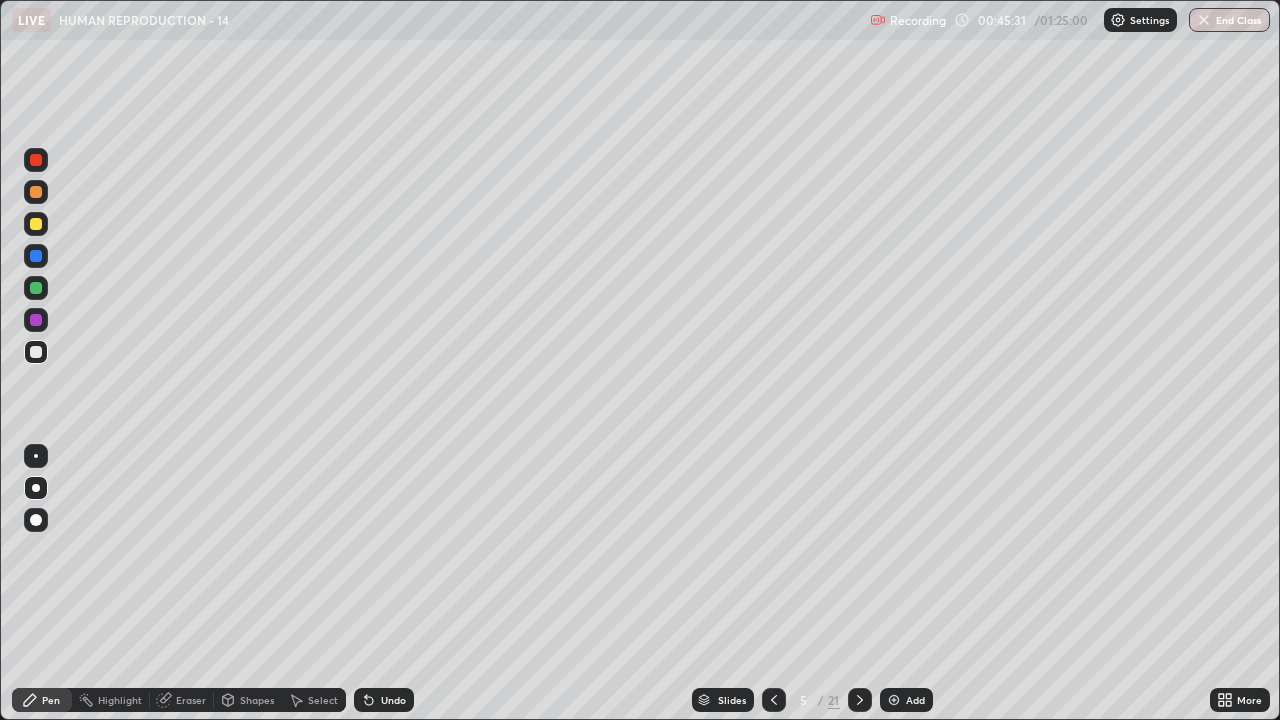 click 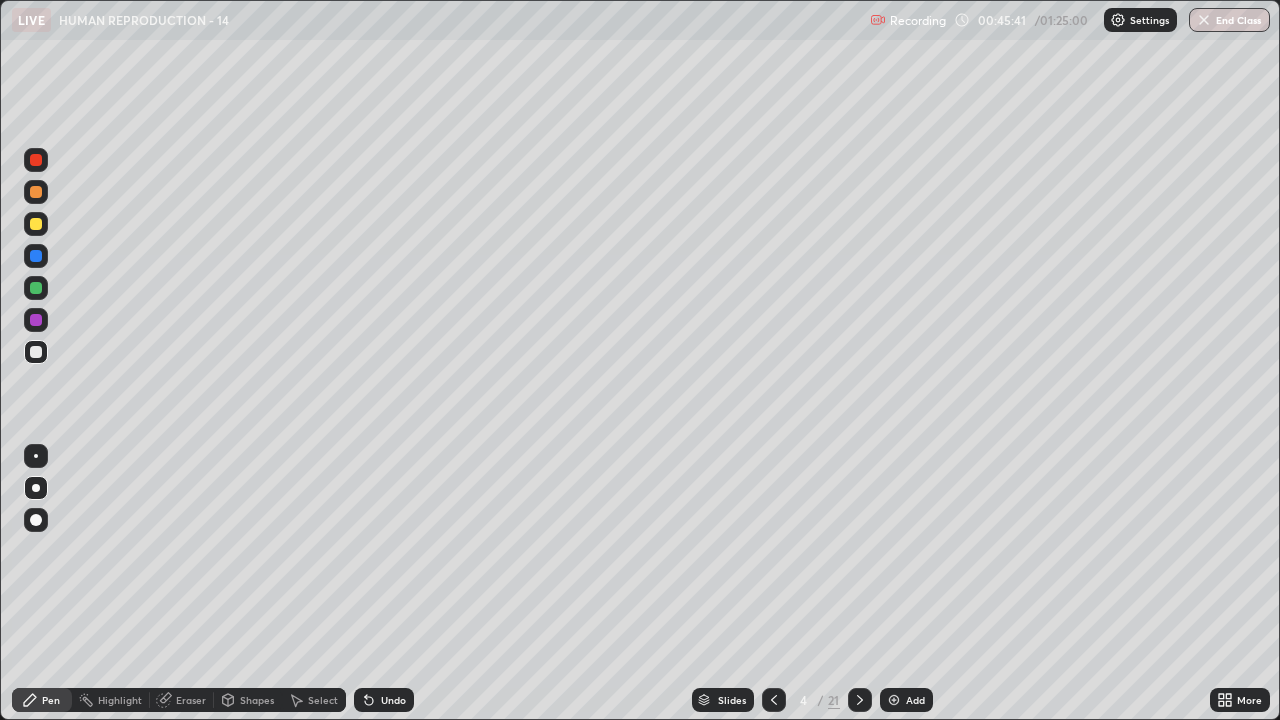 click 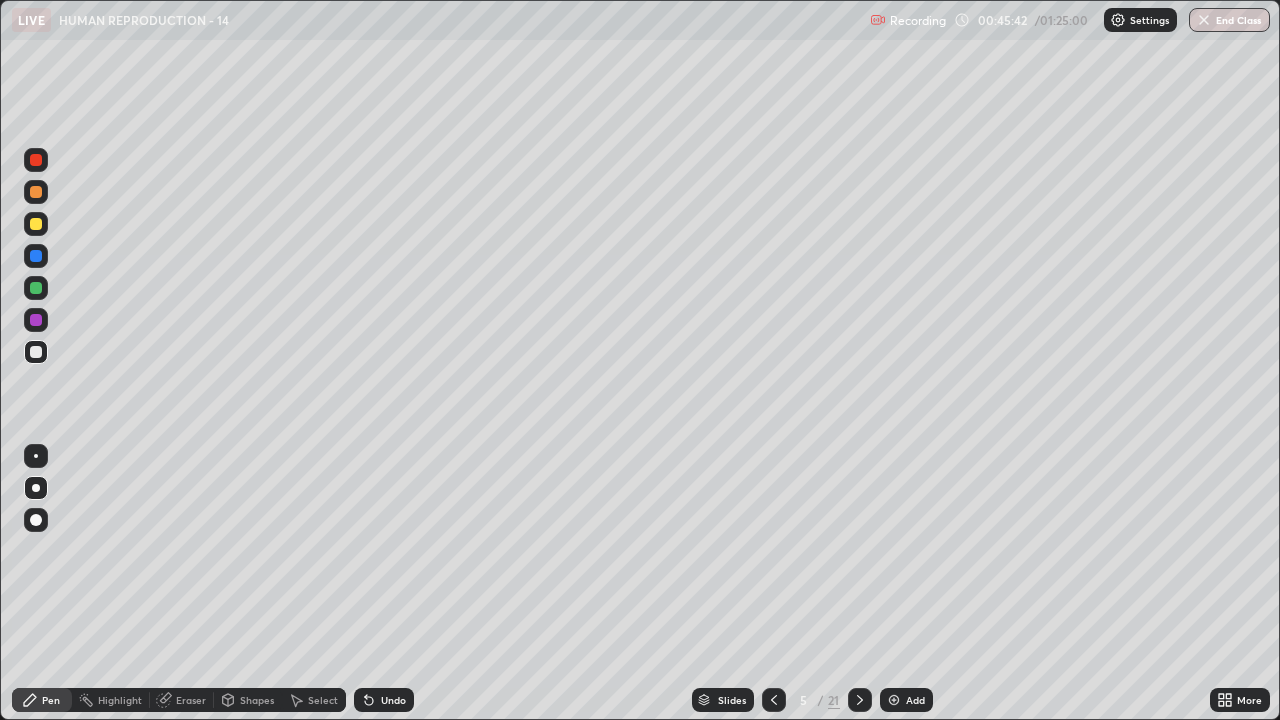 click at bounding box center (860, 700) 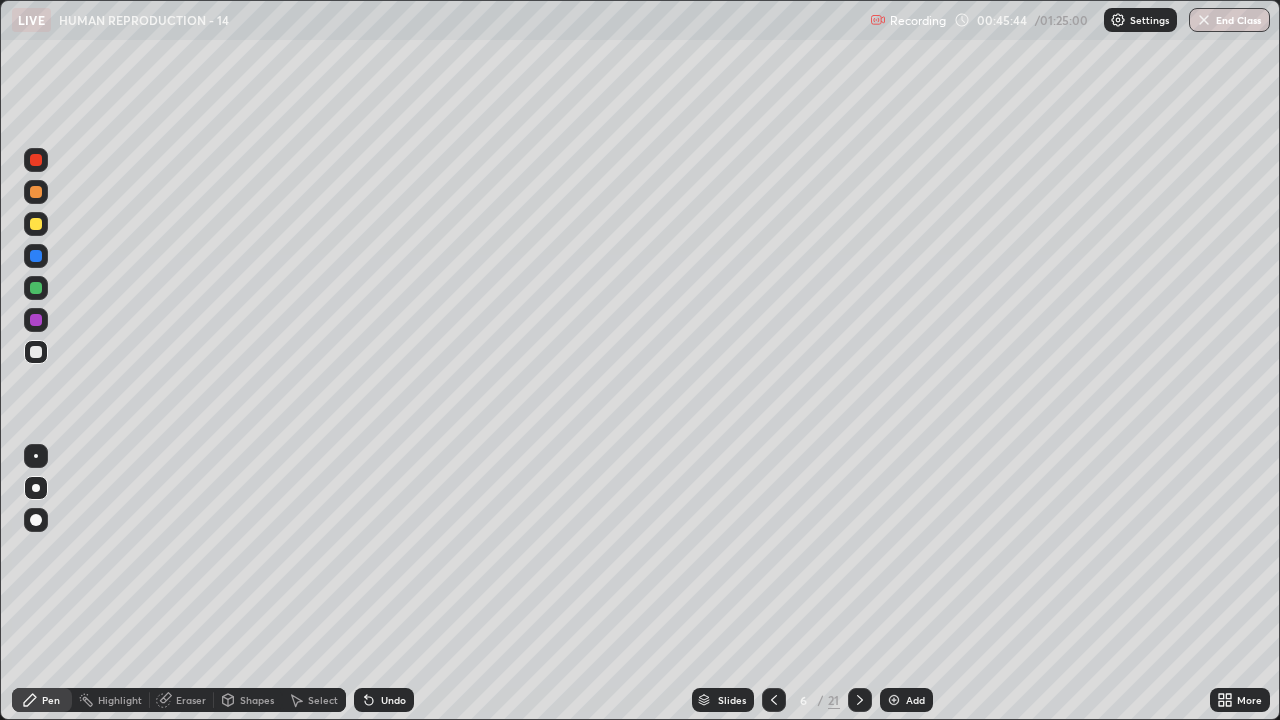 click 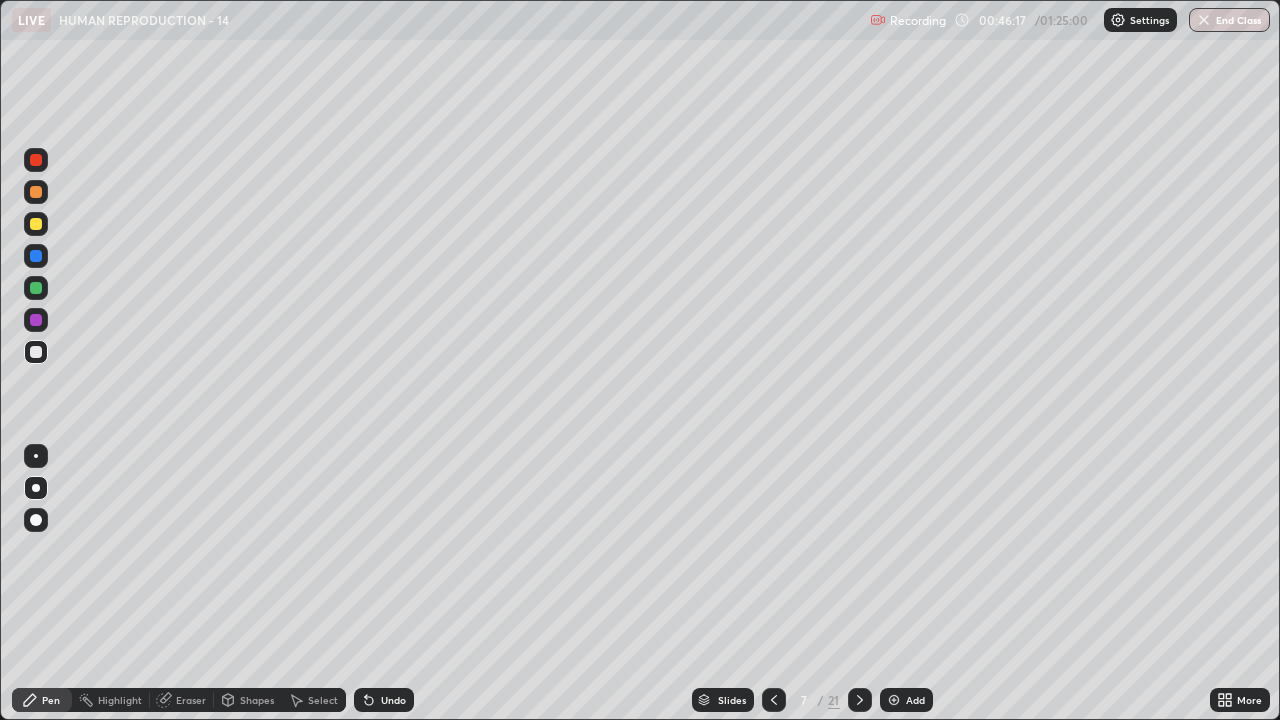 click 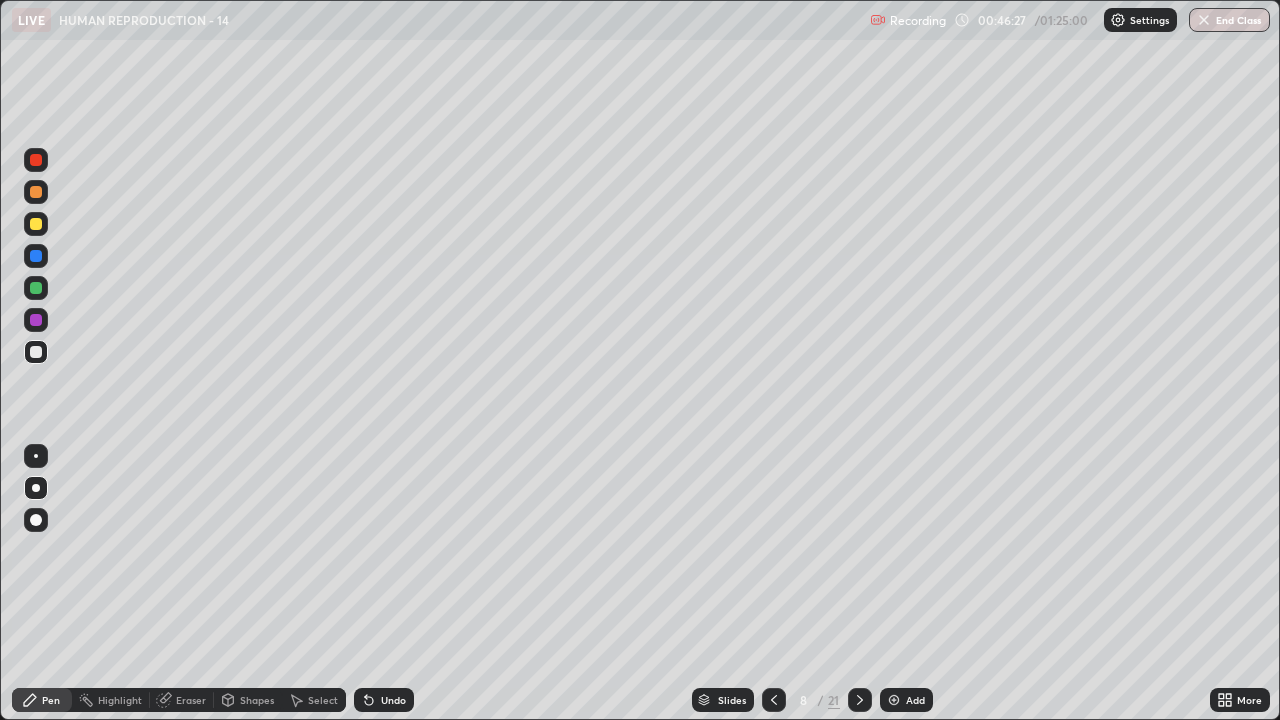 click 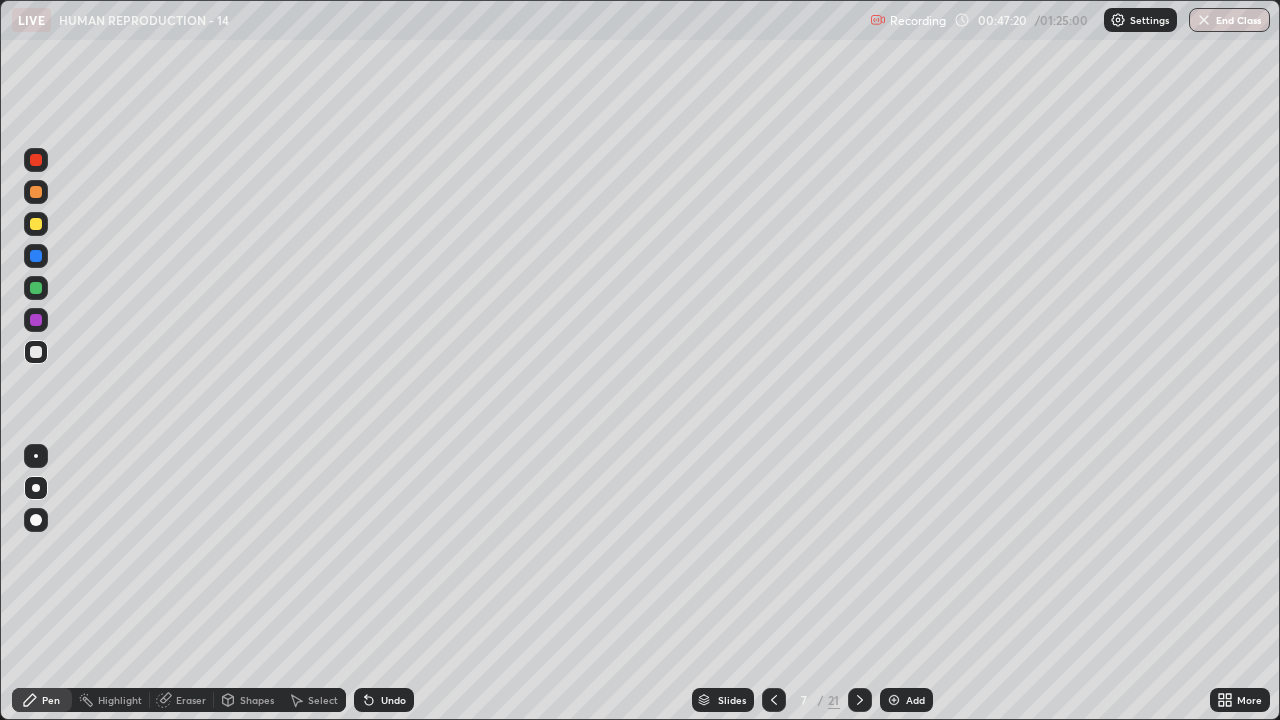 click 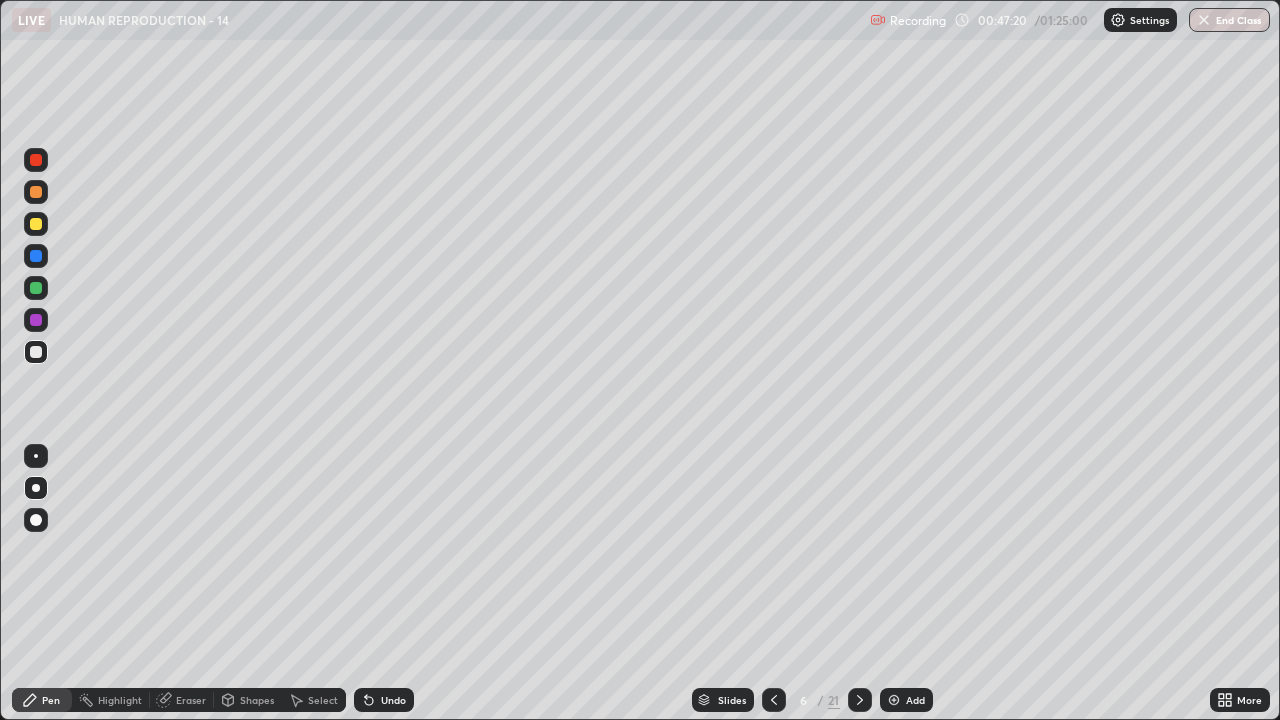 click 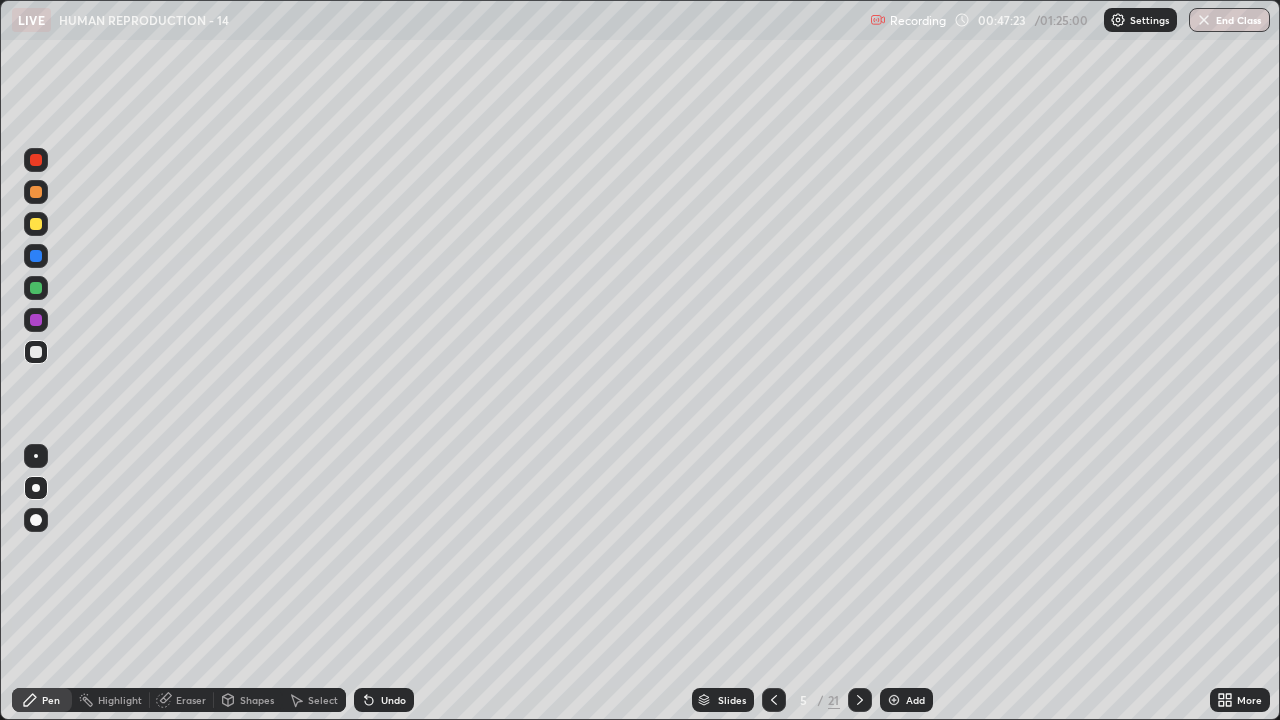 click 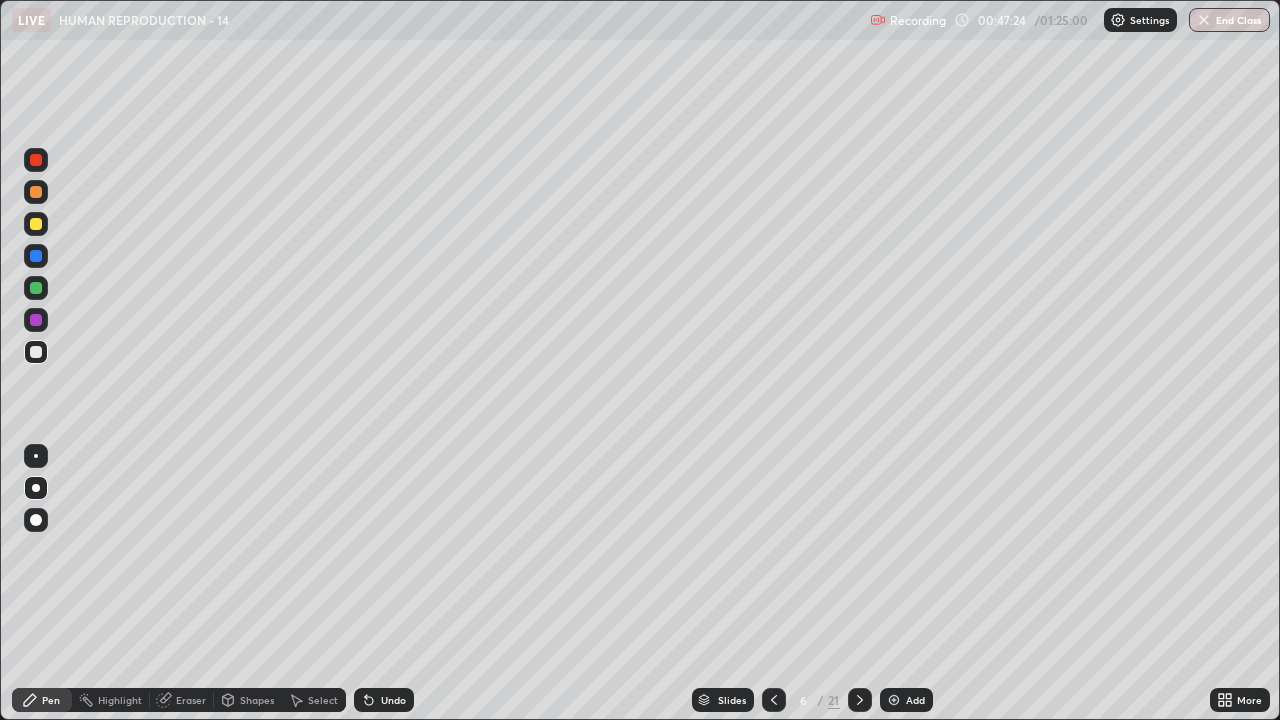 click 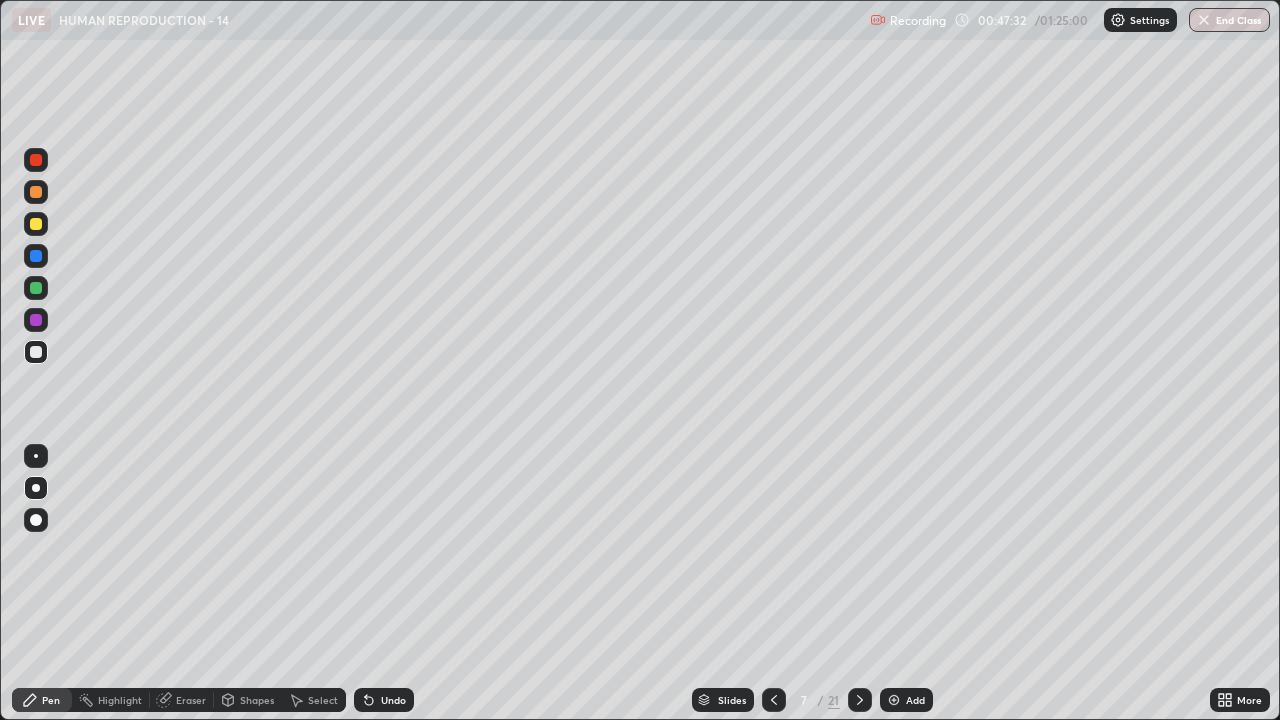 click 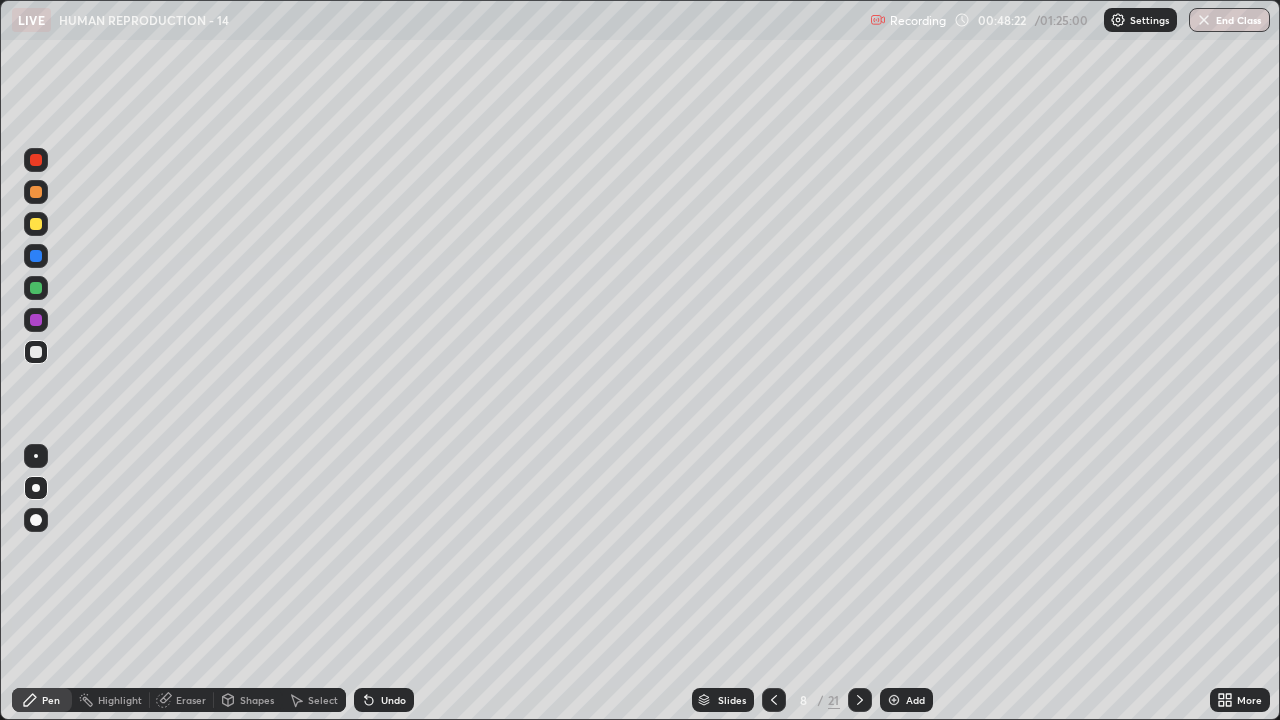 click 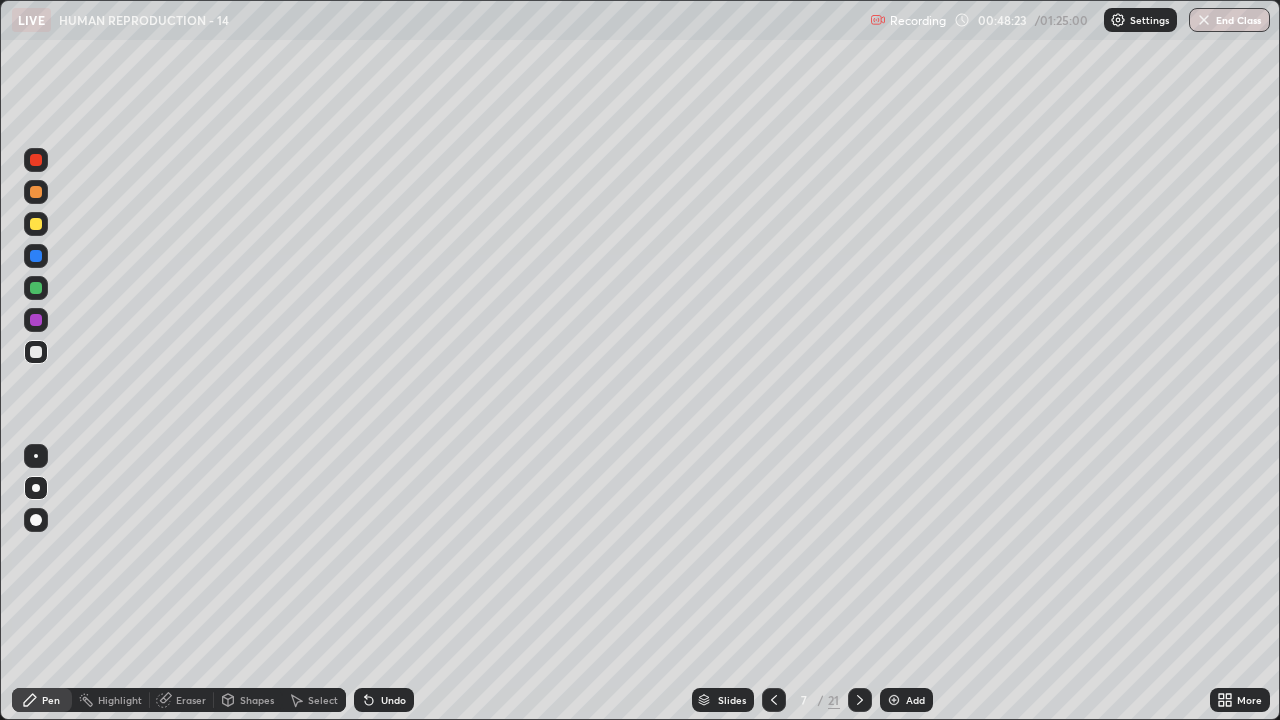 click 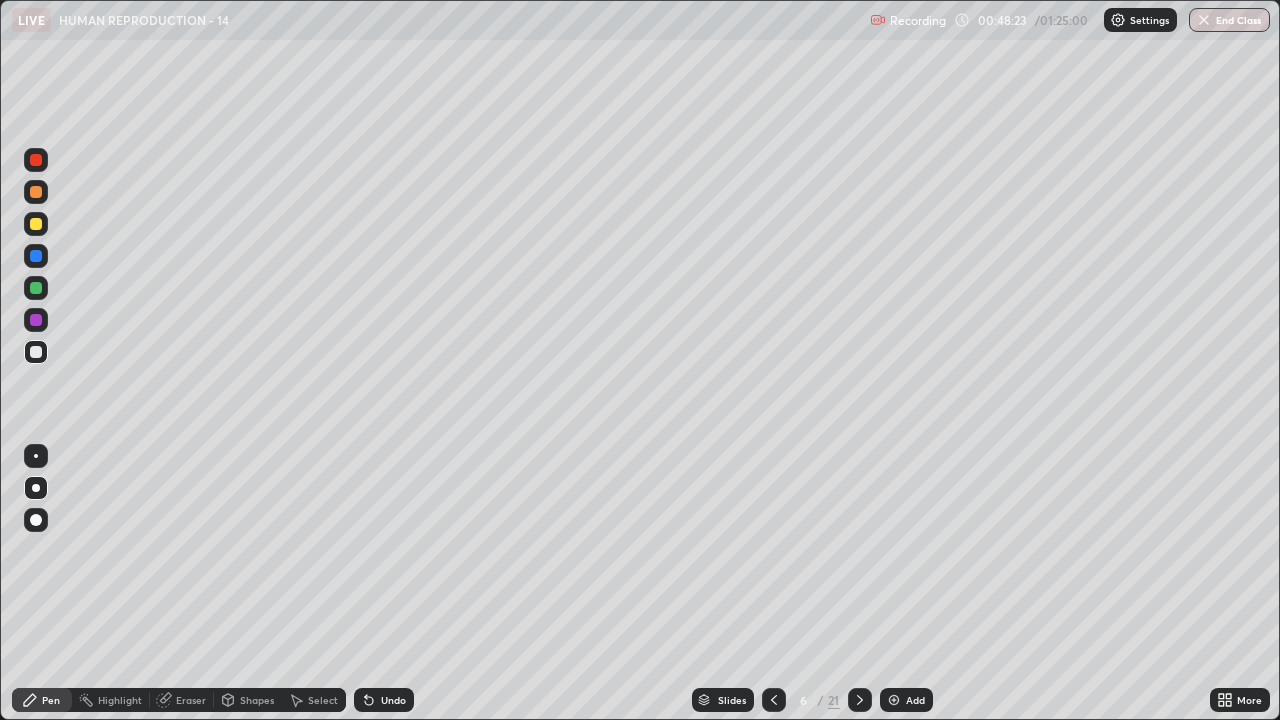click 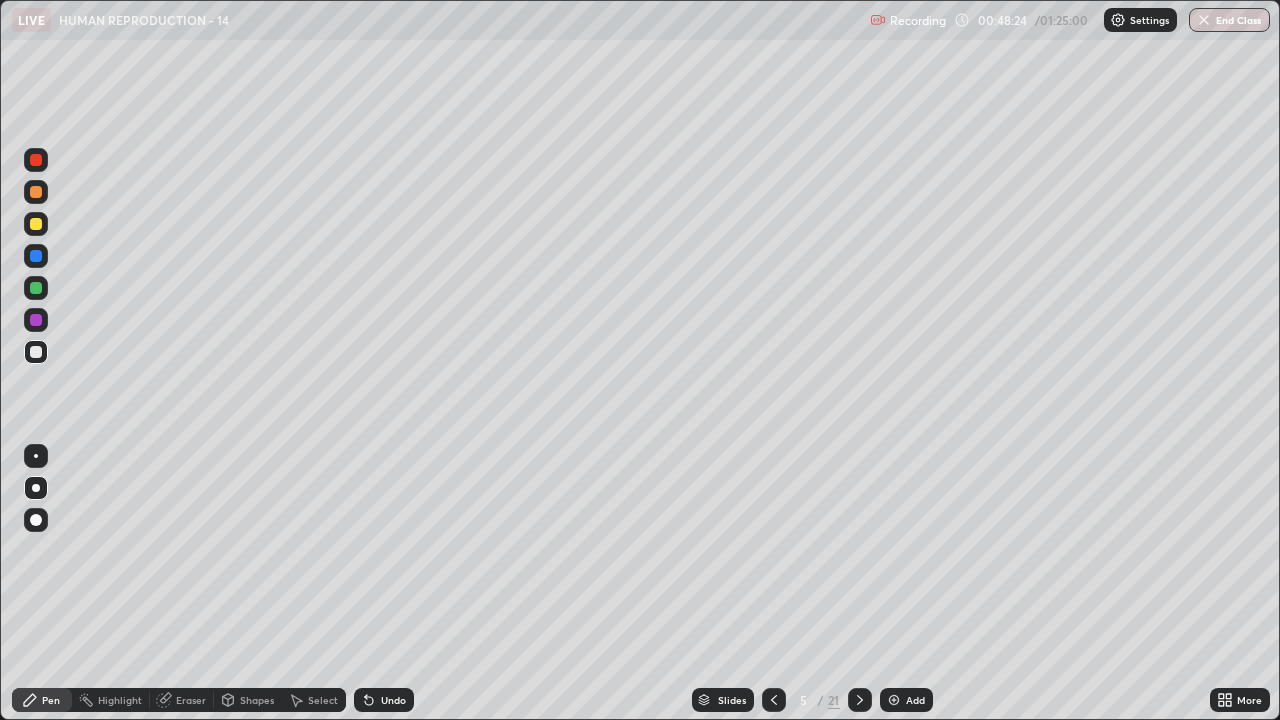 click 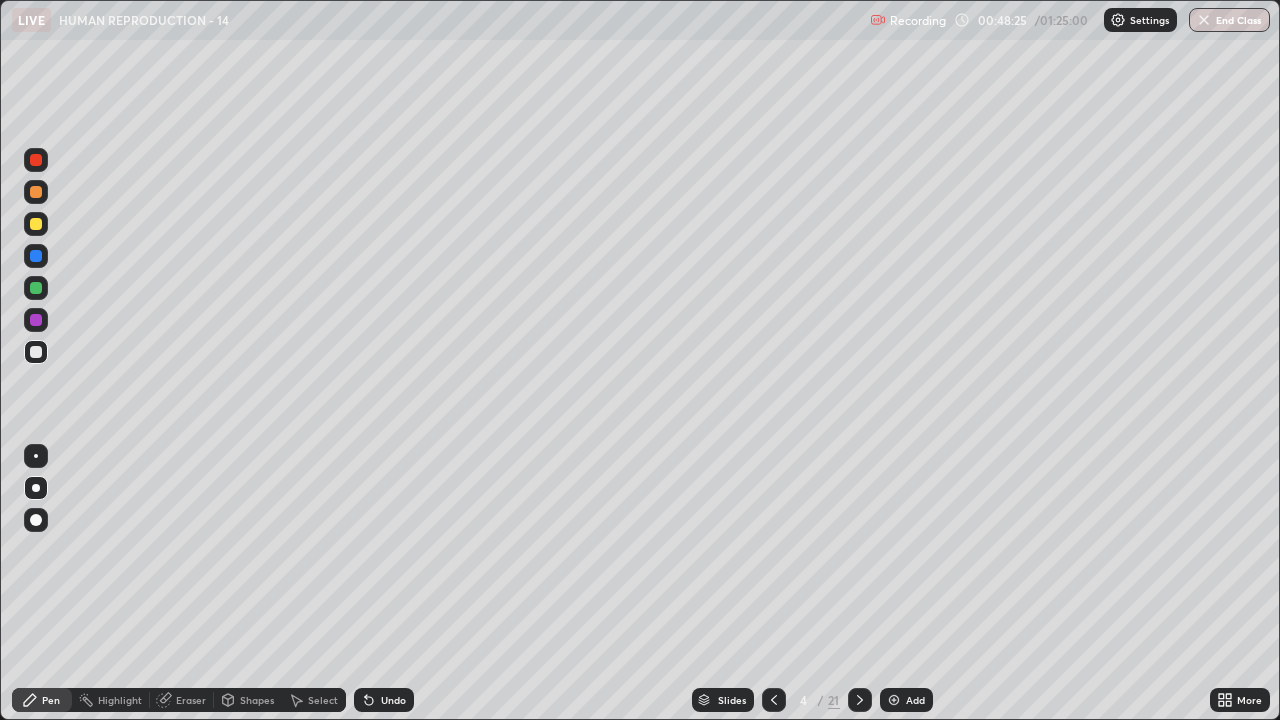 click 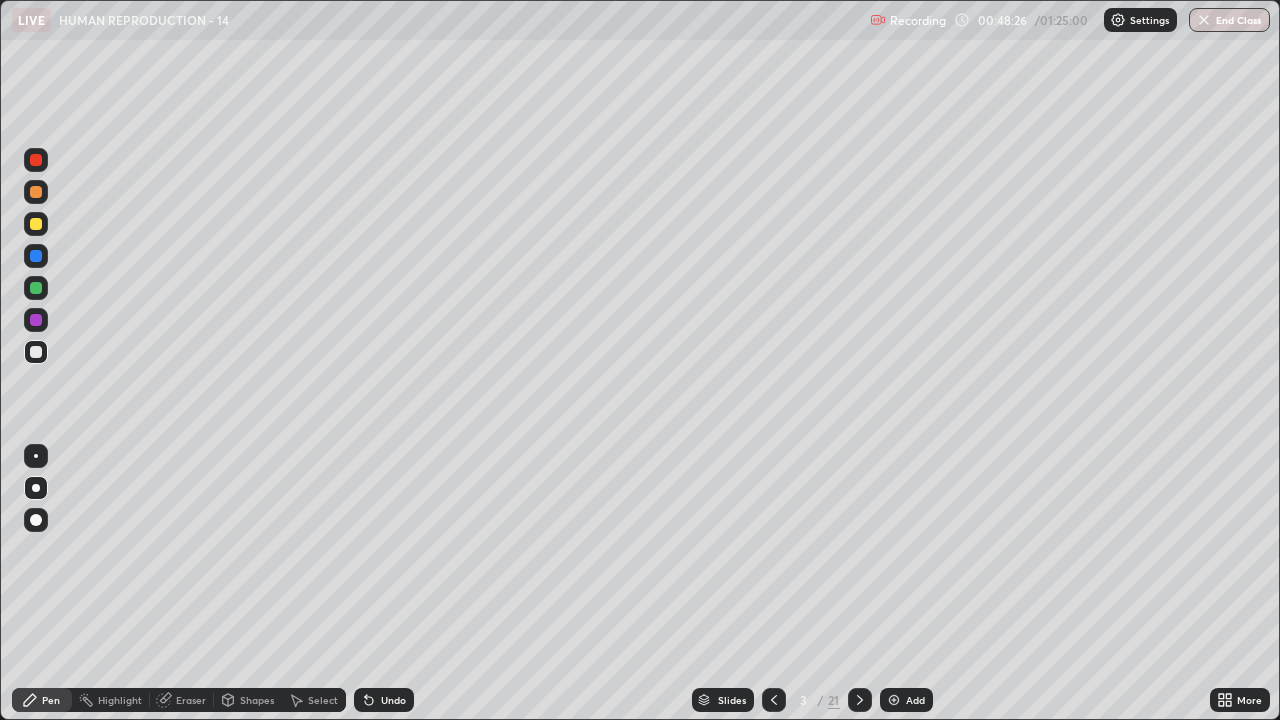click 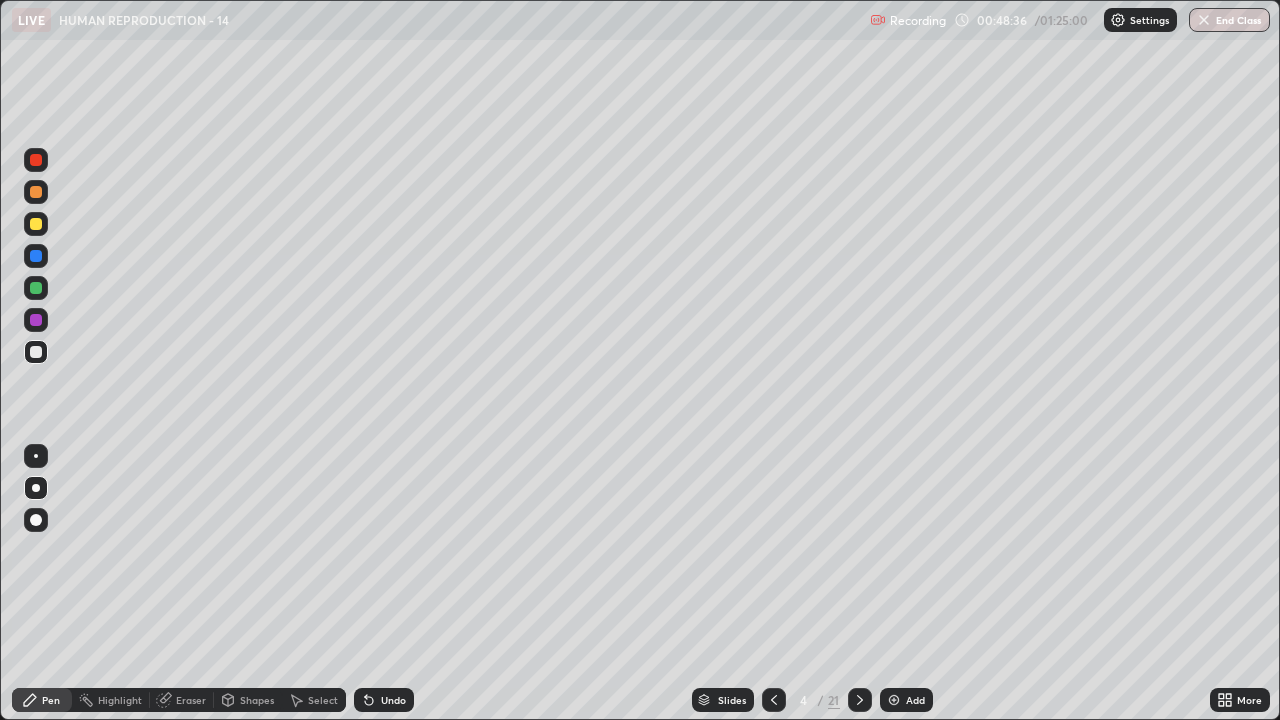 click at bounding box center [36, 192] 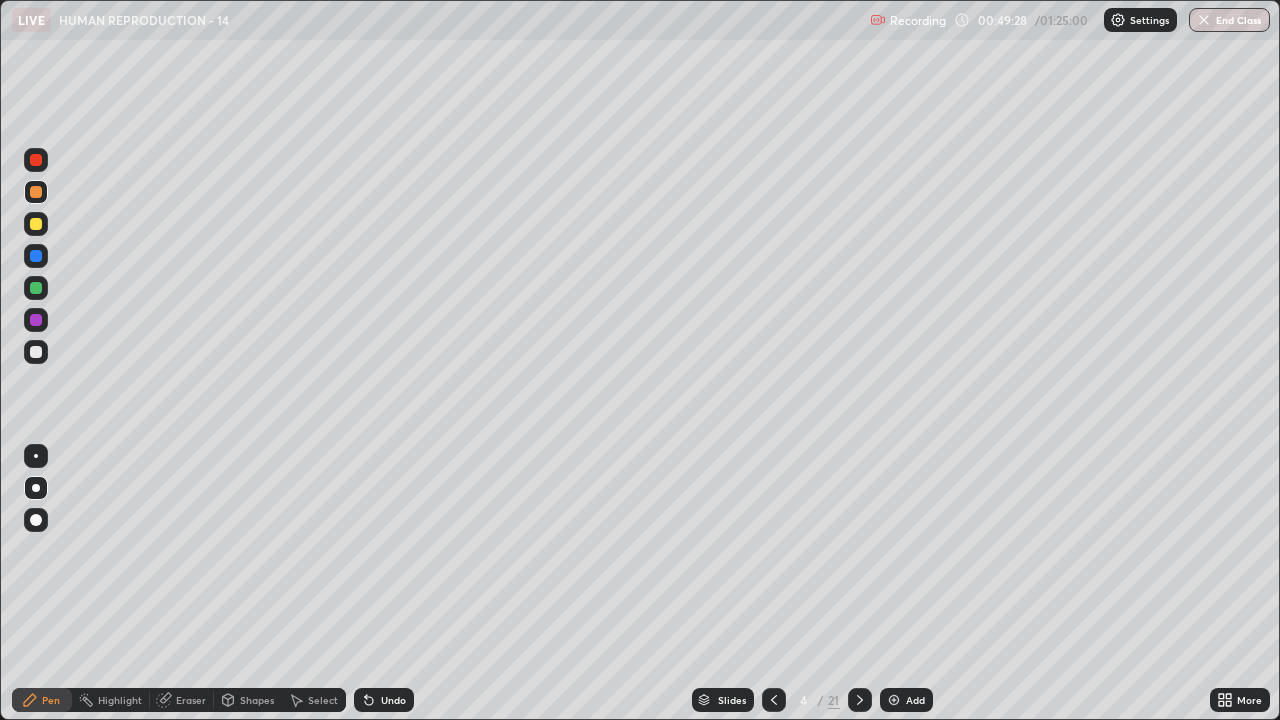 click 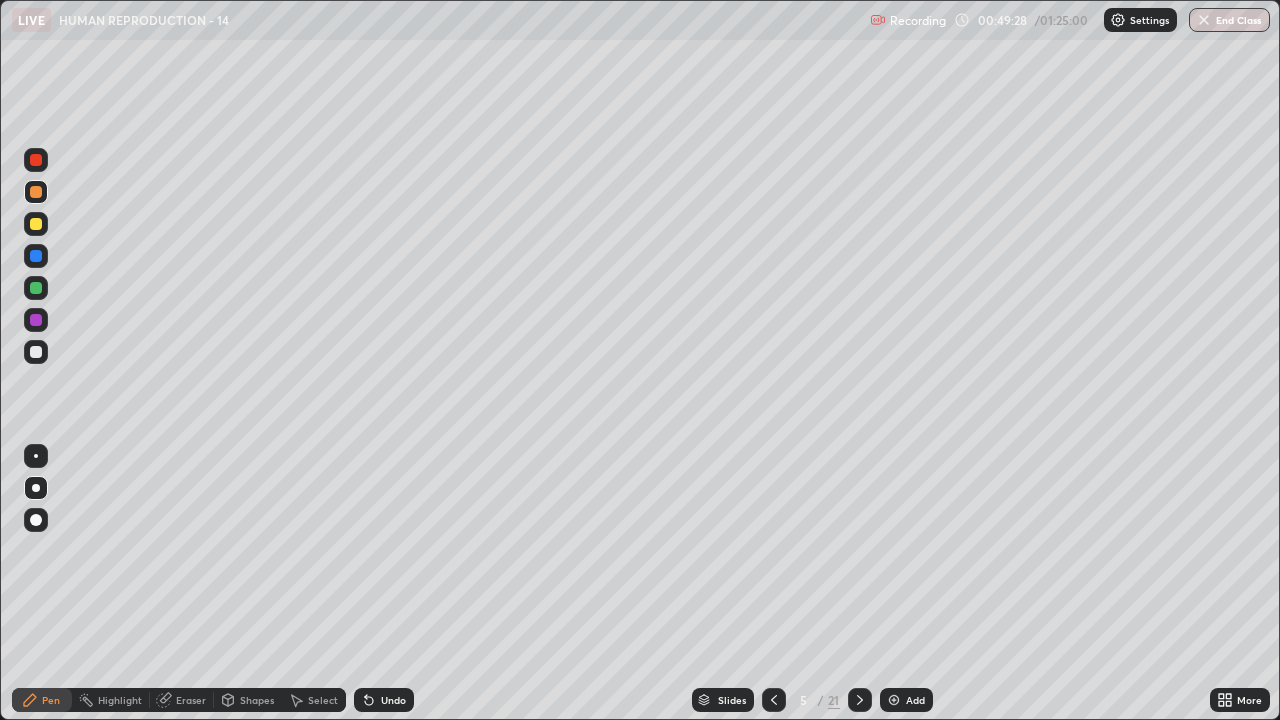 click 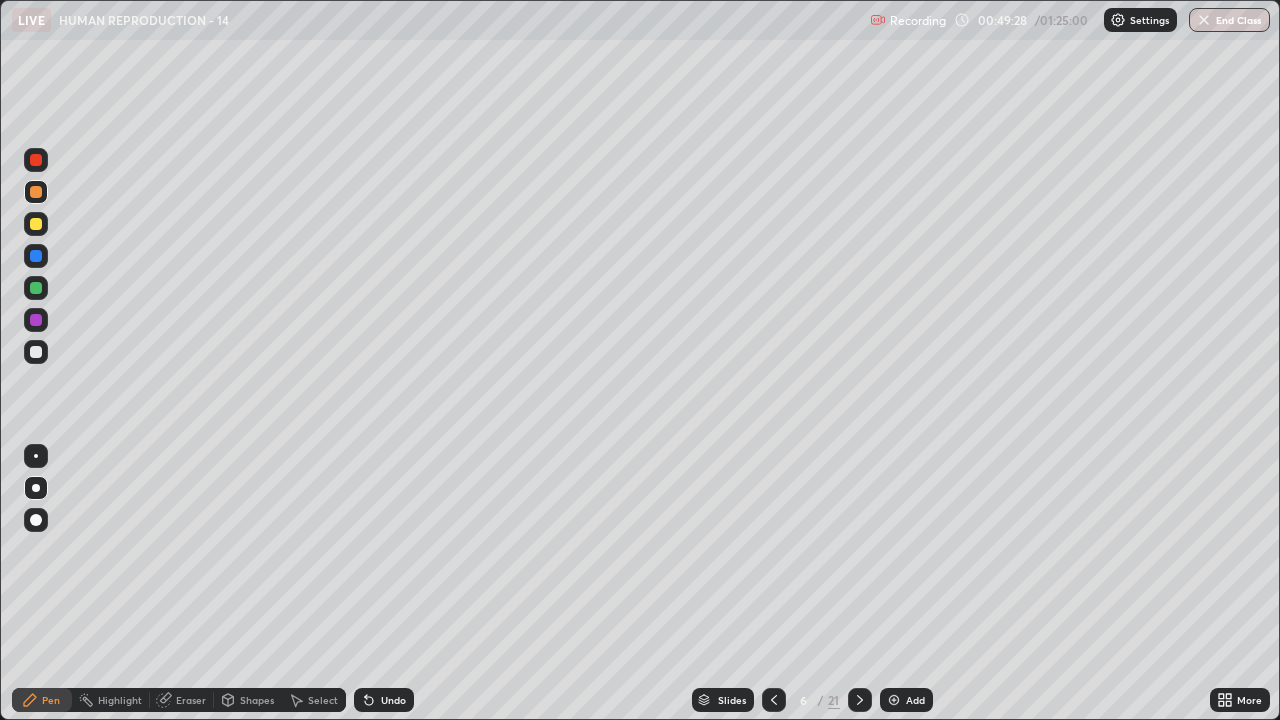 click 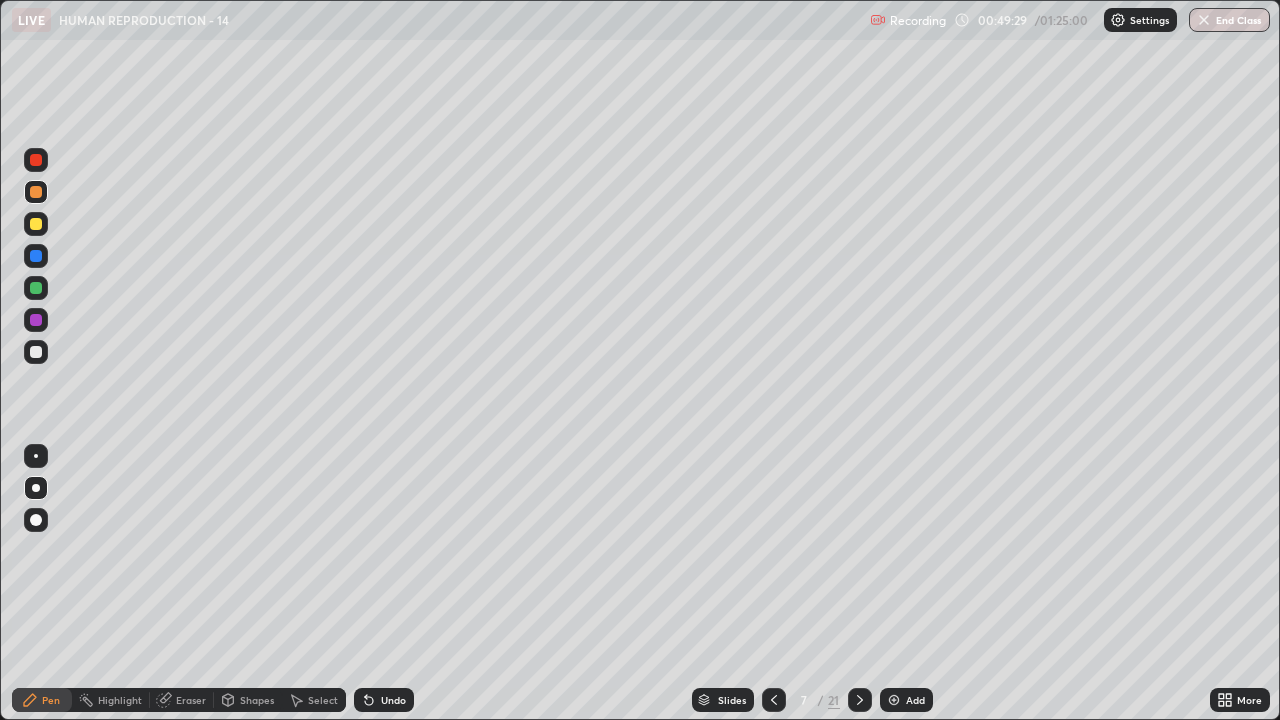click 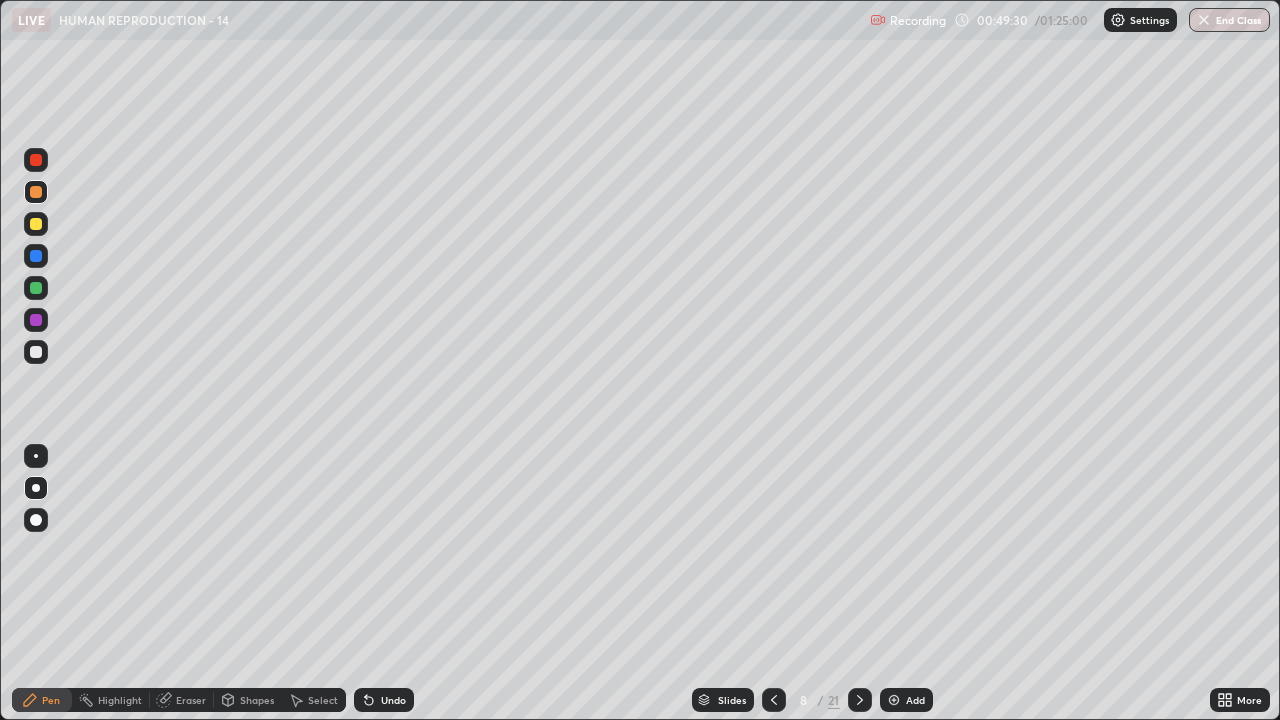 click 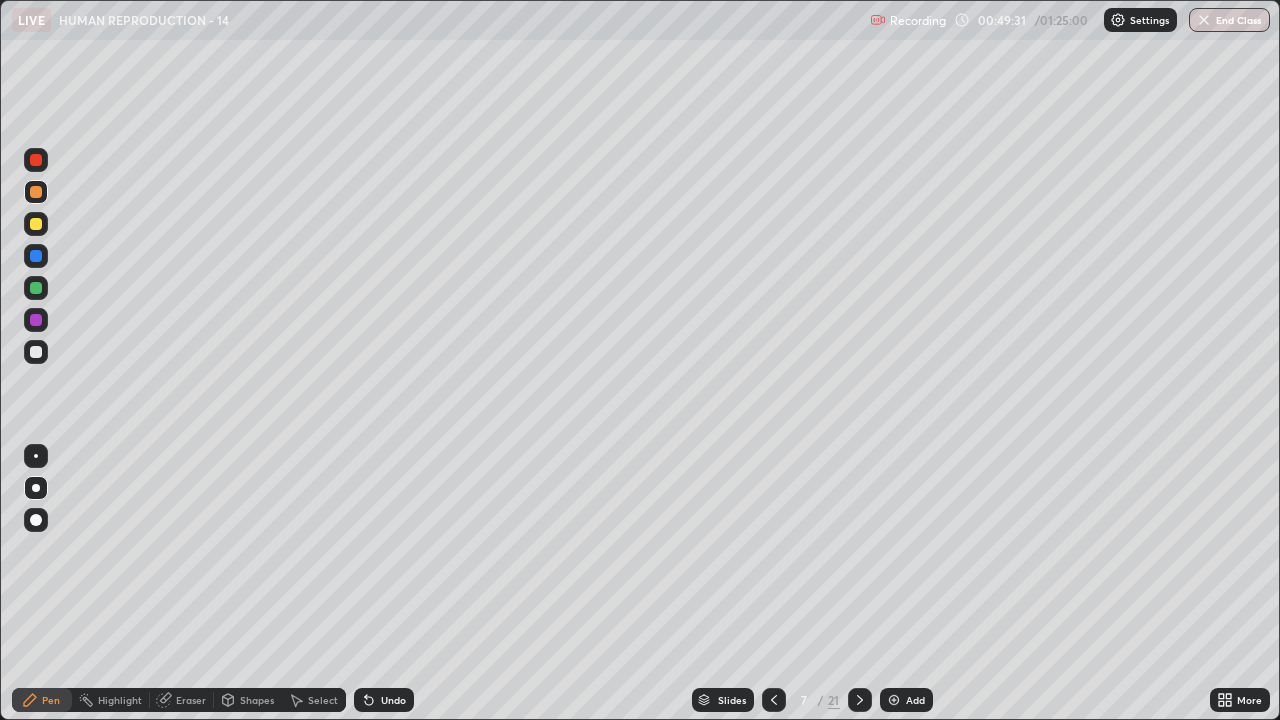 click at bounding box center (894, 700) 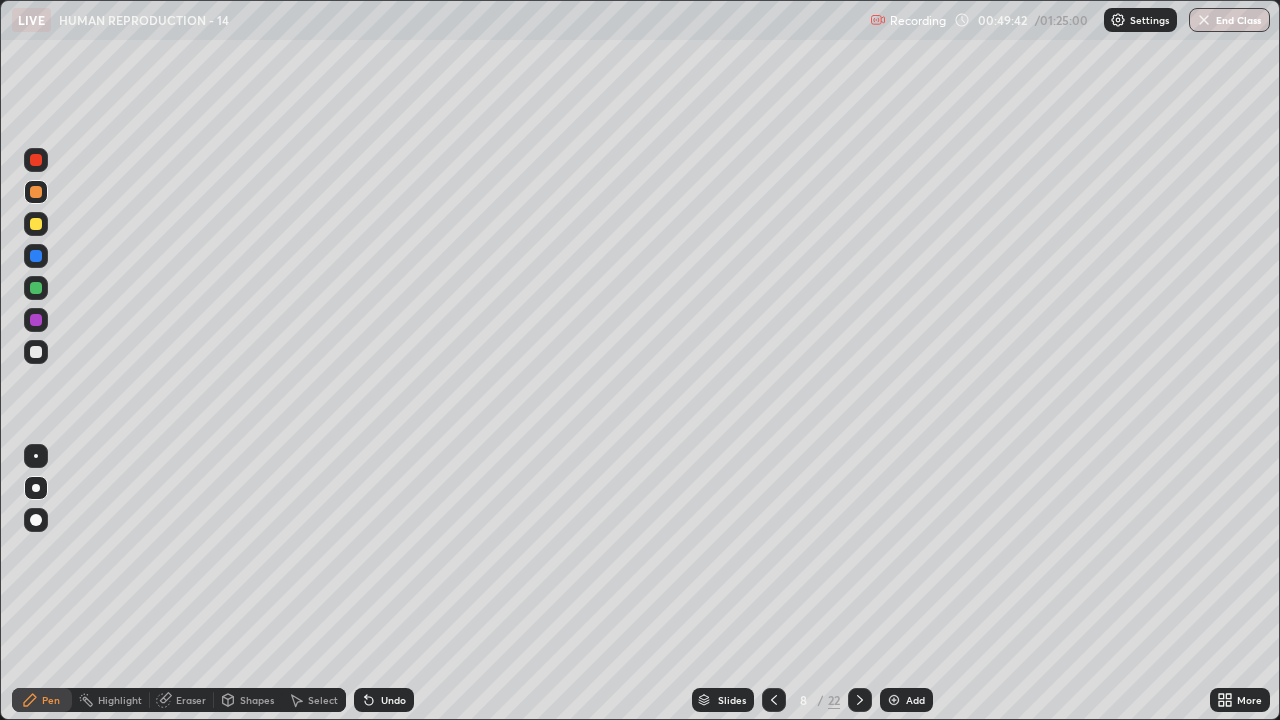 click at bounding box center [36, 224] 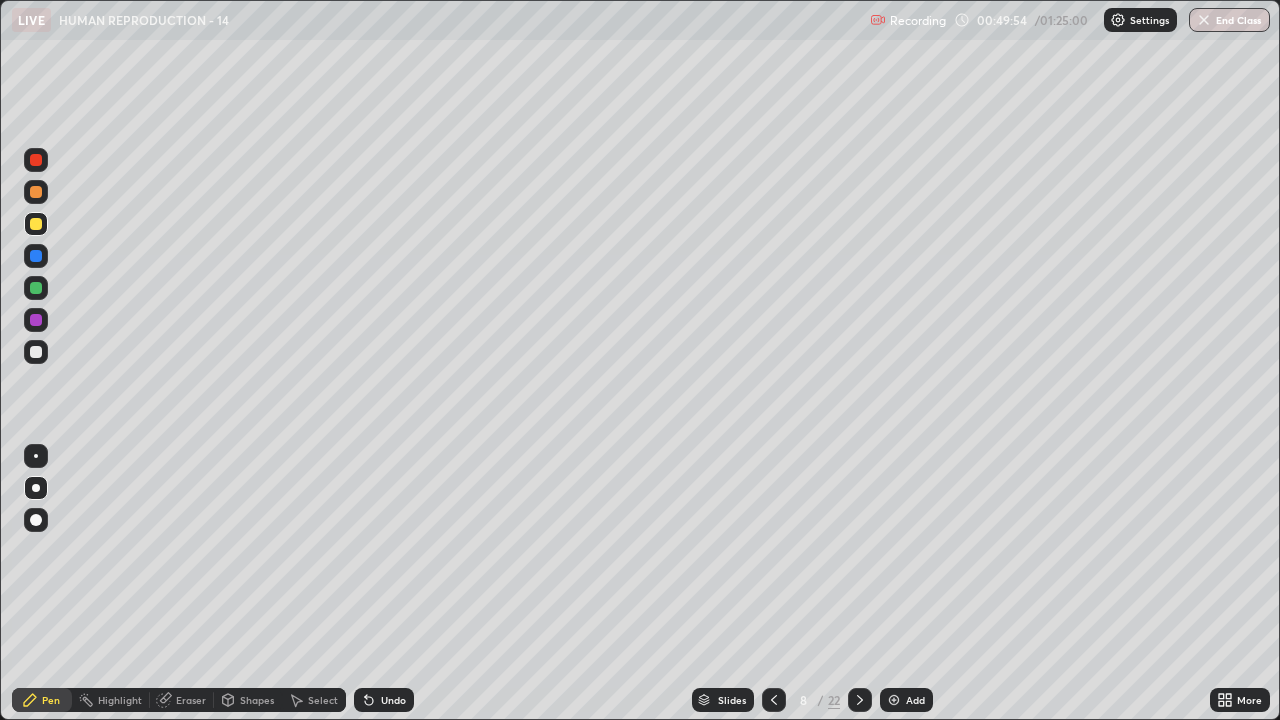 click on "Shapes" at bounding box center [257, 700] 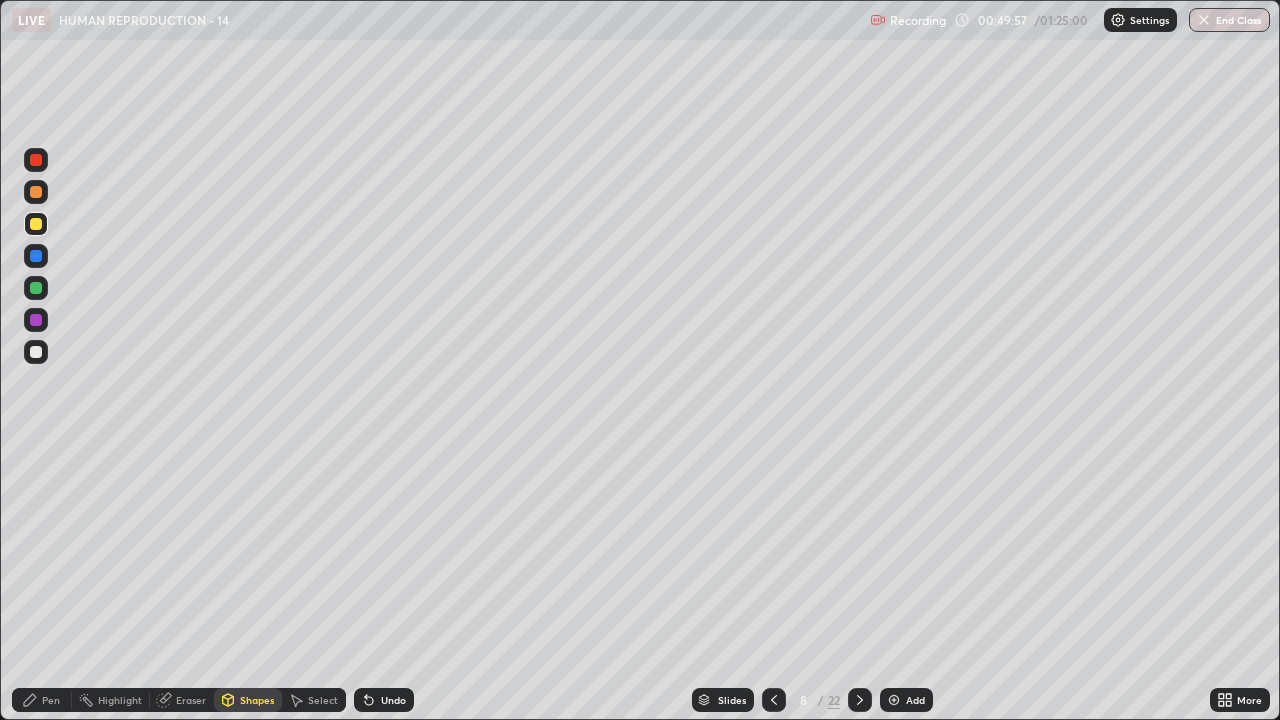 click at bounding box center (36, 352) 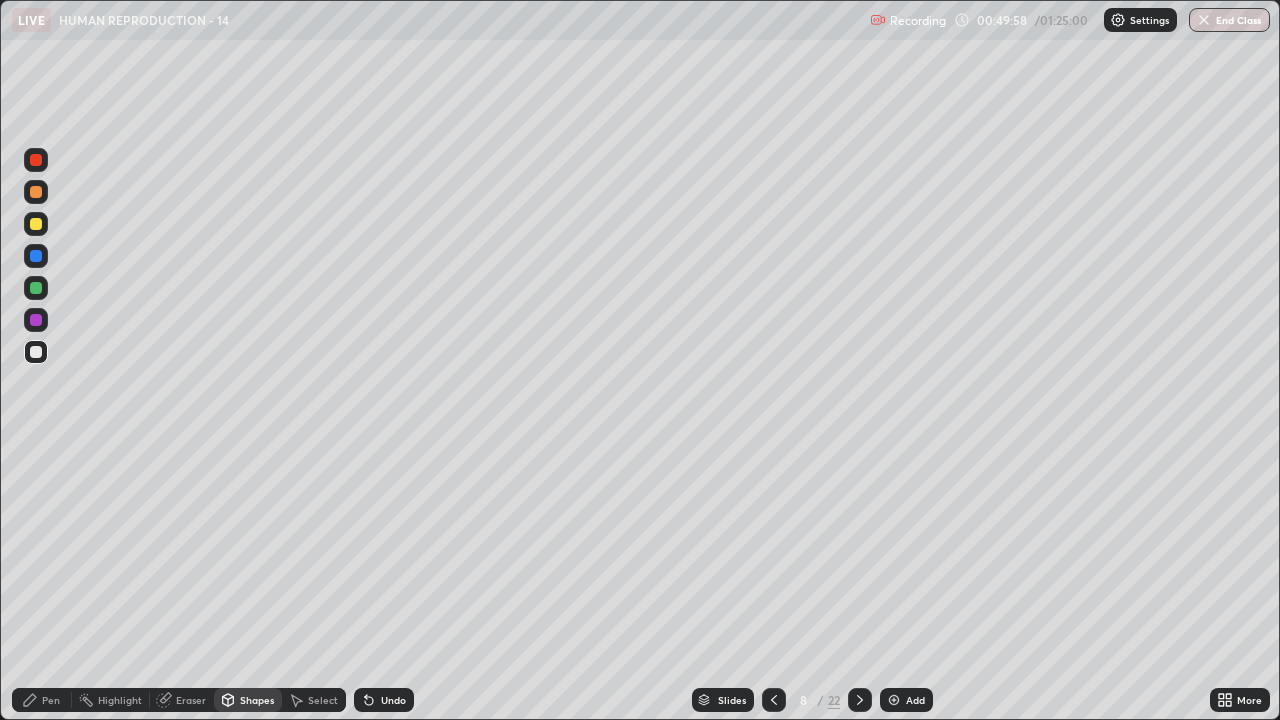click on "Pen" at bounding box center [51, 700] 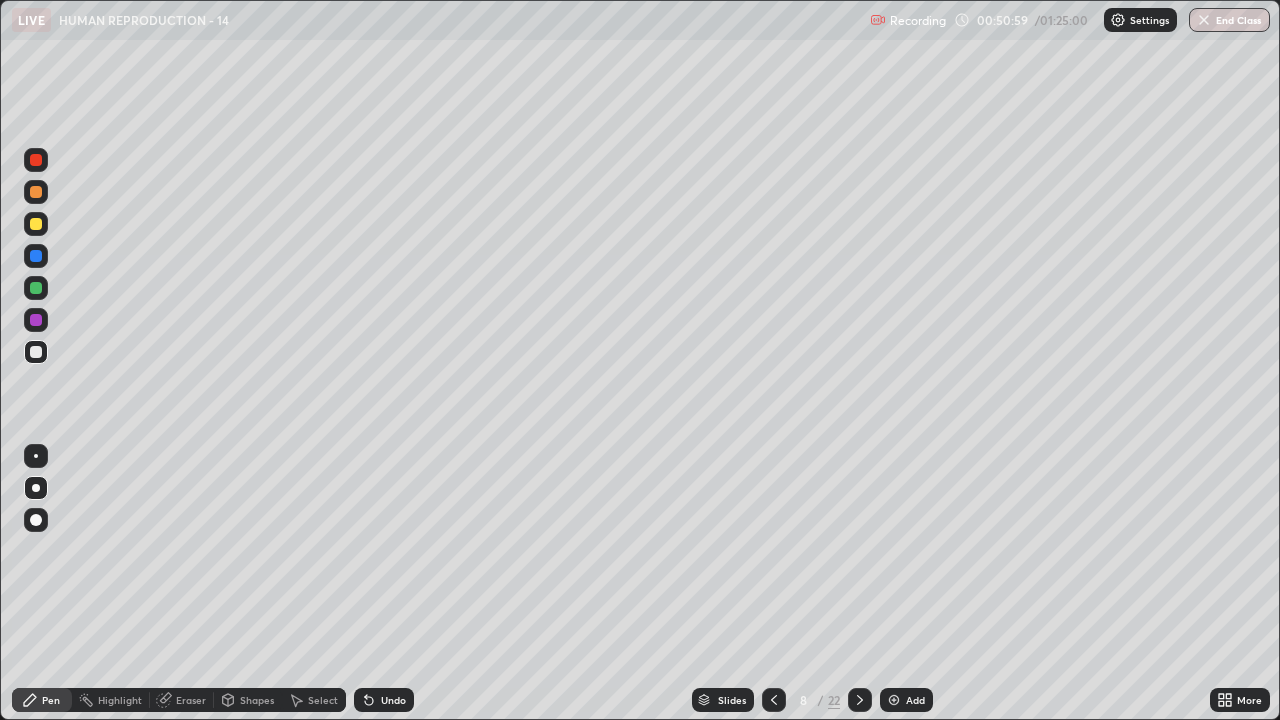 click at bounding box center (36, 288) 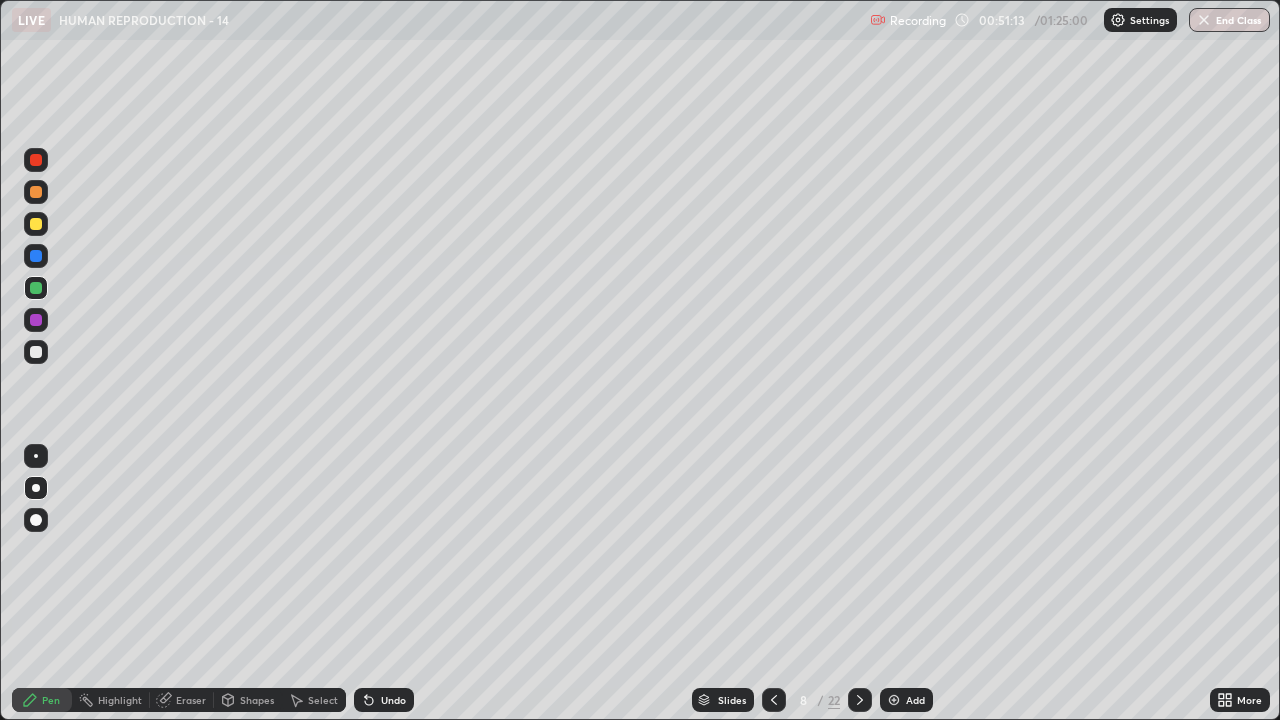 click at bounding box center (36, 352) 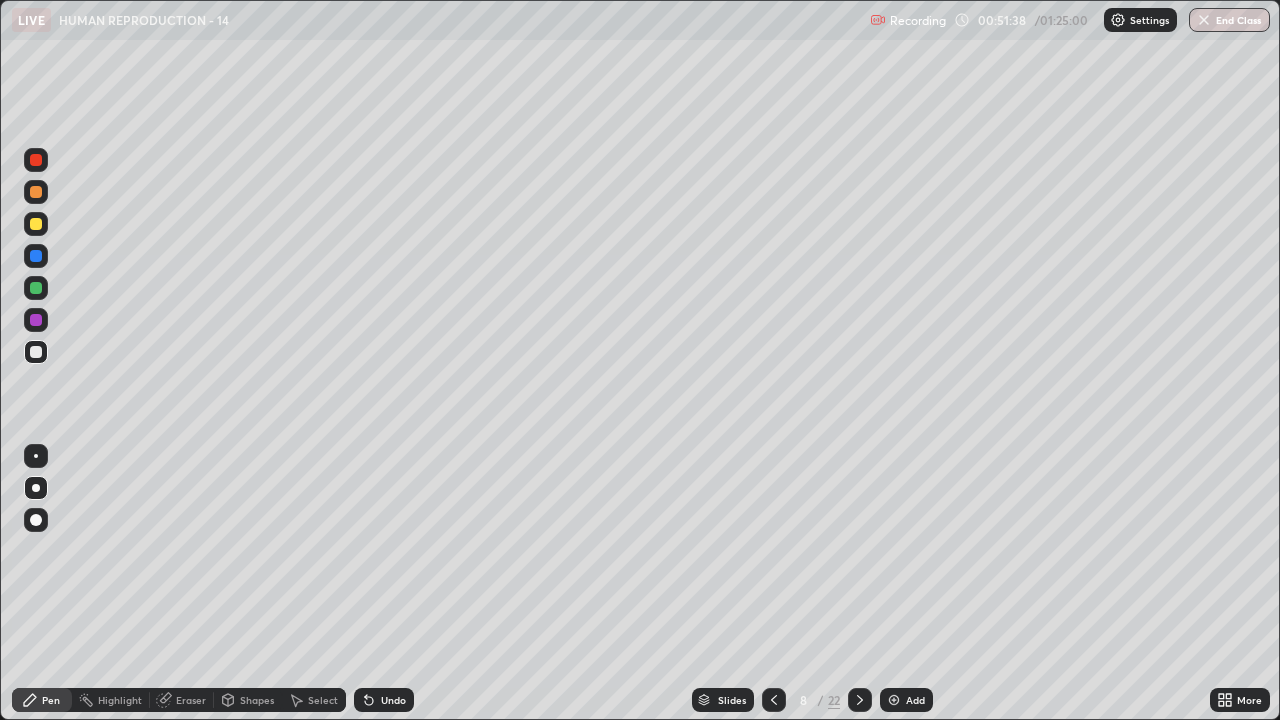 click on "Add" at bounding box center [915, 700] 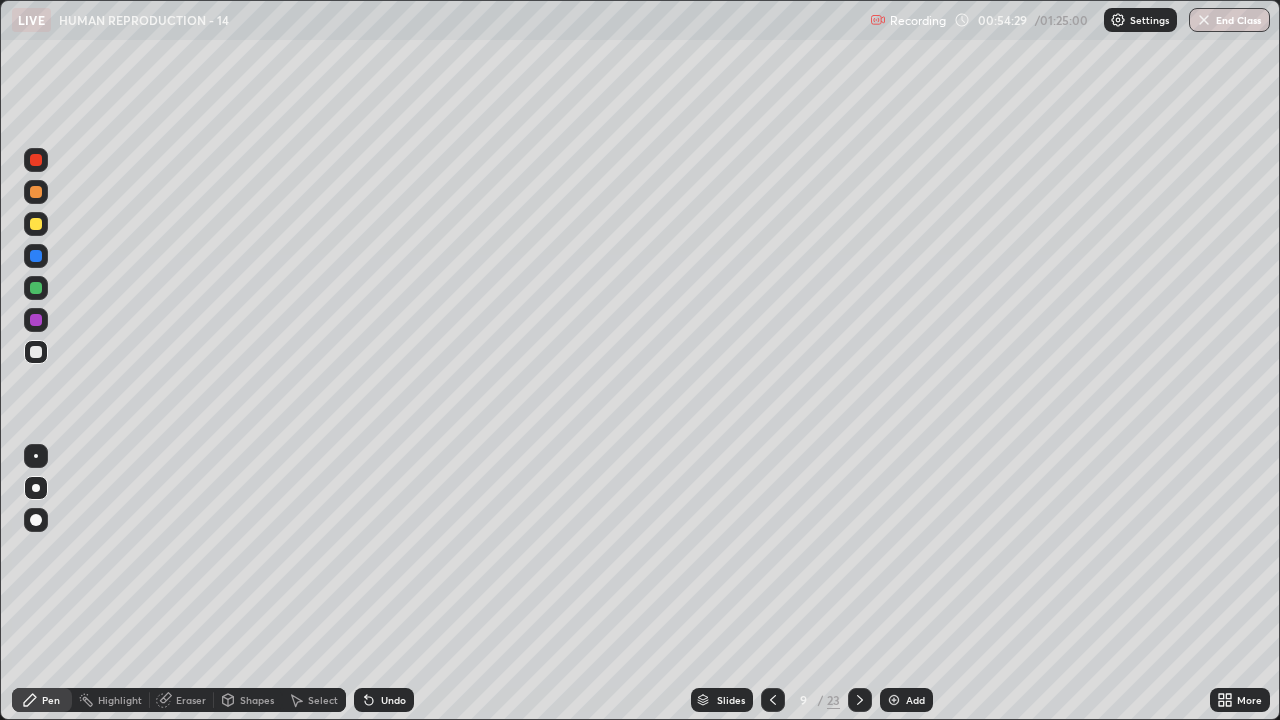 click 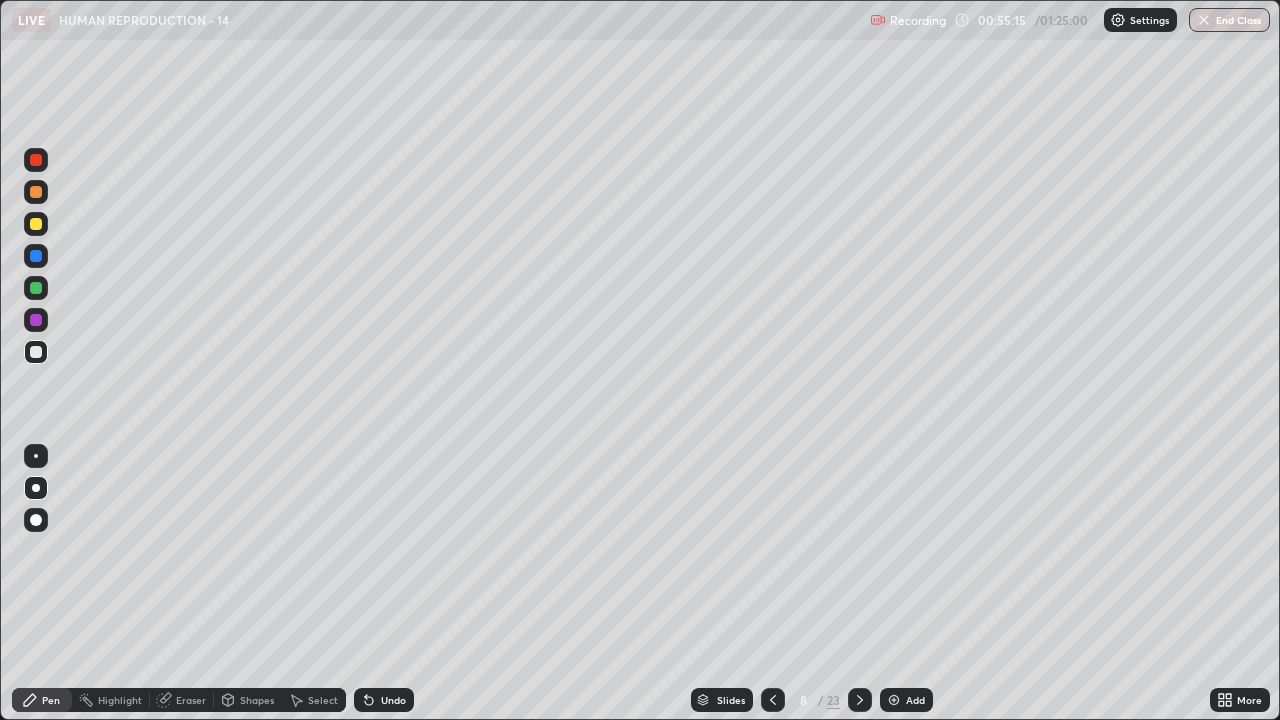 click at bounding box center (36, 288) 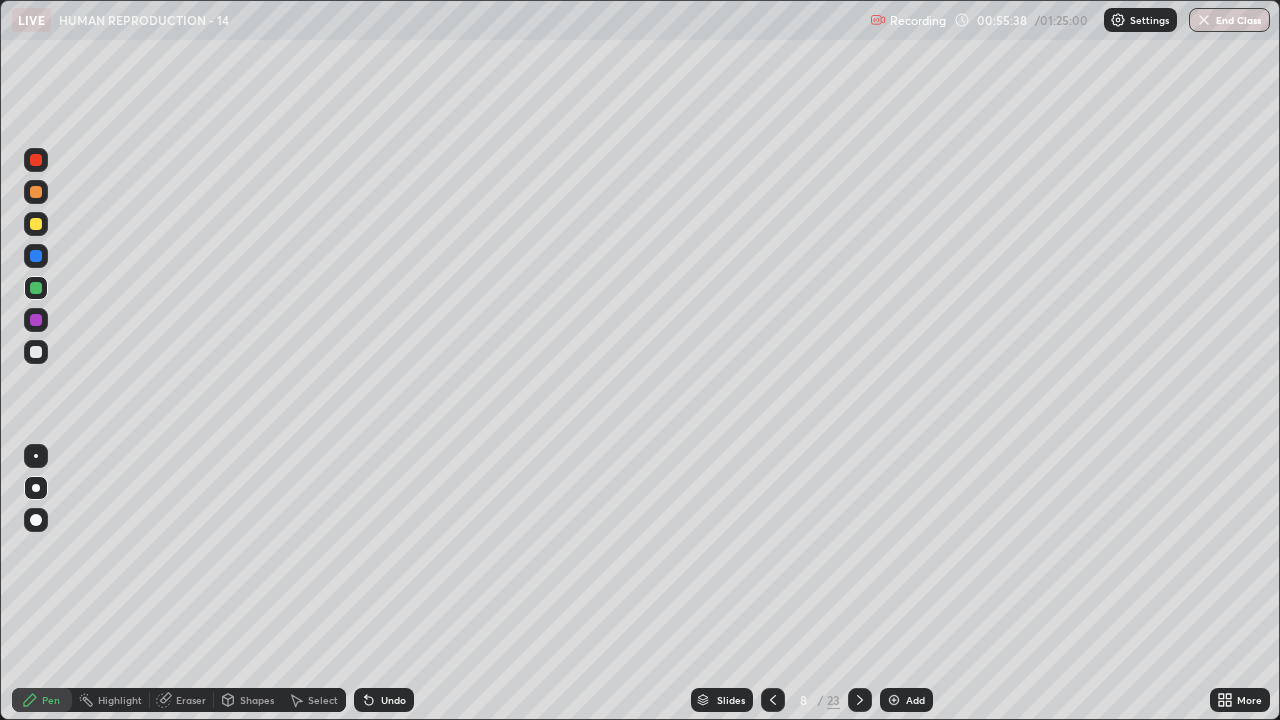 click 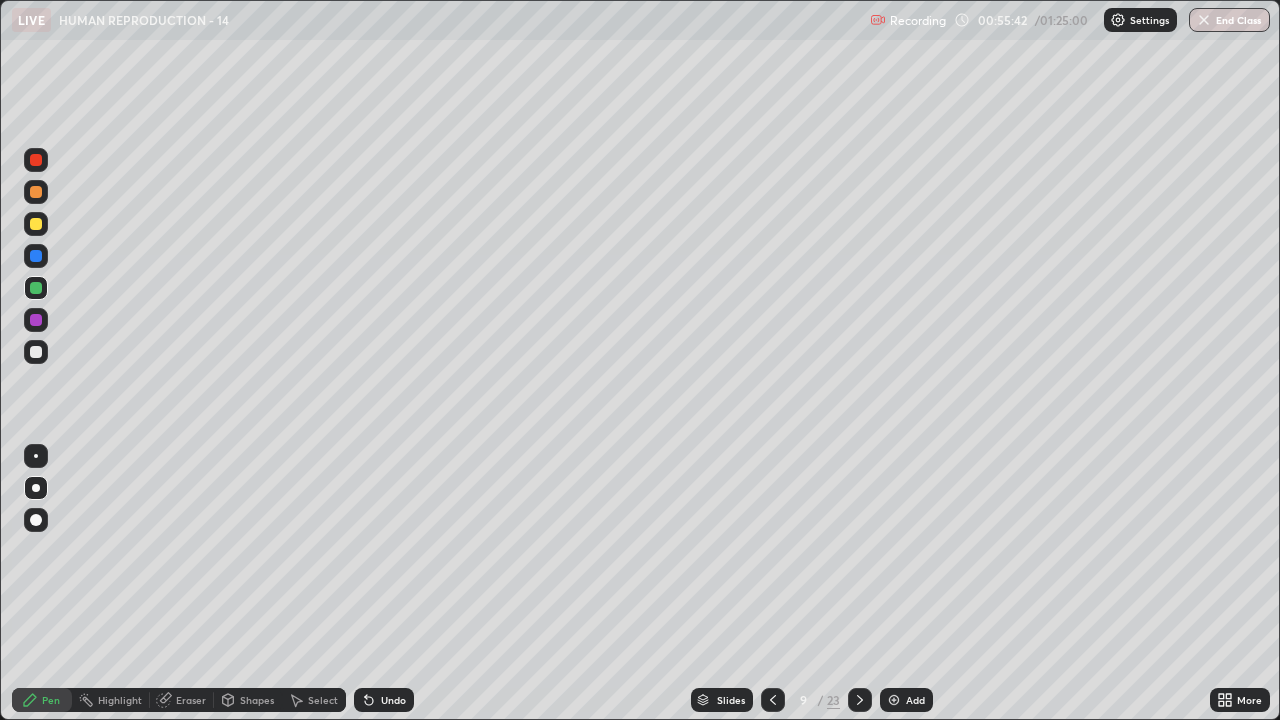 click on "Eraser" at bounding box center (191, 700) 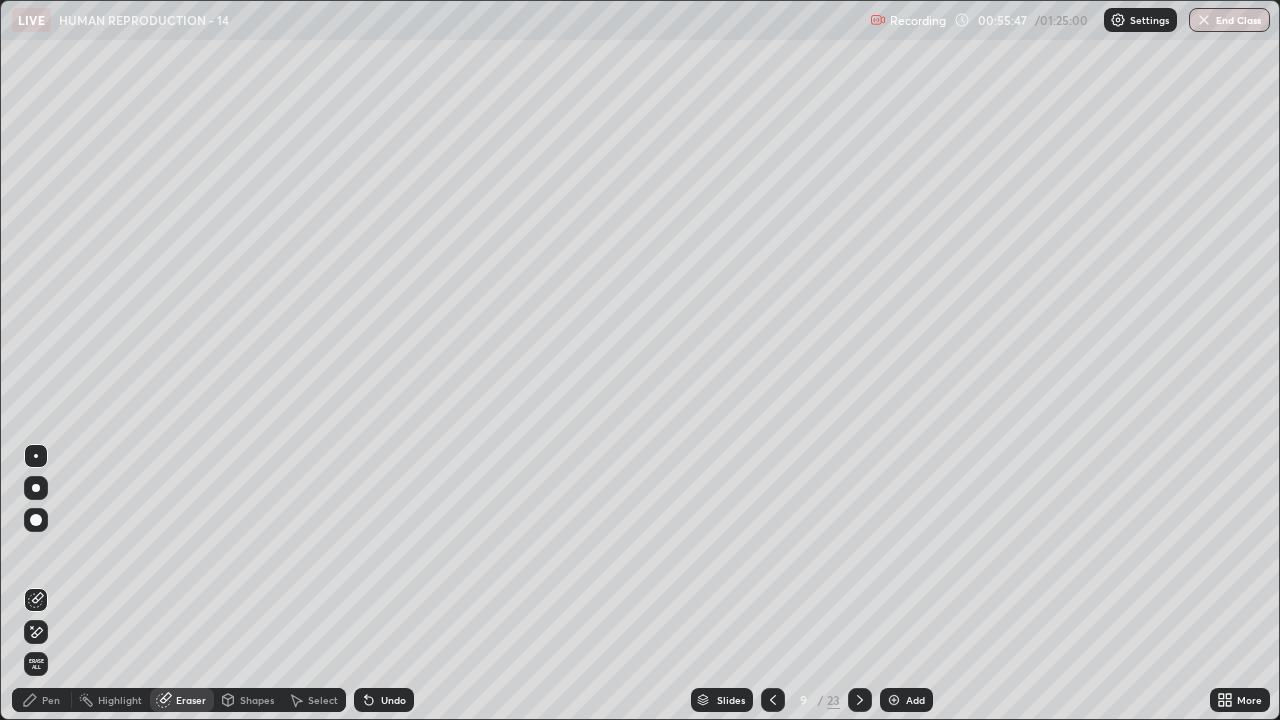 click on "Pen" at bounding box center (51, 700) 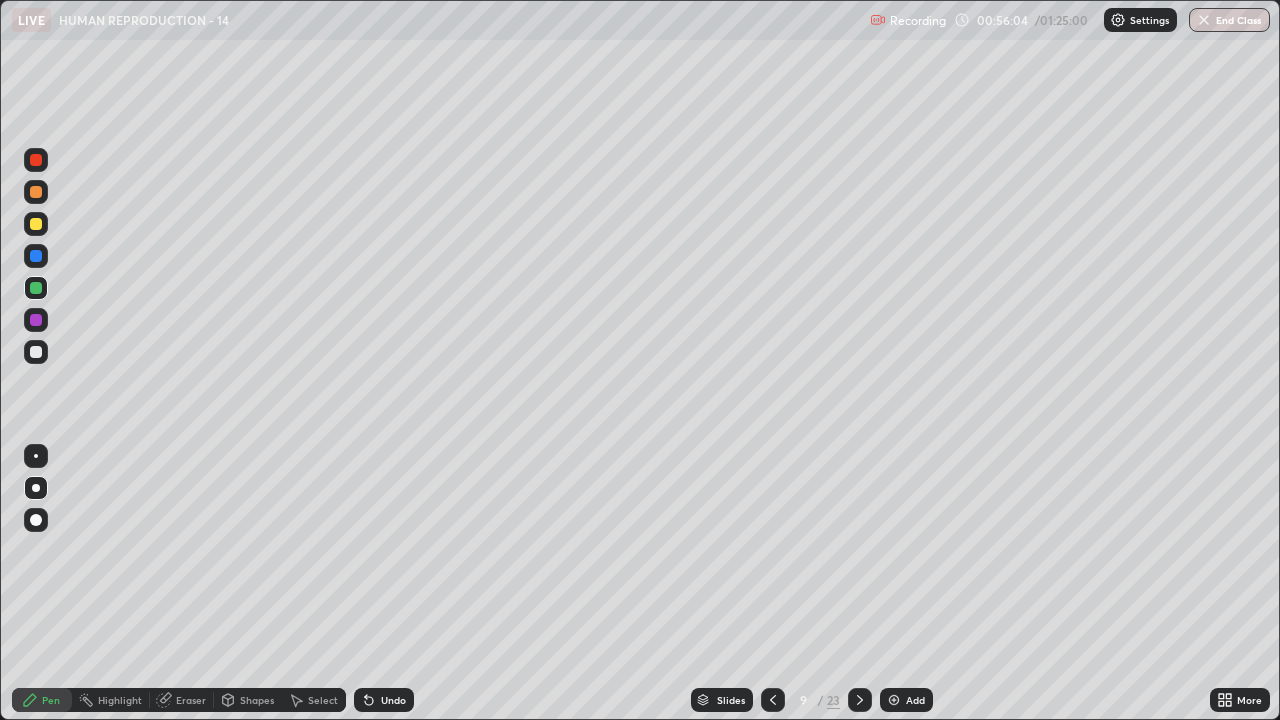 click at bounding box center (36, 352) 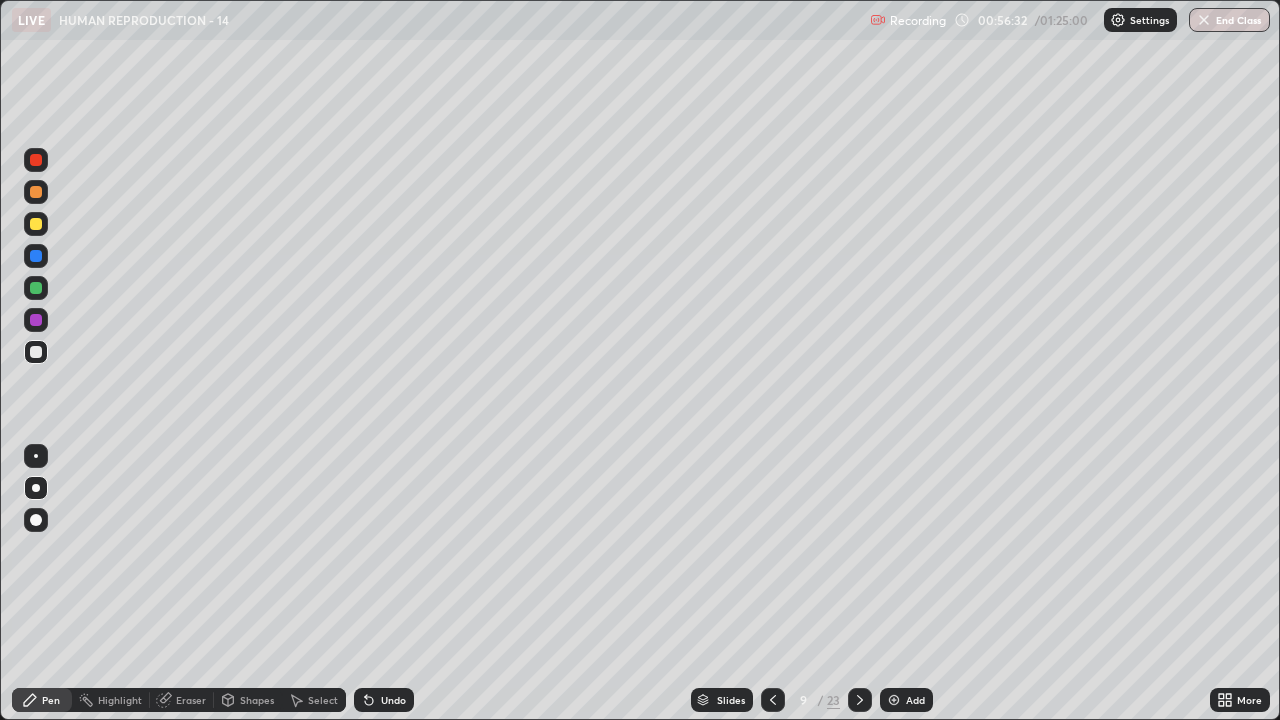 click 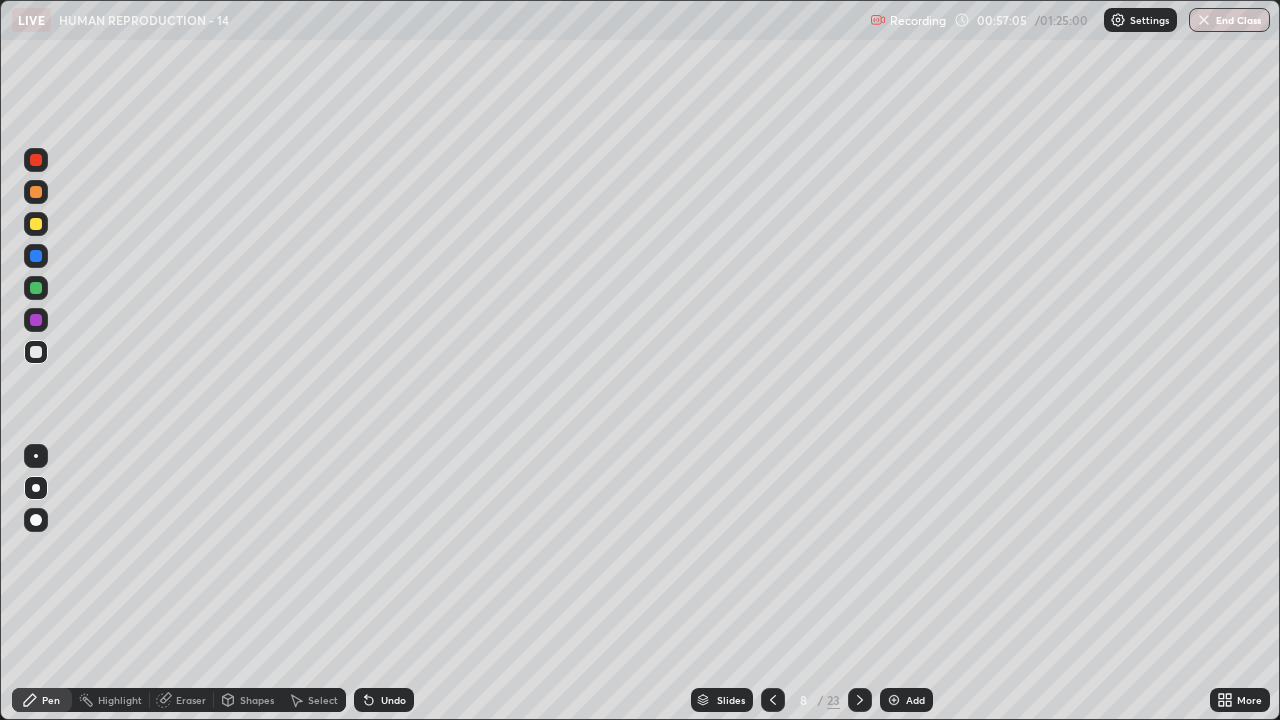 click on "Add" at bounding box center [906, 700] 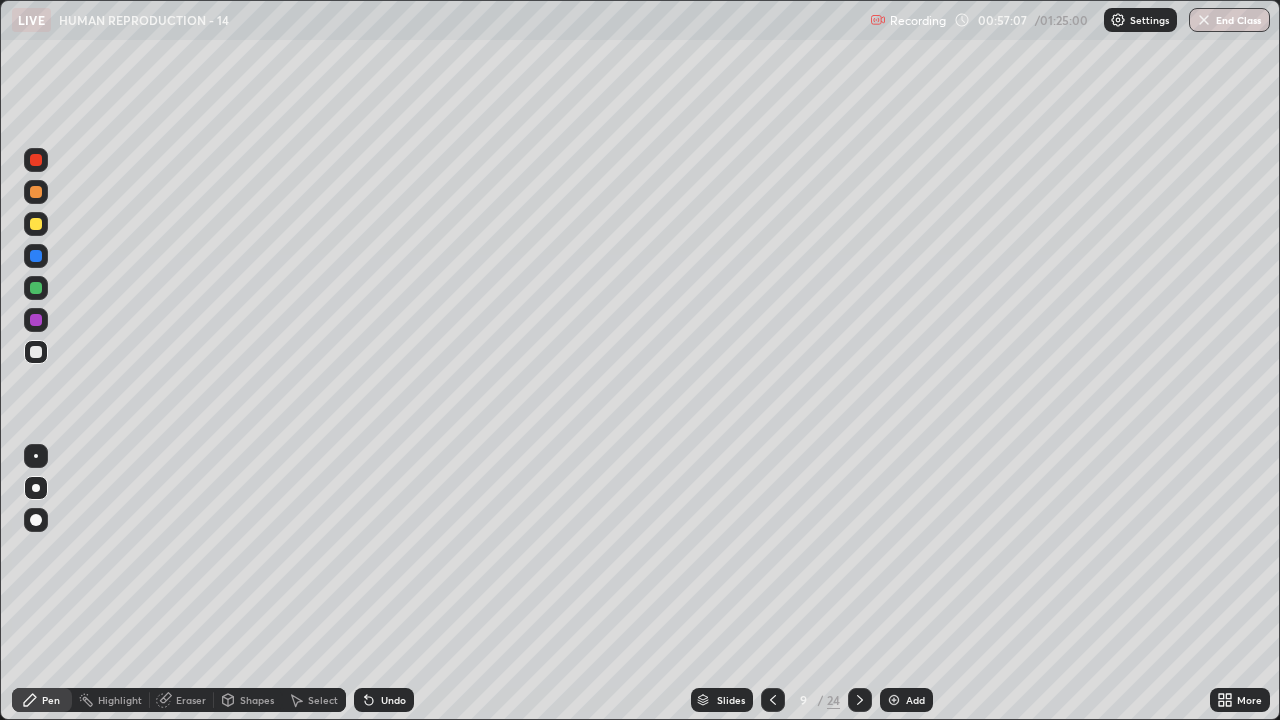 click at bounding box center (36, 288) 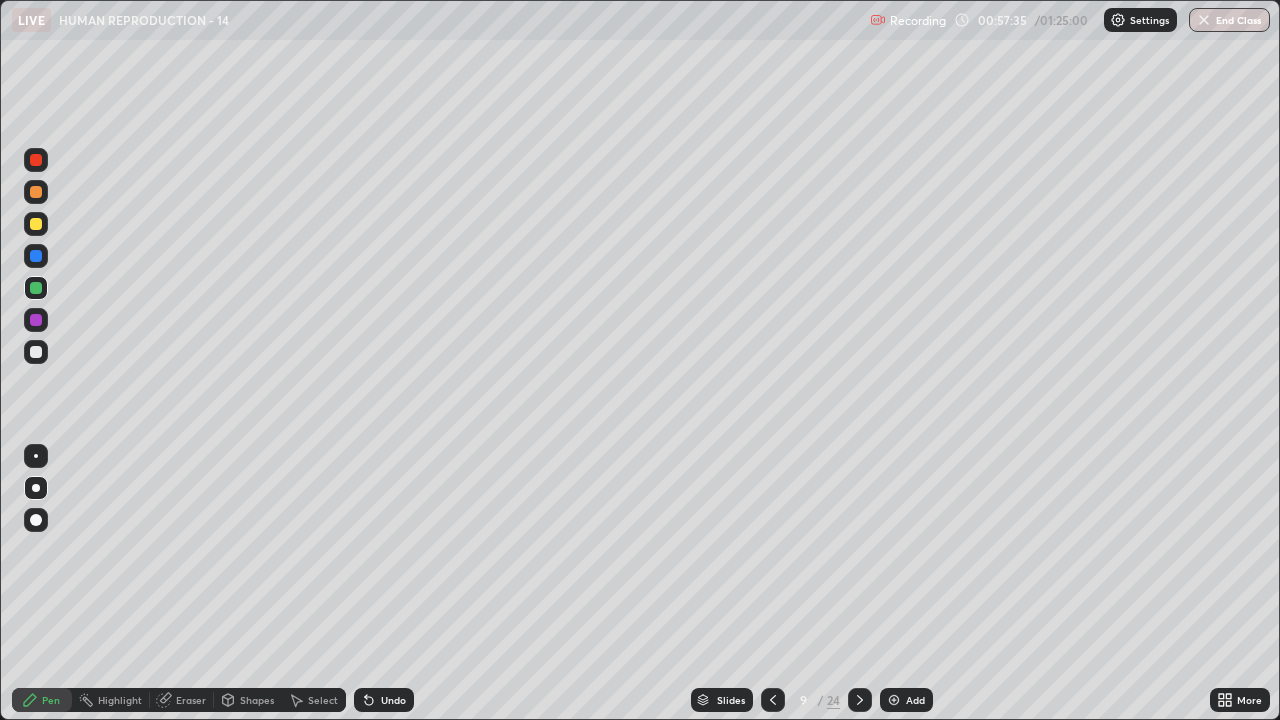 click at bounding box center (36, 352) 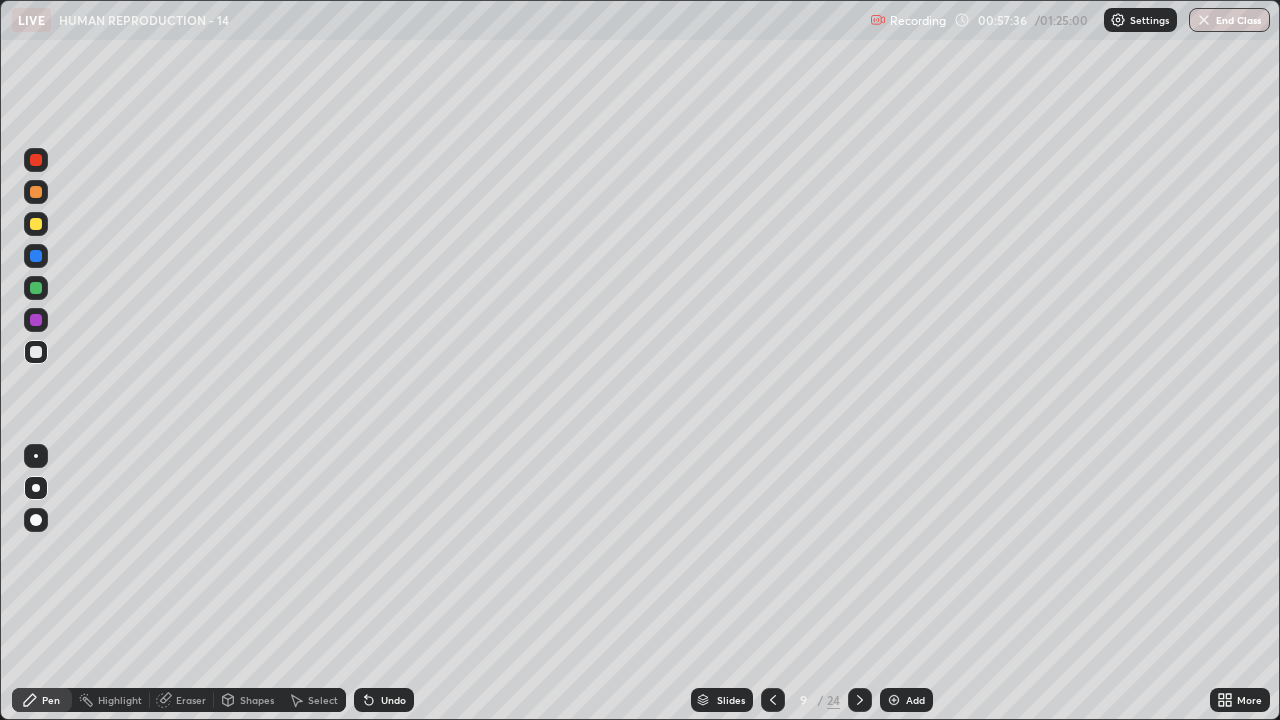 click on "Undo" at bounding box center (393, 700) 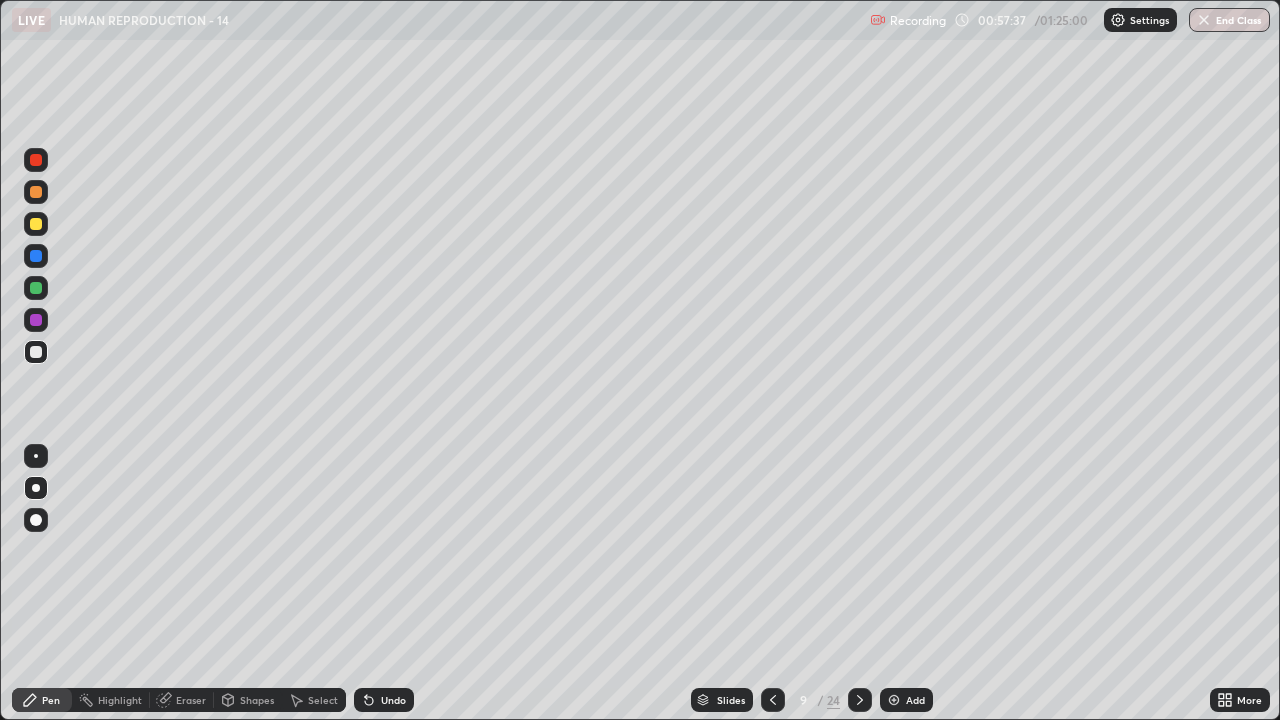 click on "Undo" at bounding box center [384, 700] 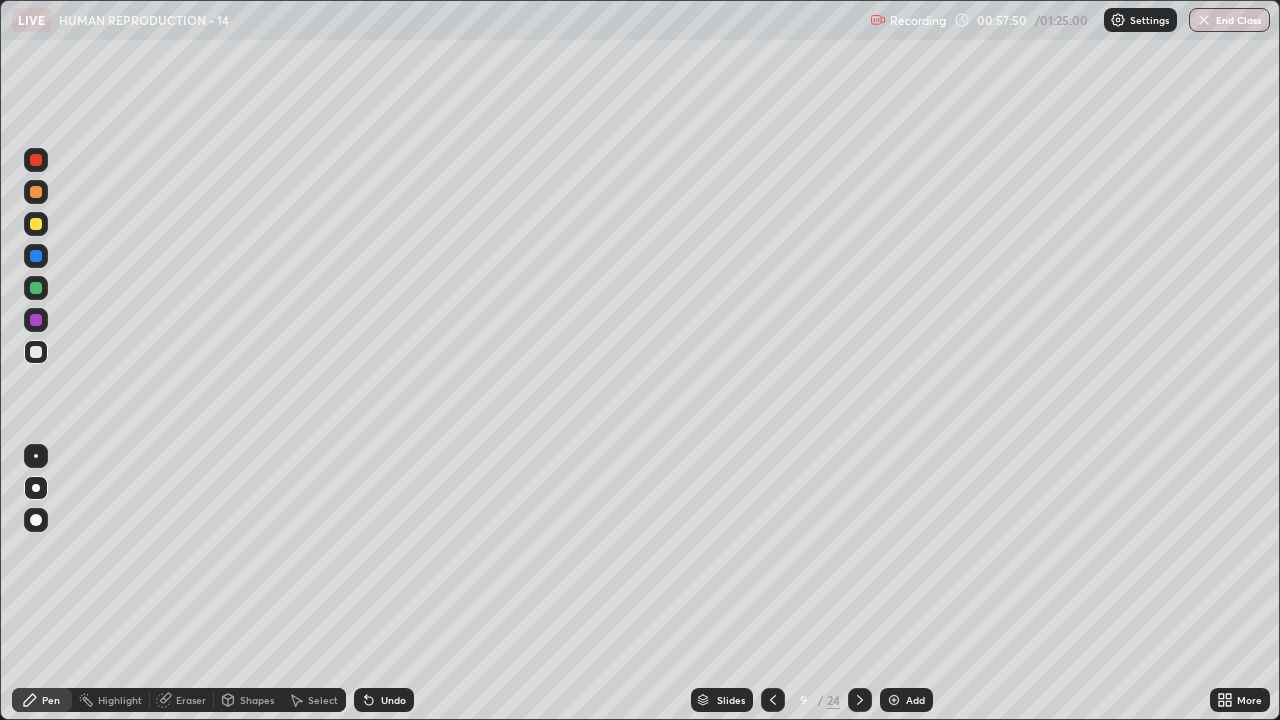 click on "Add" at bounding box center (915, 700) 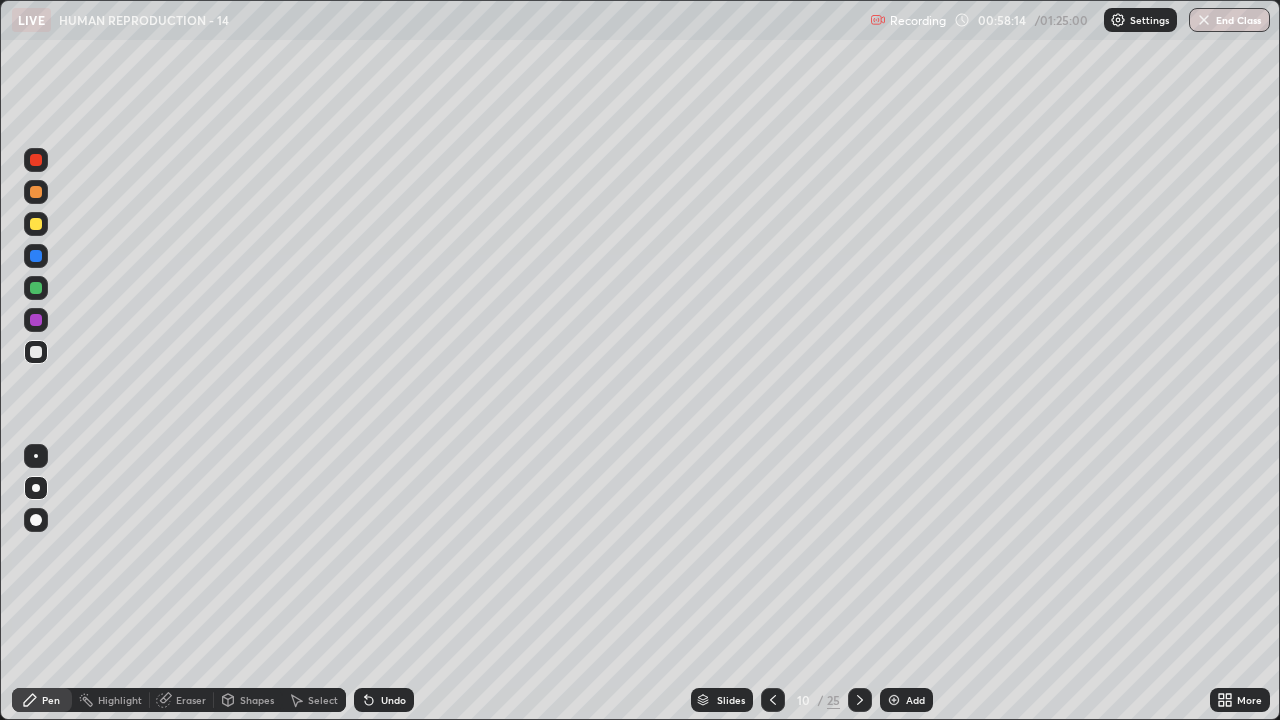 click at bounding box center (36, 288) 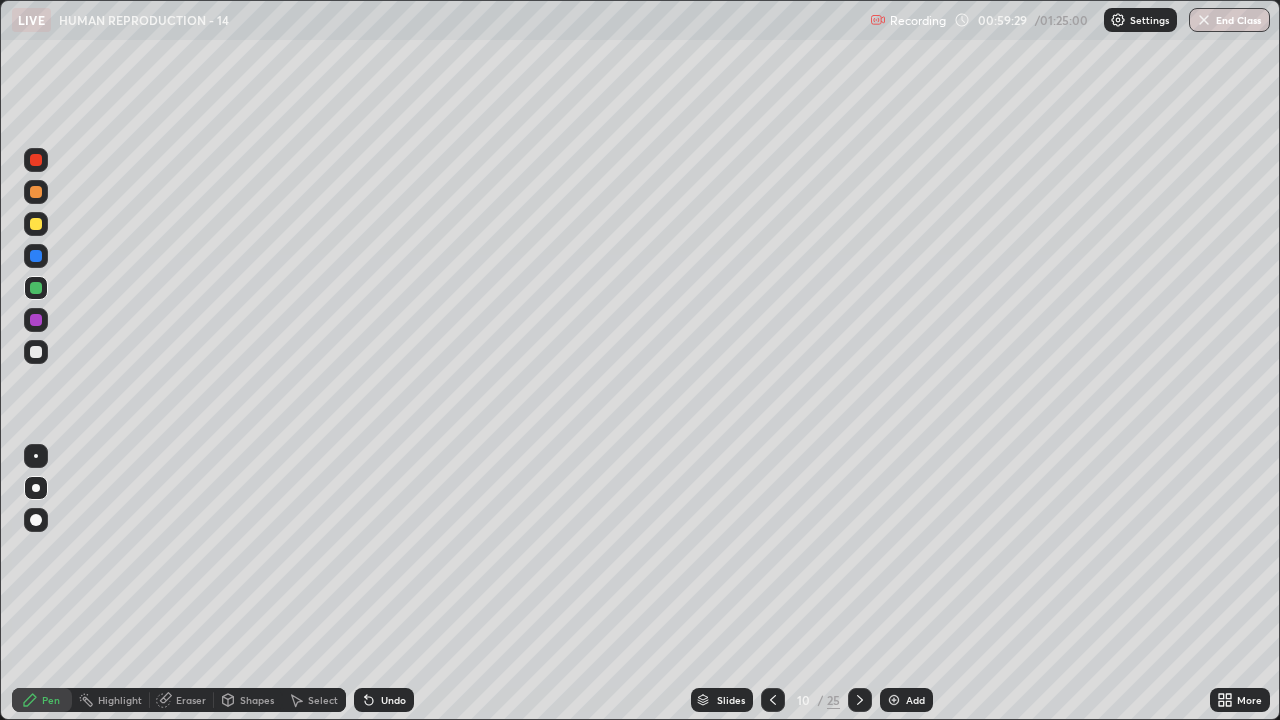 click 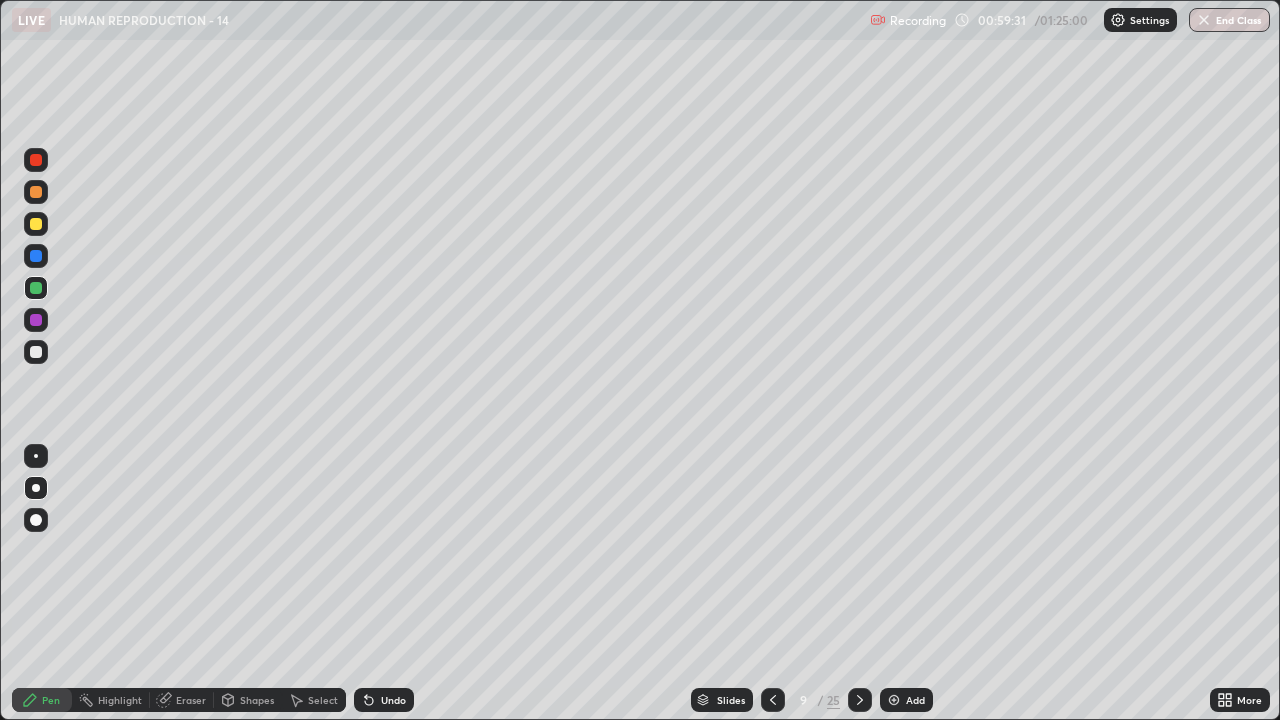 click at bounding box center (36, 352) 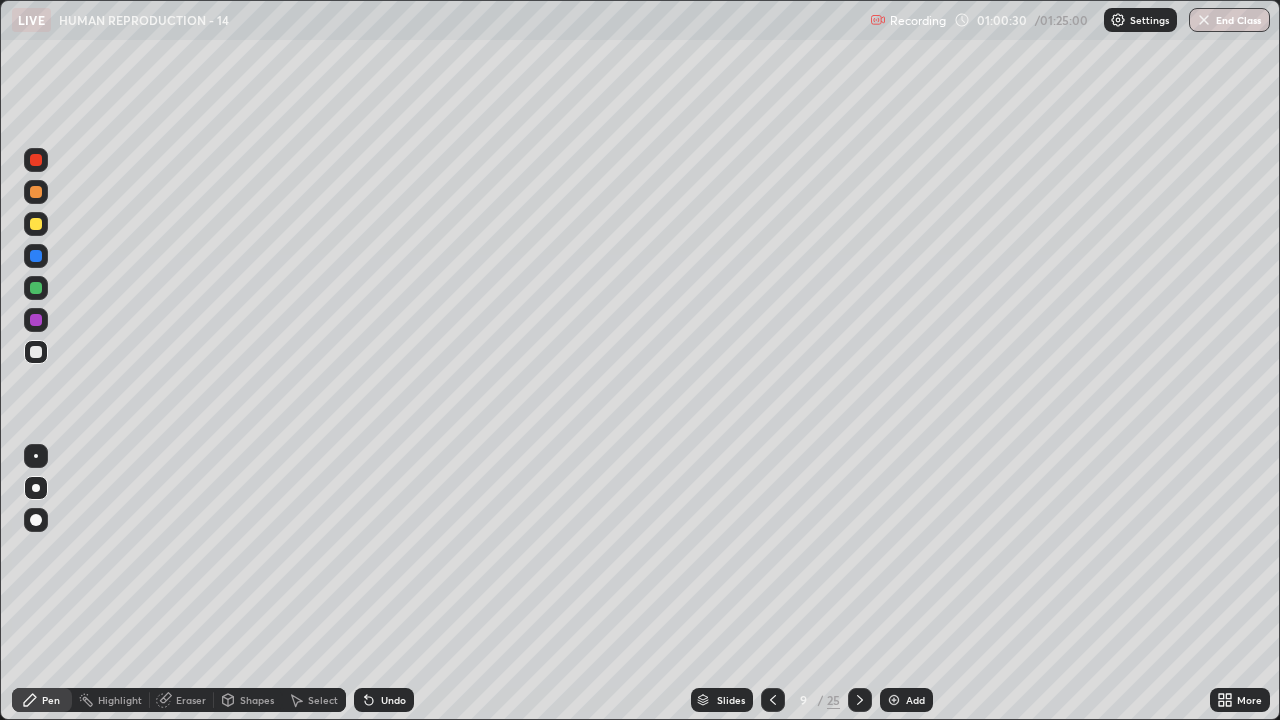 click 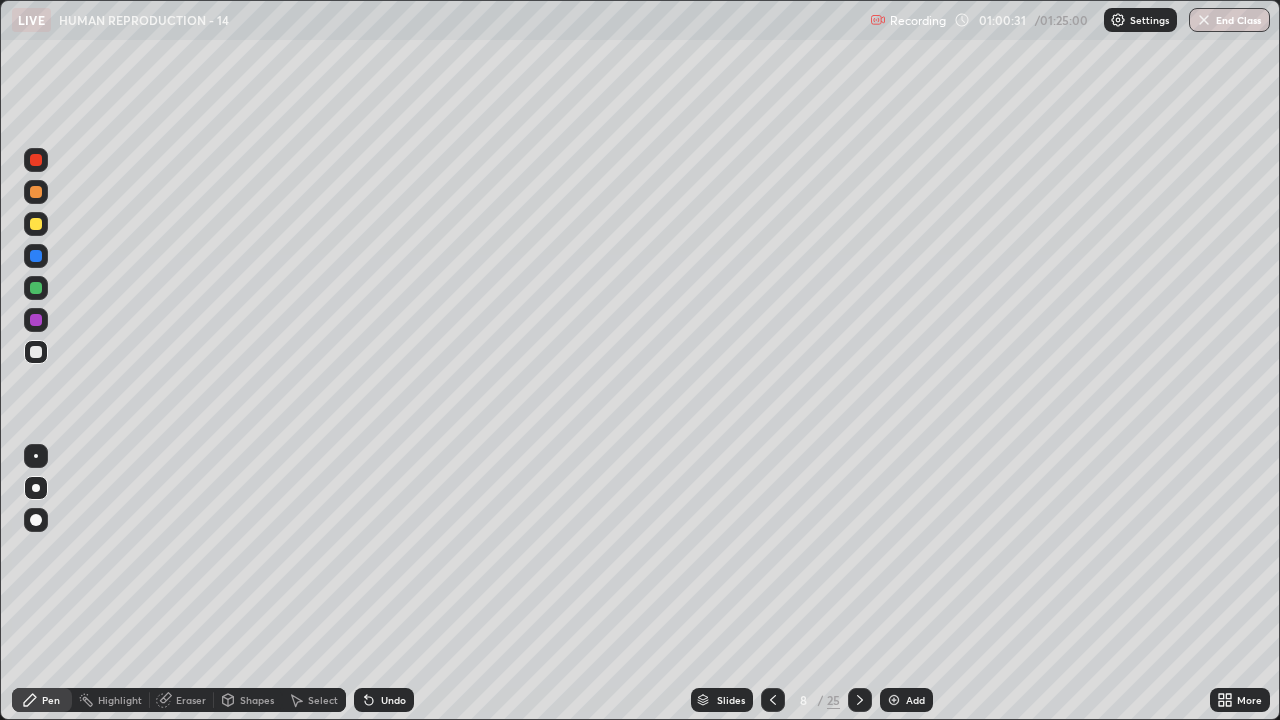click 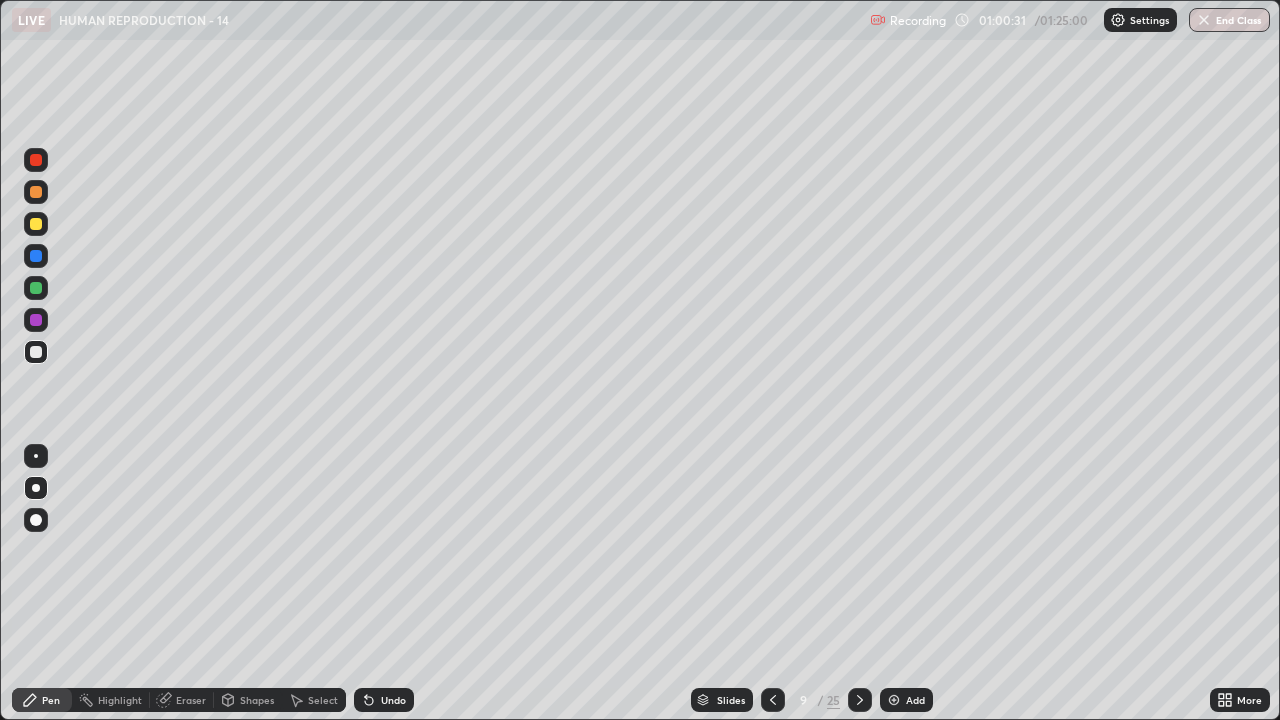 click 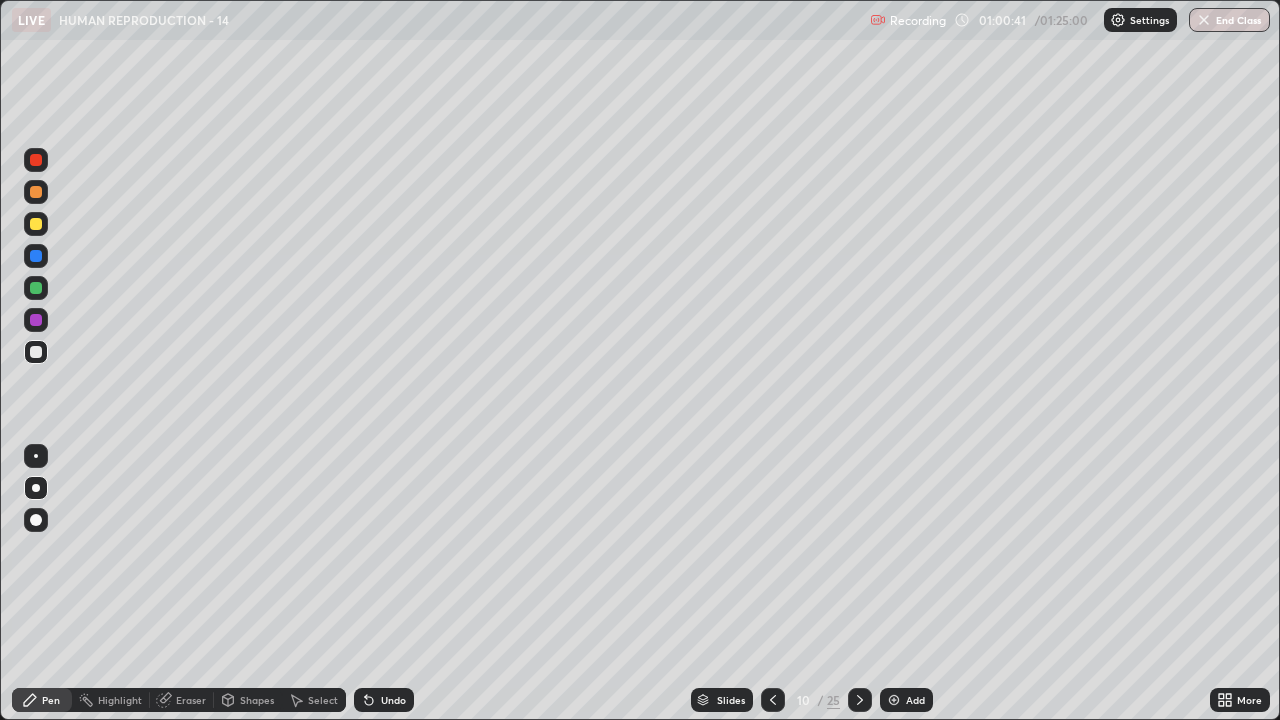 click 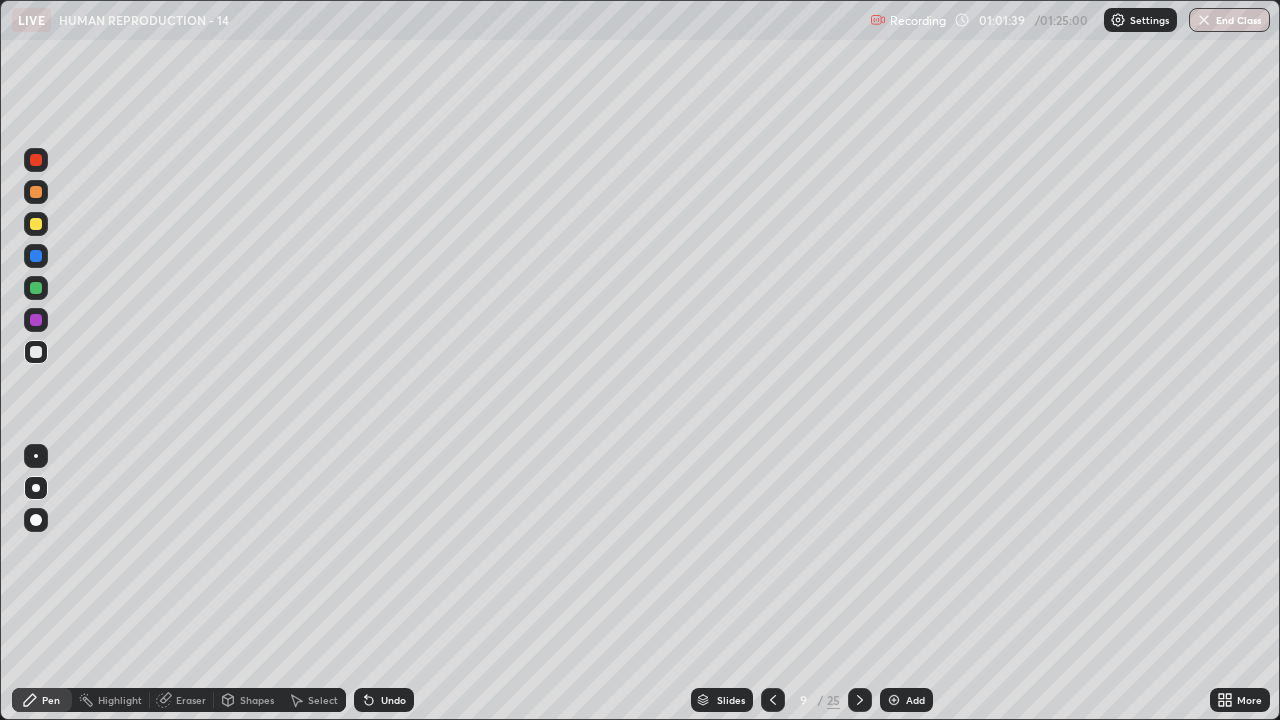 click 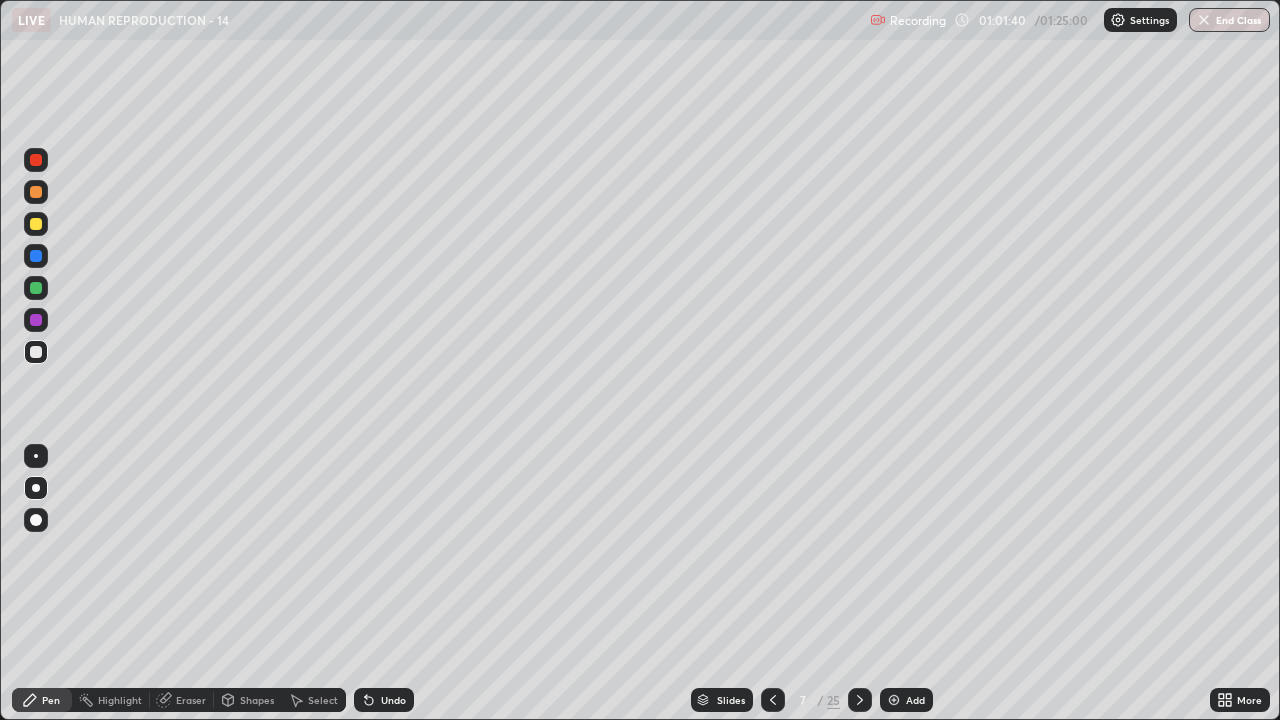 click 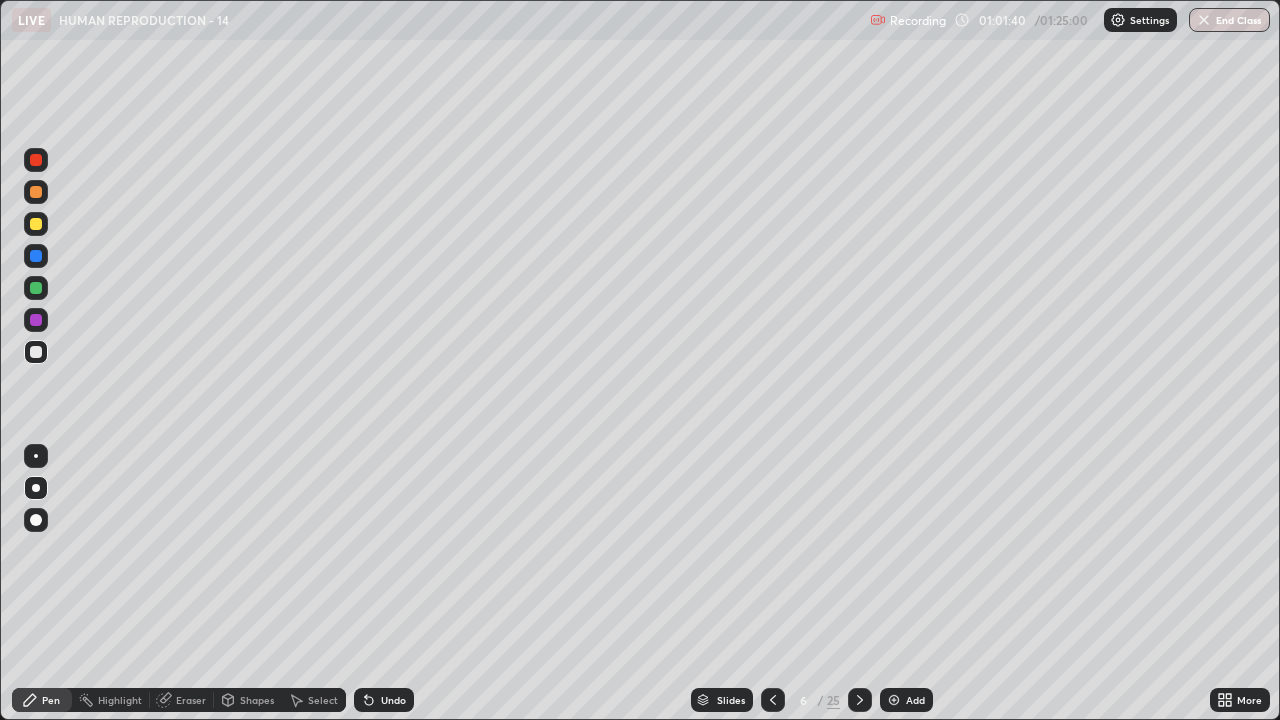click 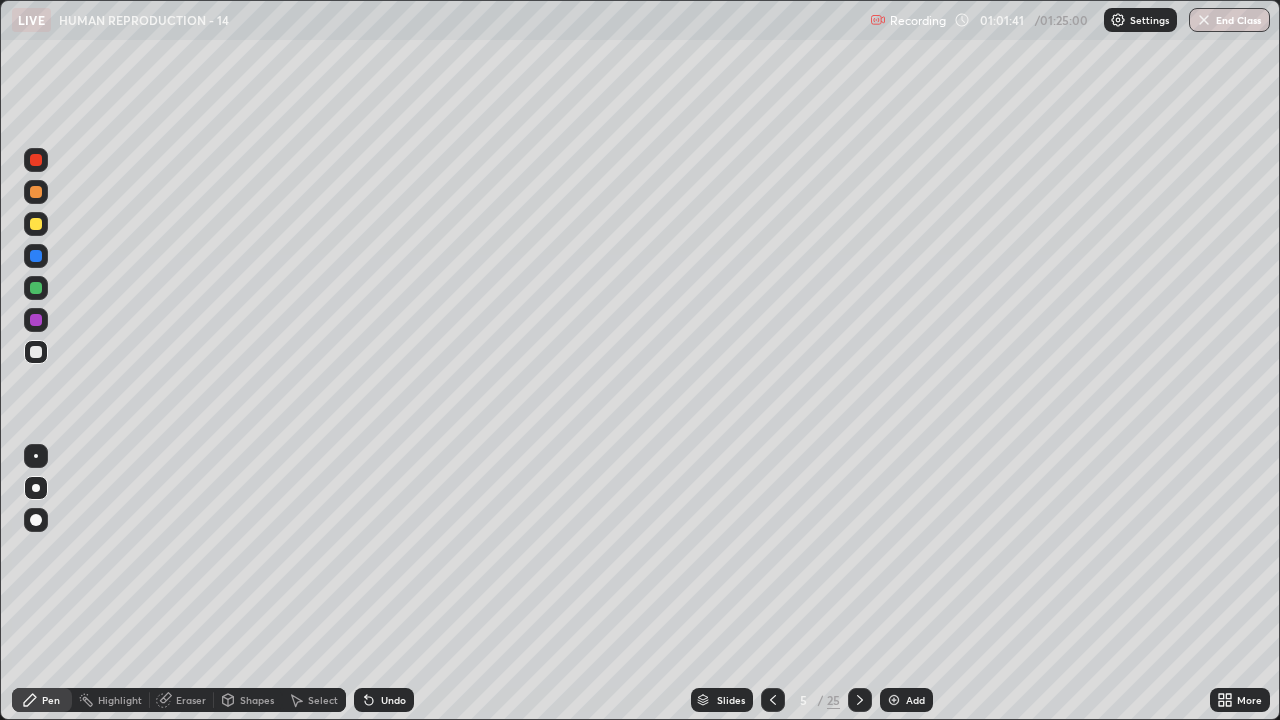 click 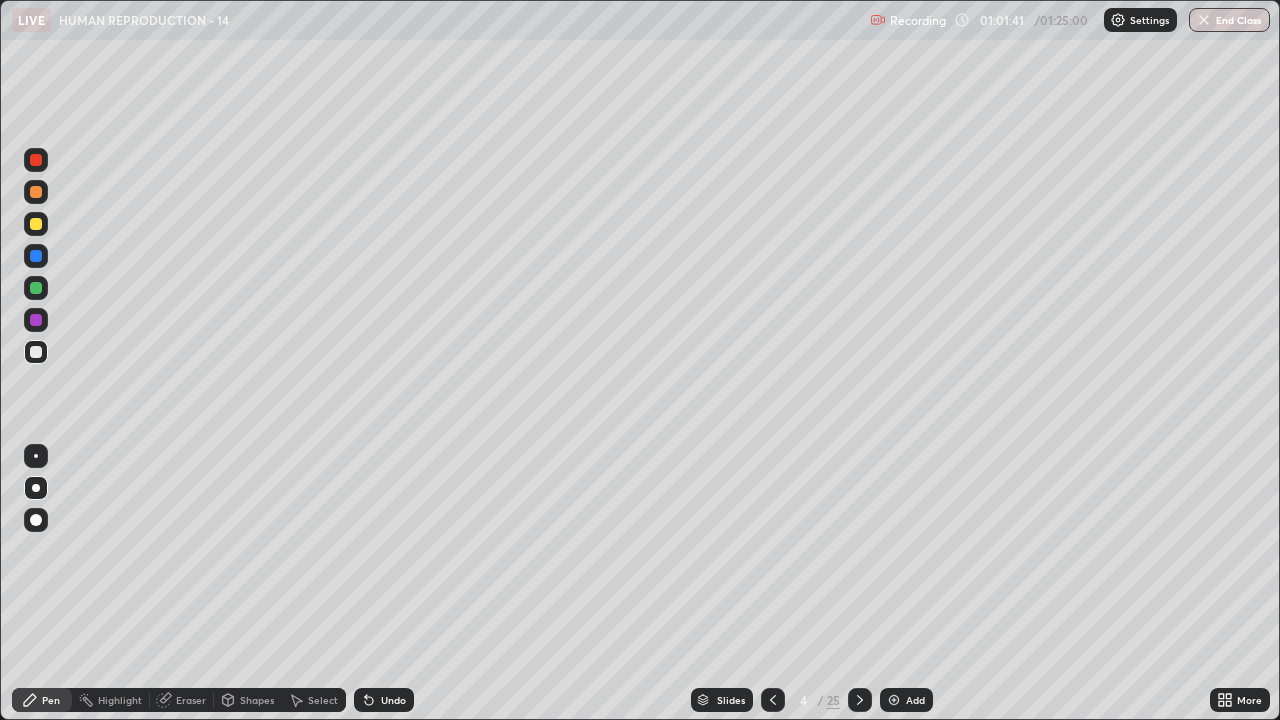 click 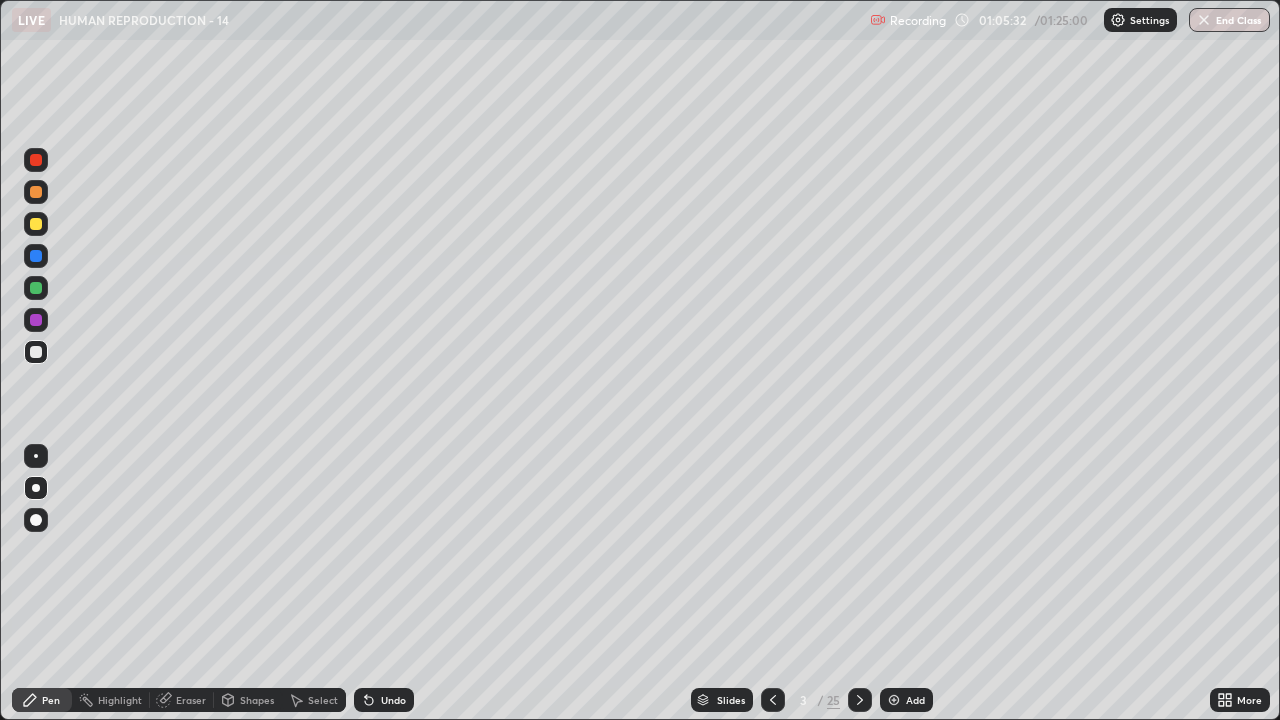 click at bounding box center (860, 700) 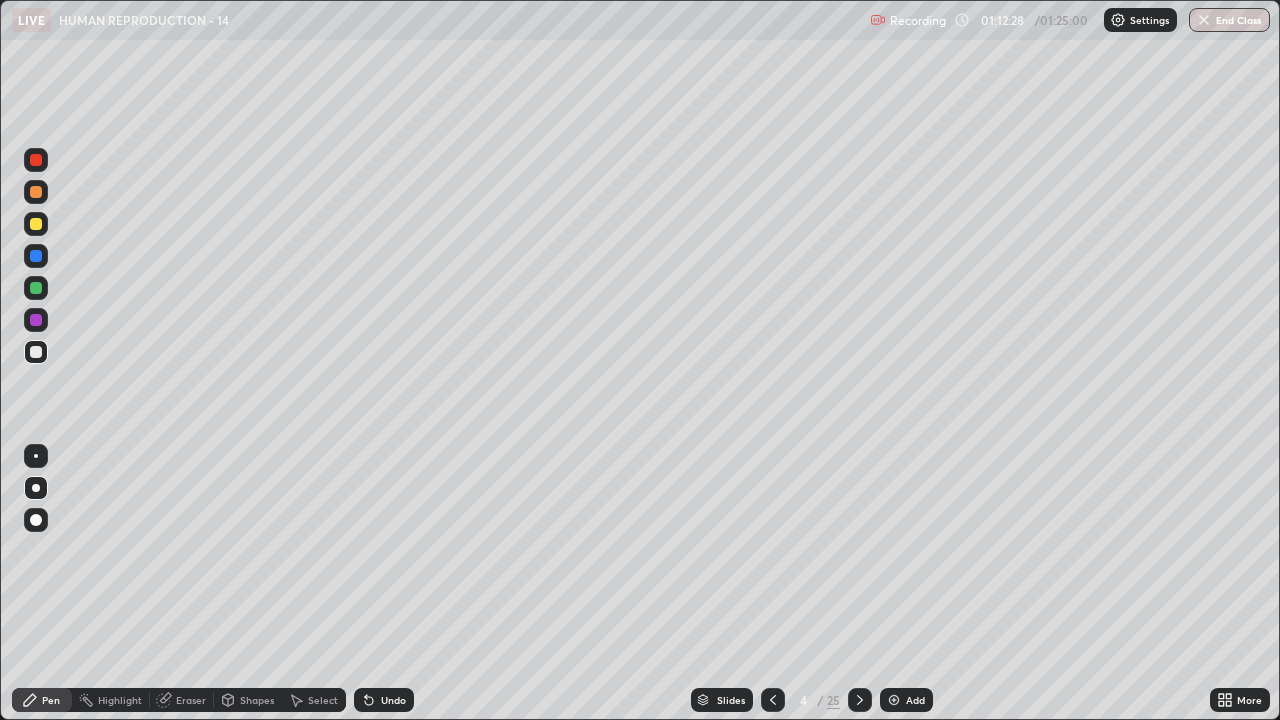 click 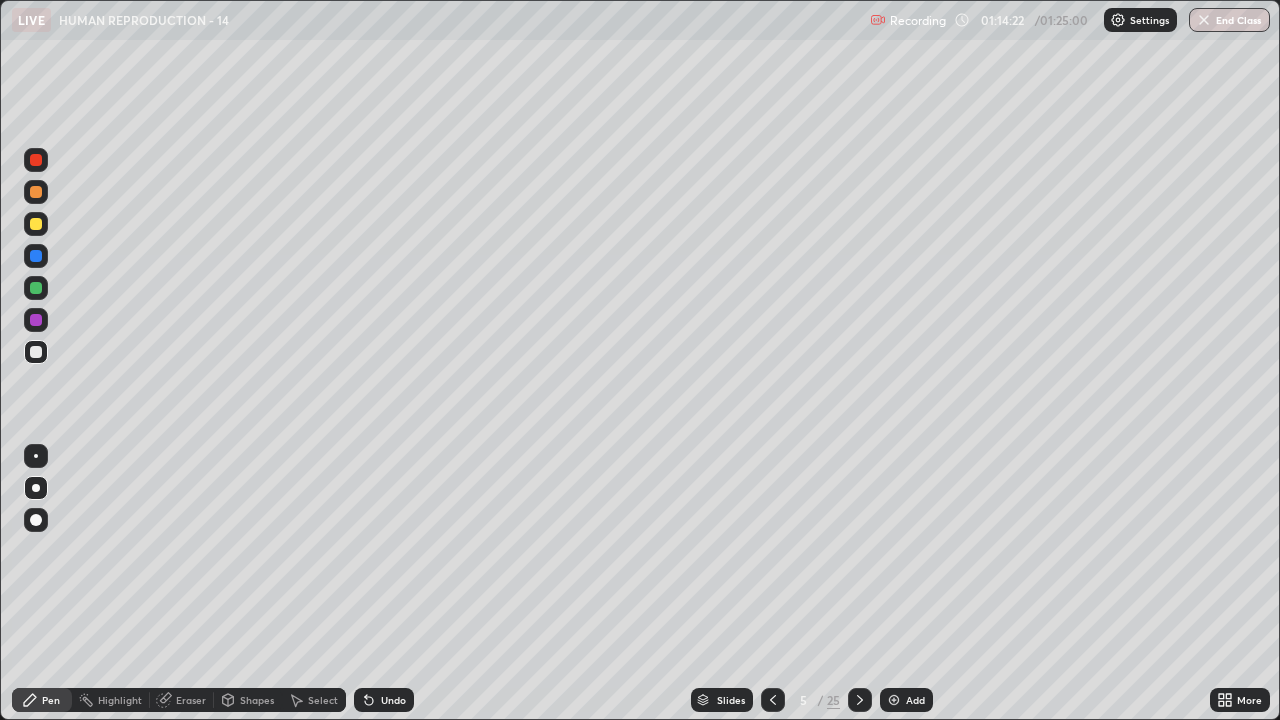 click 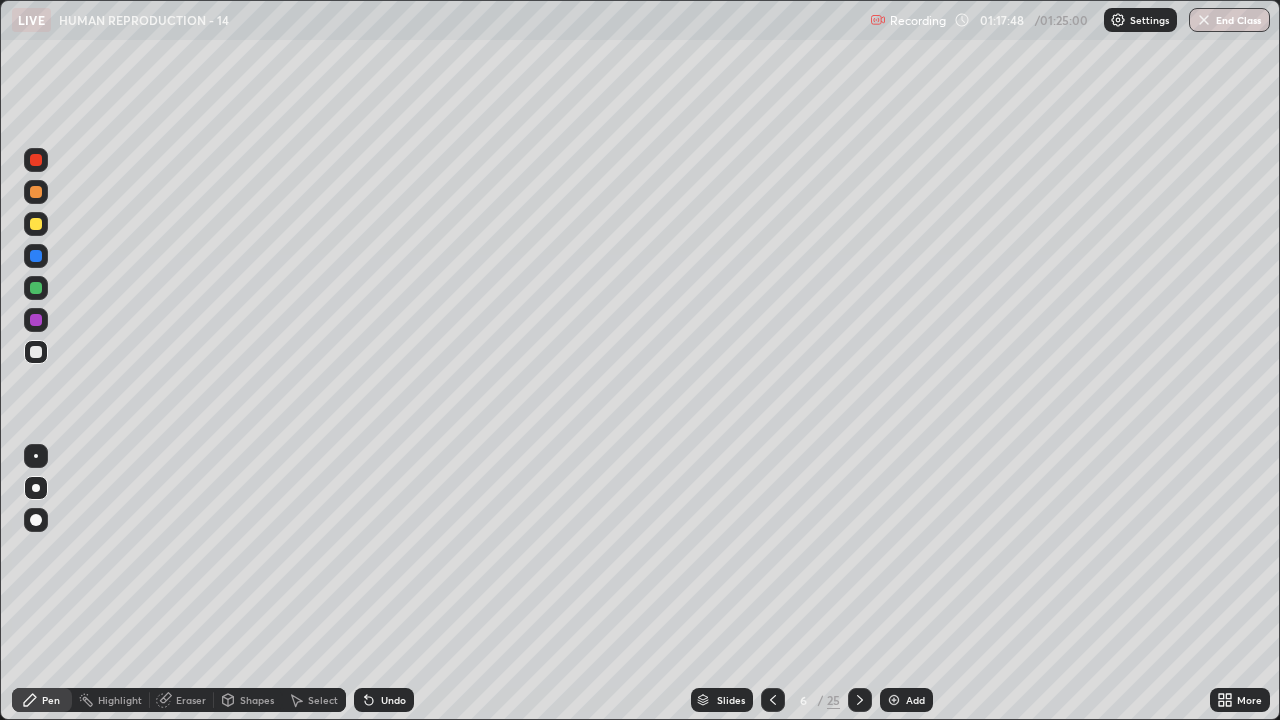 click 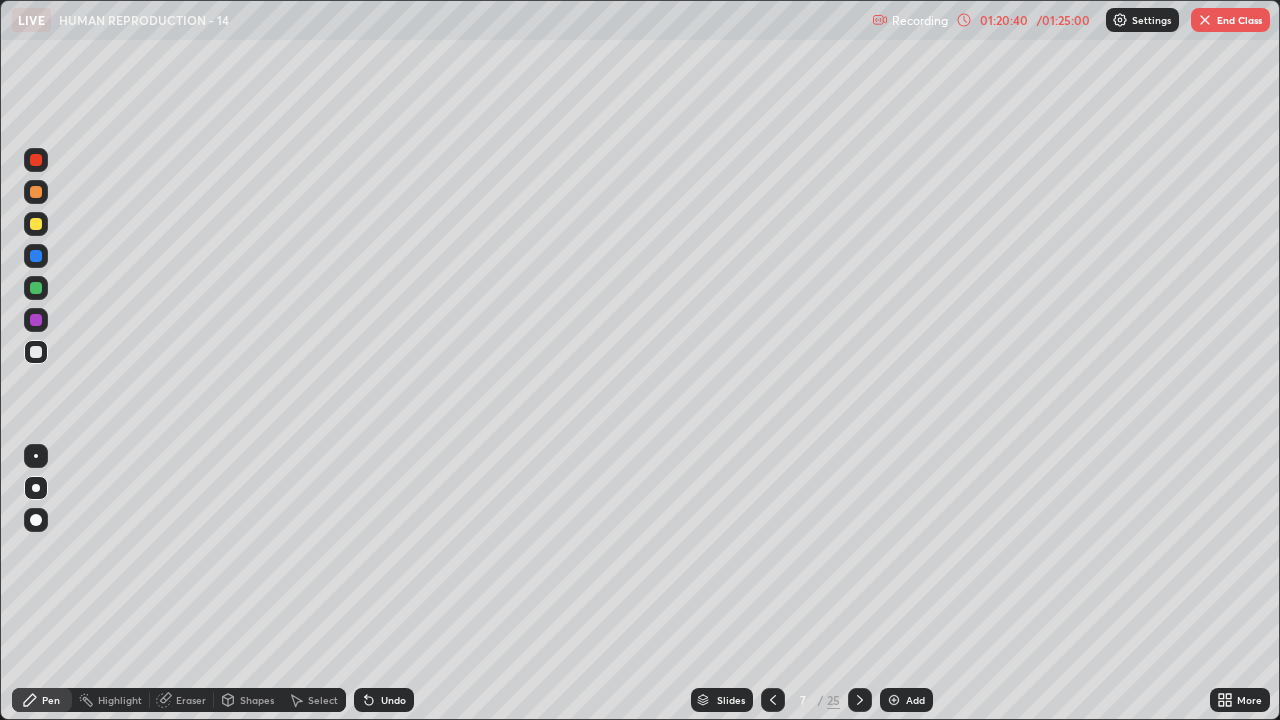click 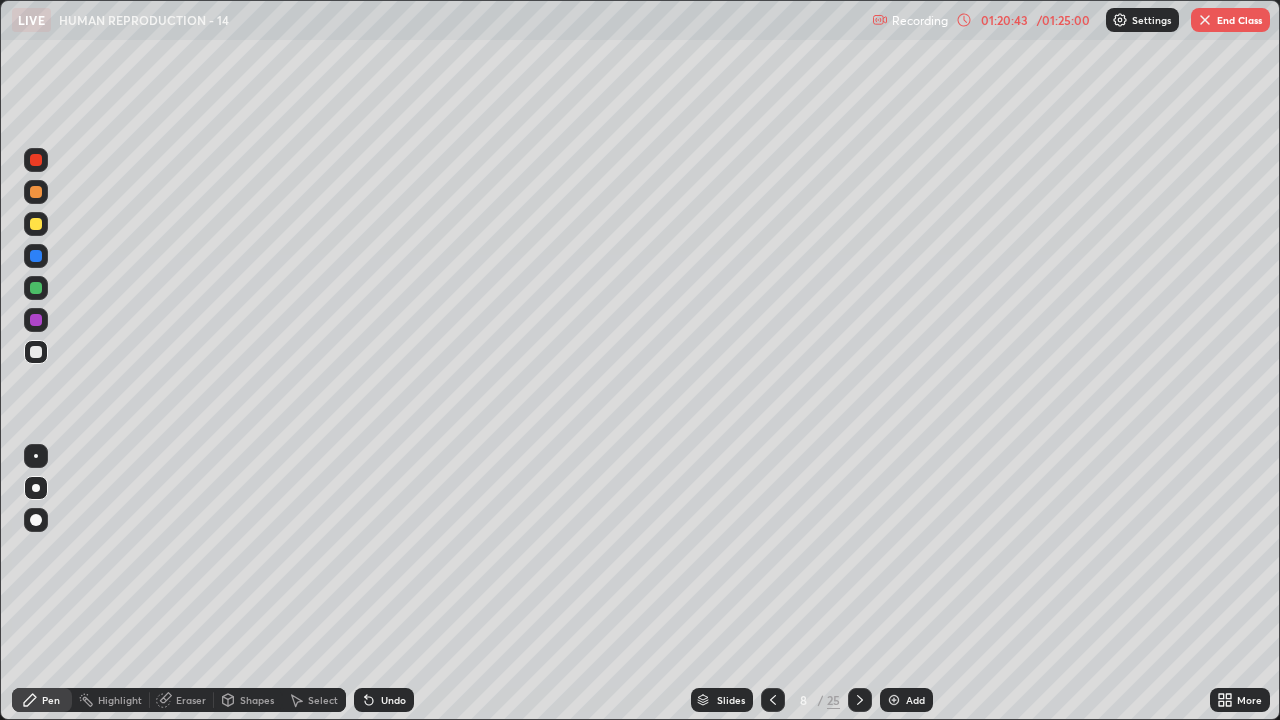click on "01:20:43" at bounding box center (1004, 20) 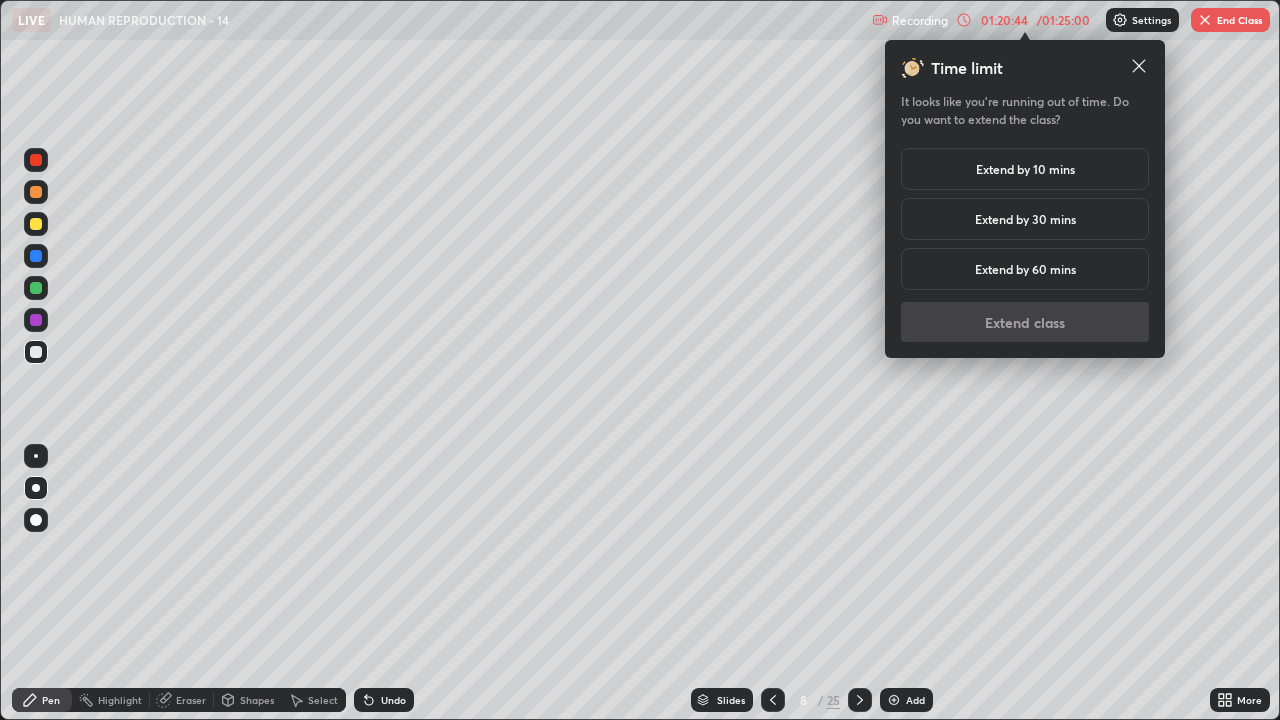 click on "Extend by 30 mins" at bounding box center (1025, 219) 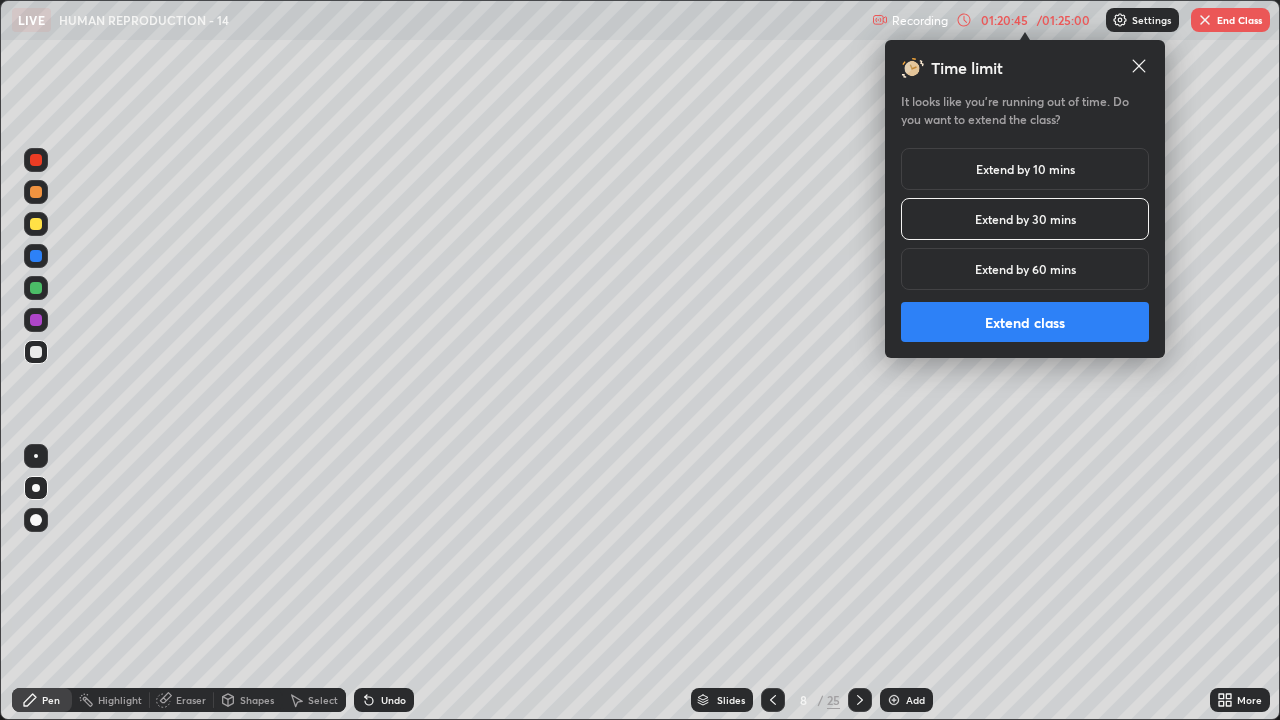 click on "Extend class" at bounding box center (1025, 322) 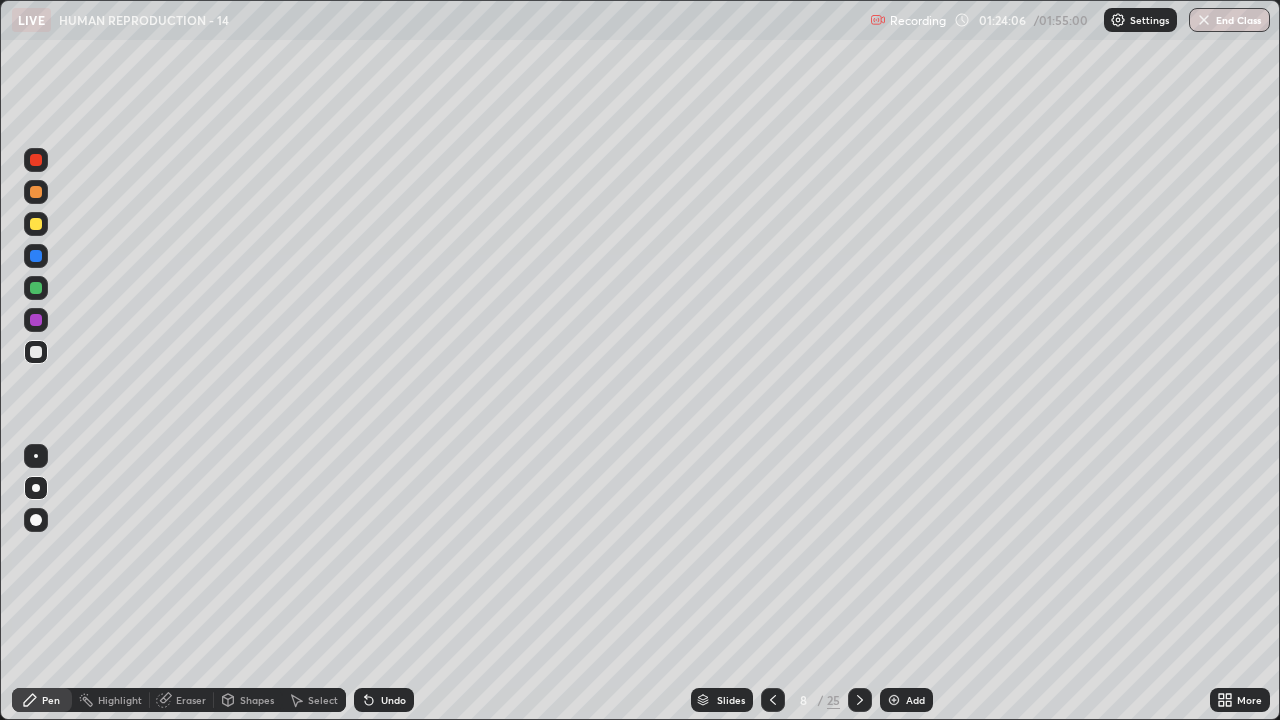 click 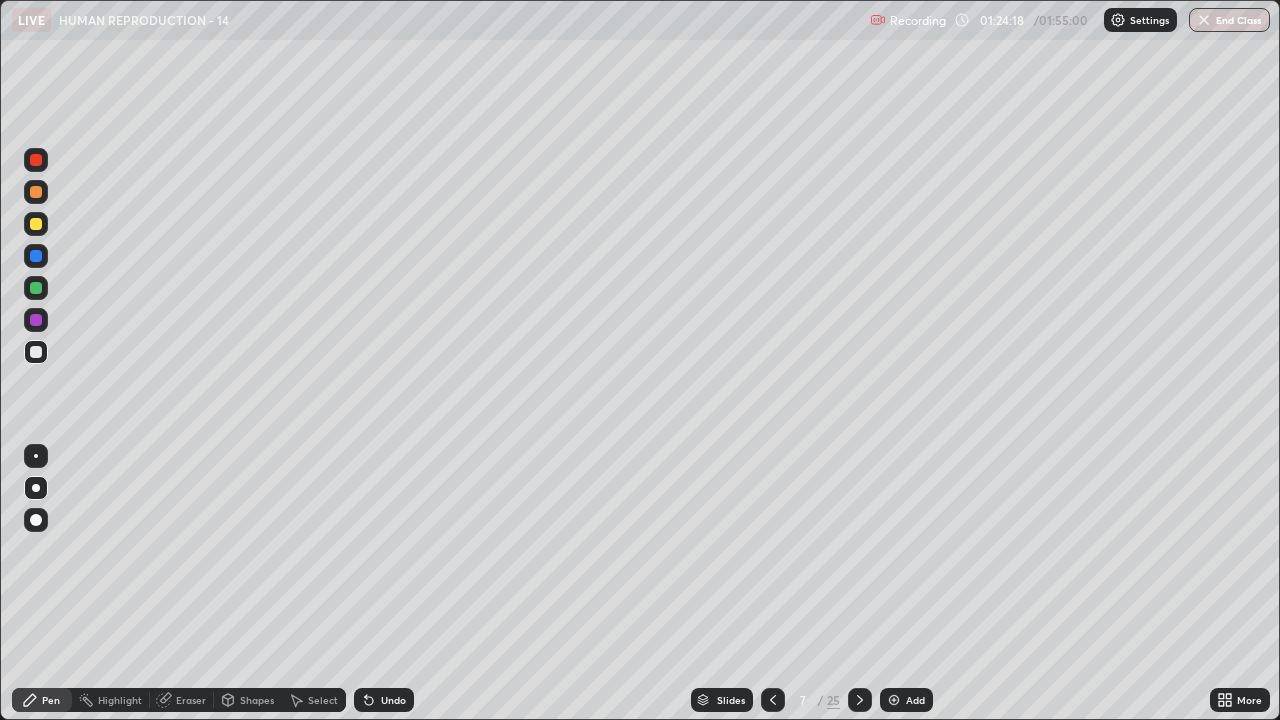 click 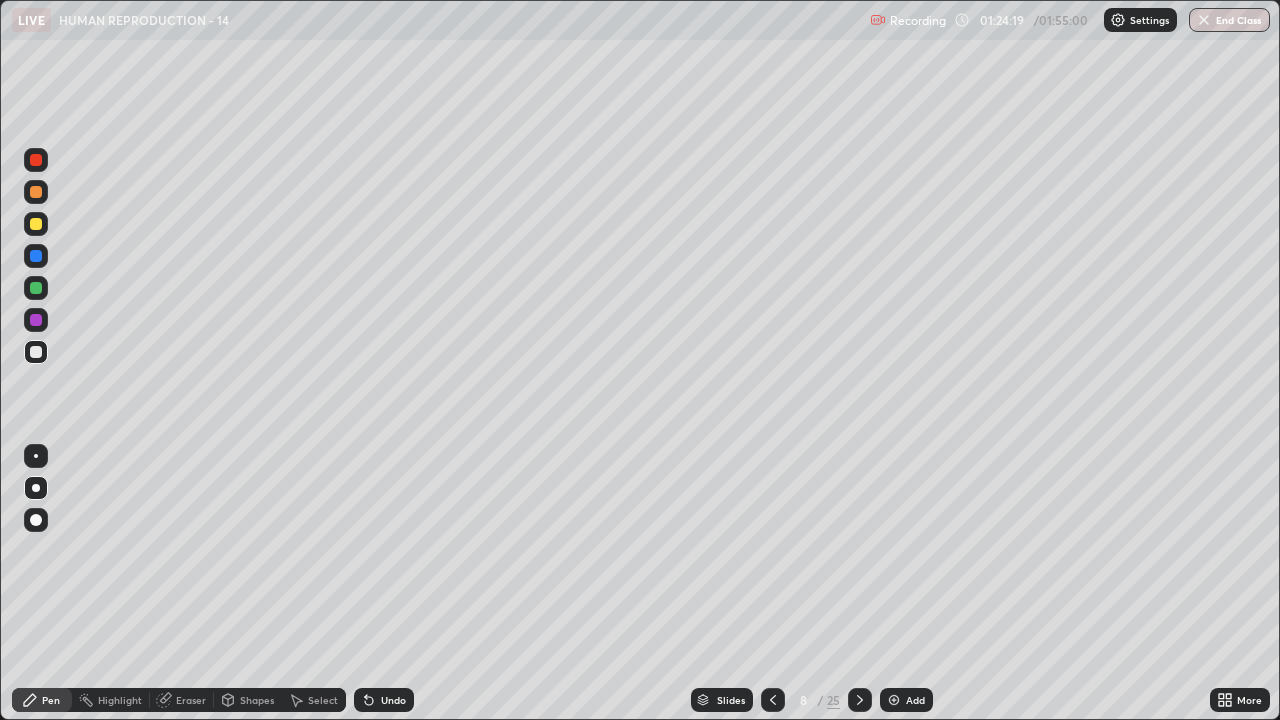 click 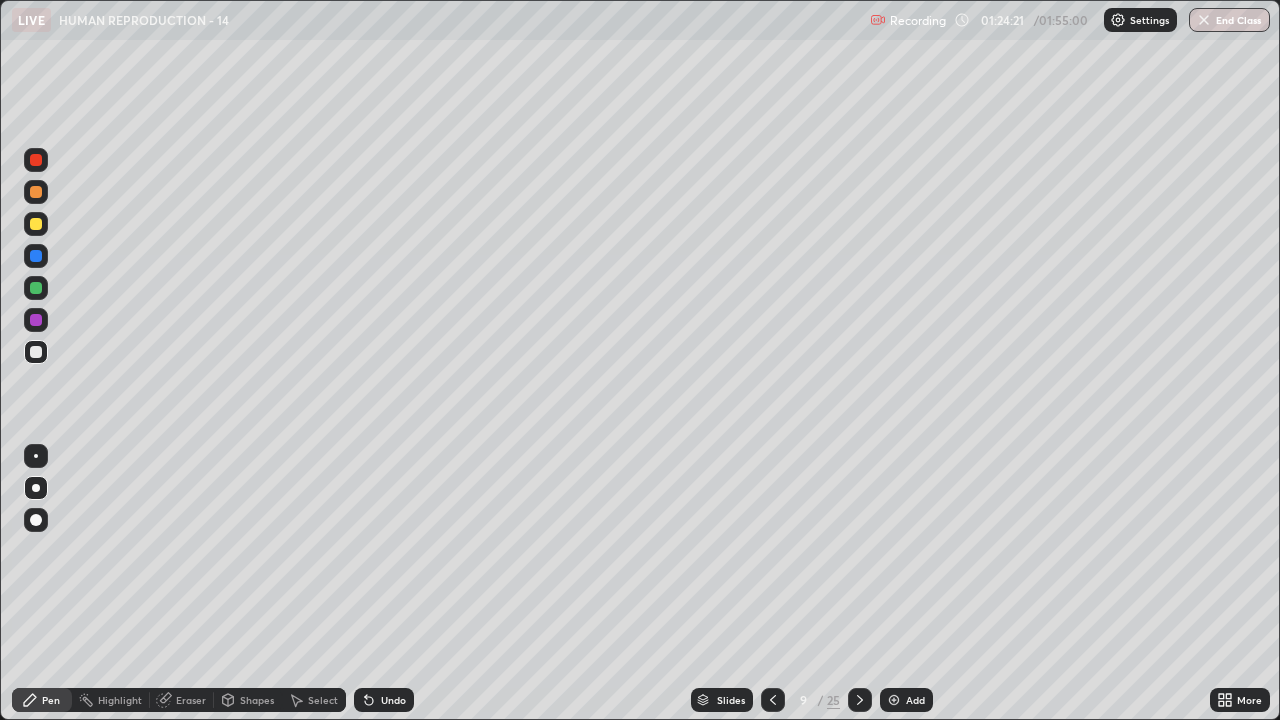 click at bounding box center (773, 700) 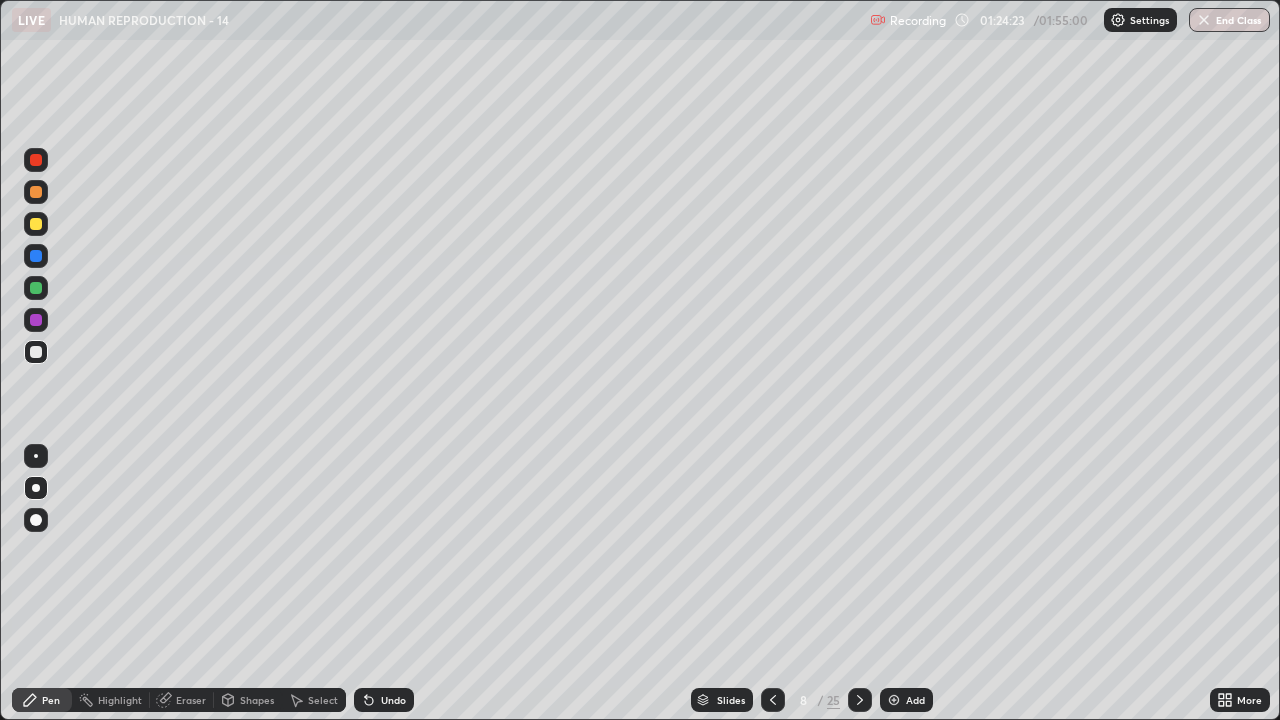 click 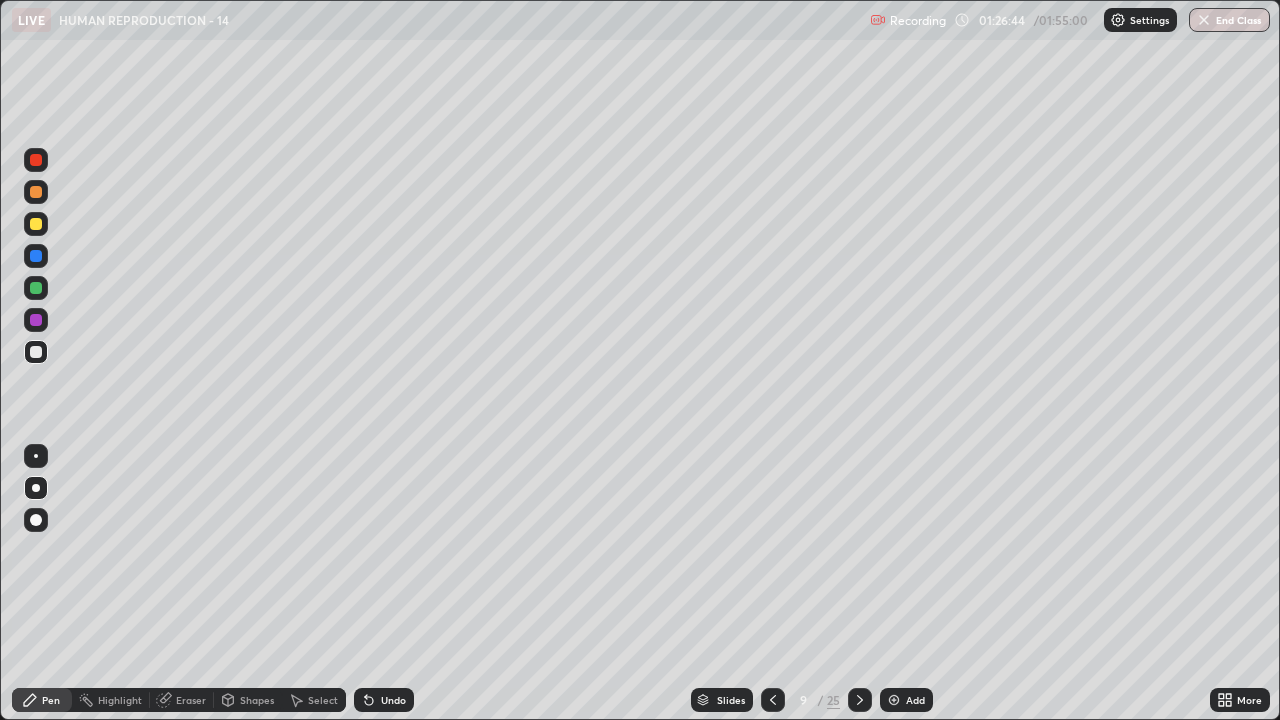 click 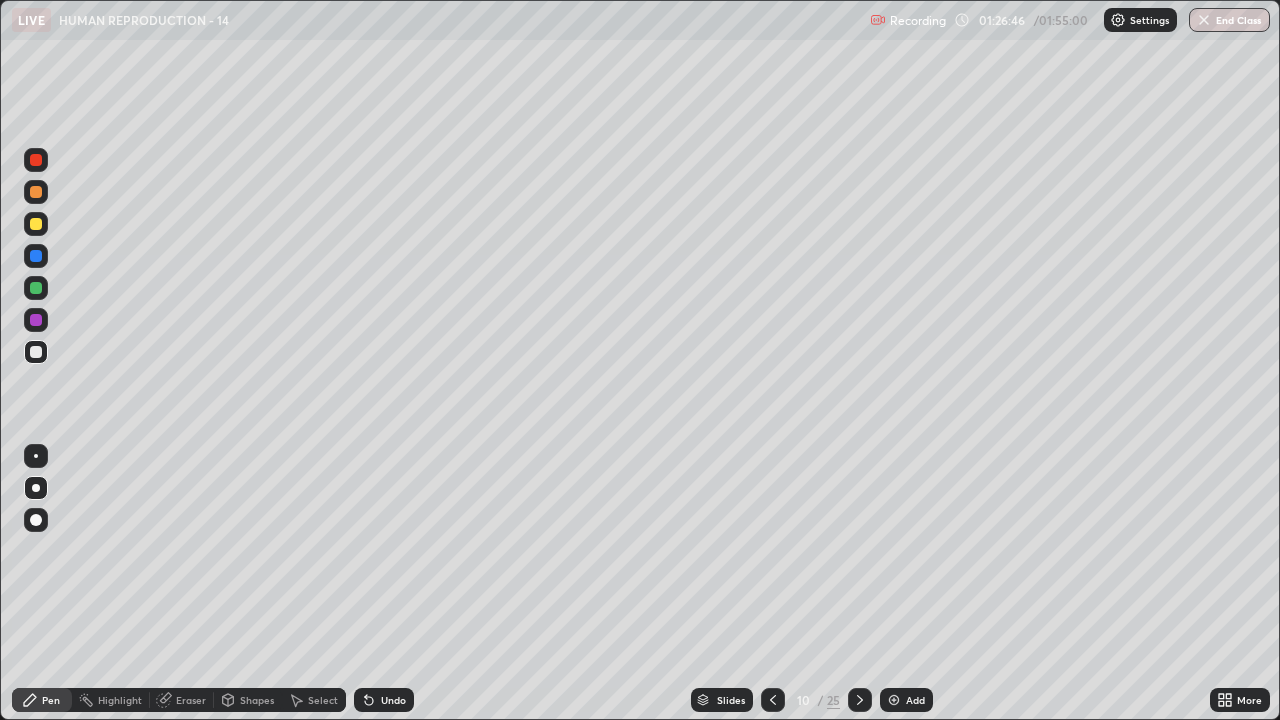 click 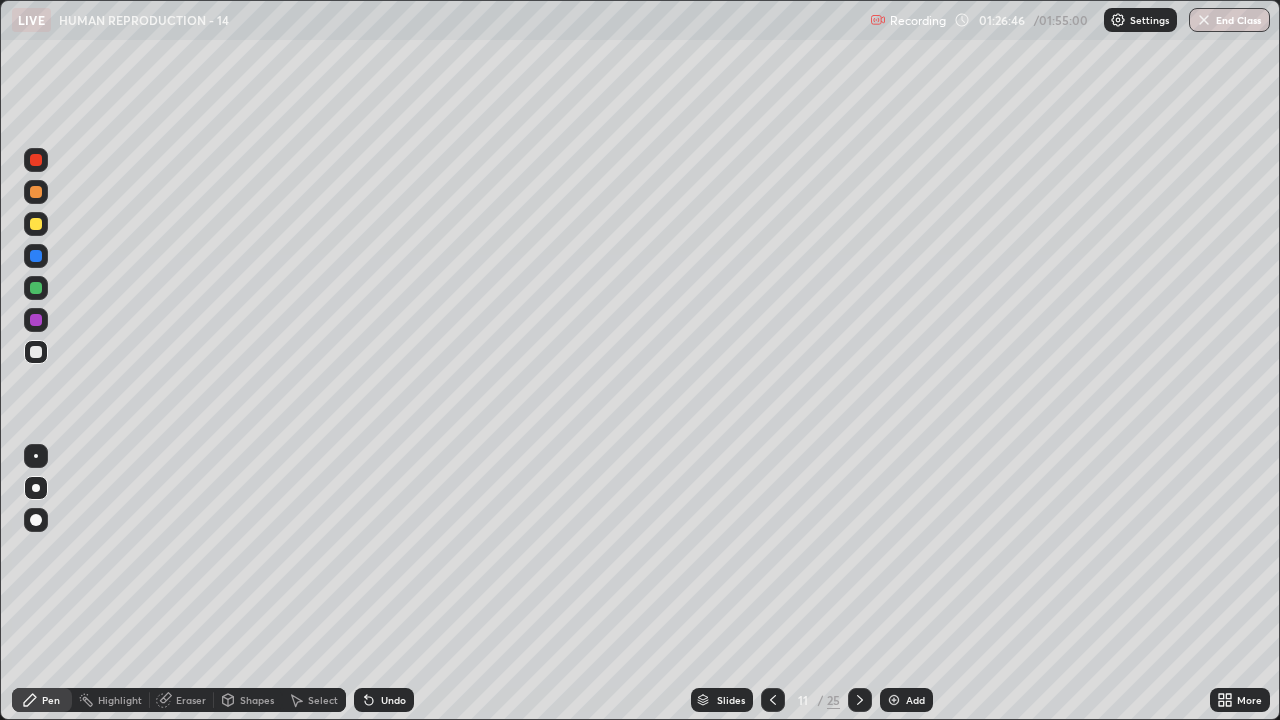 click 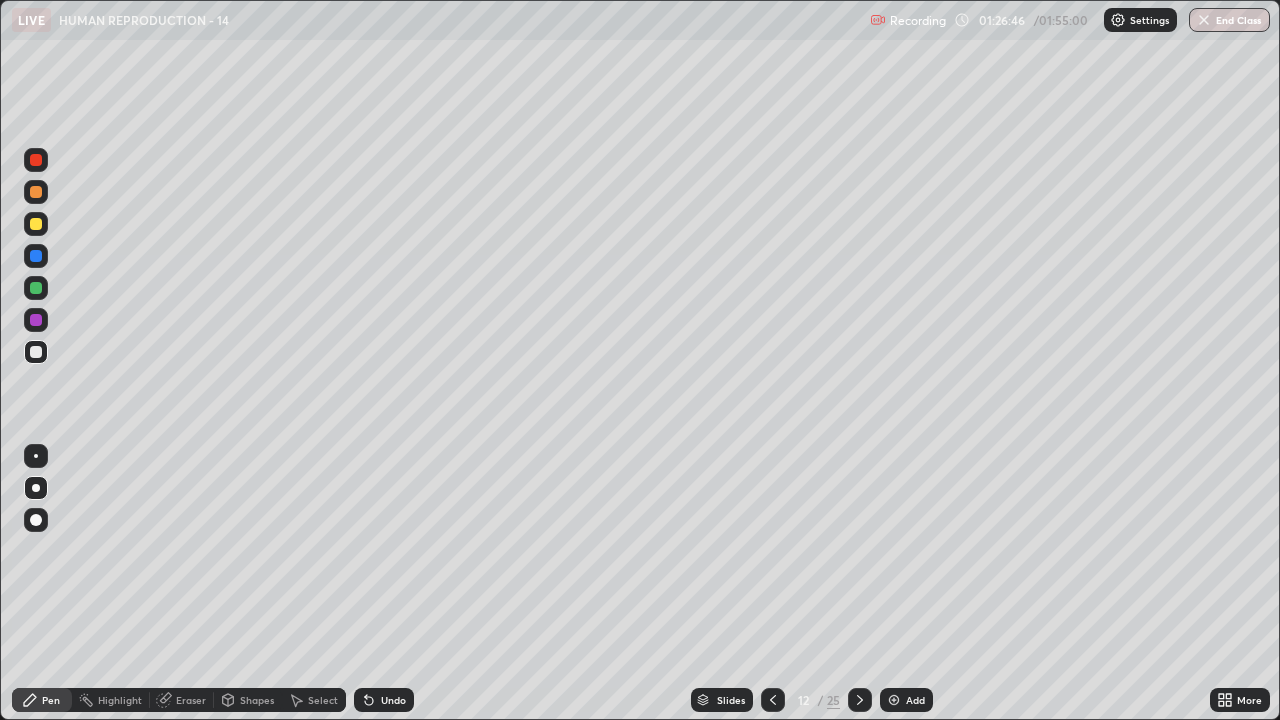 click 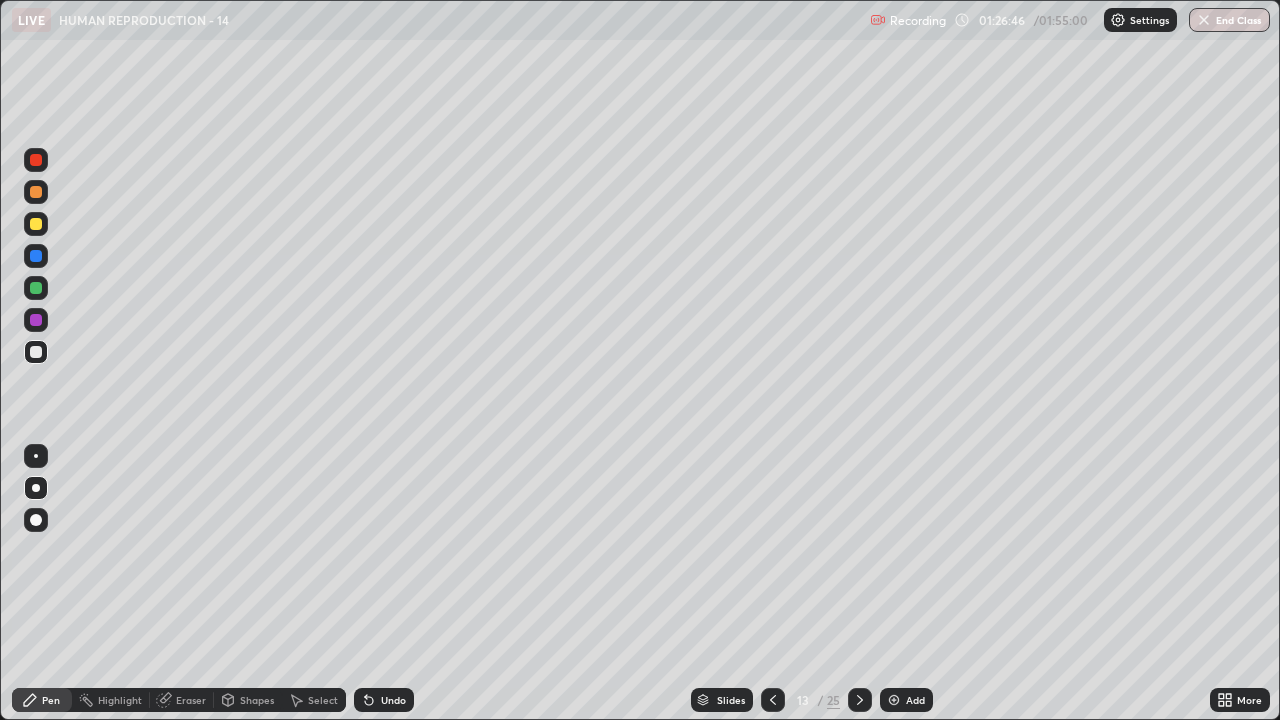 click 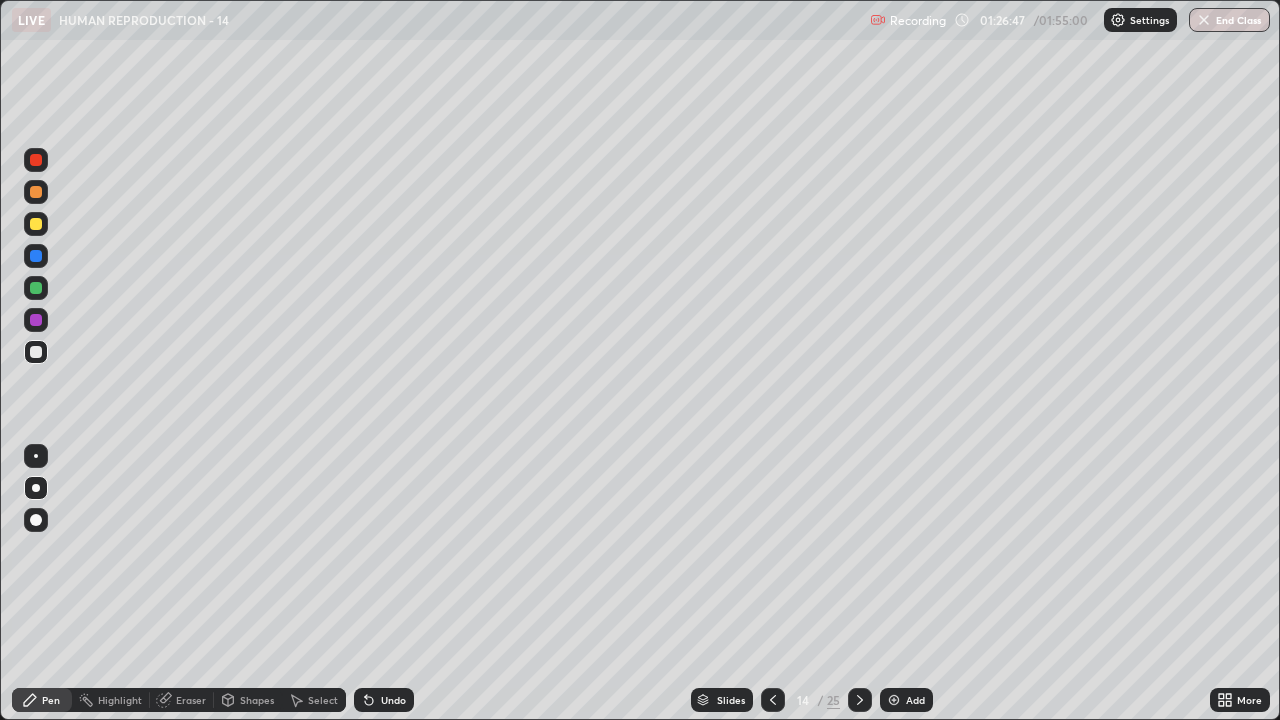 click 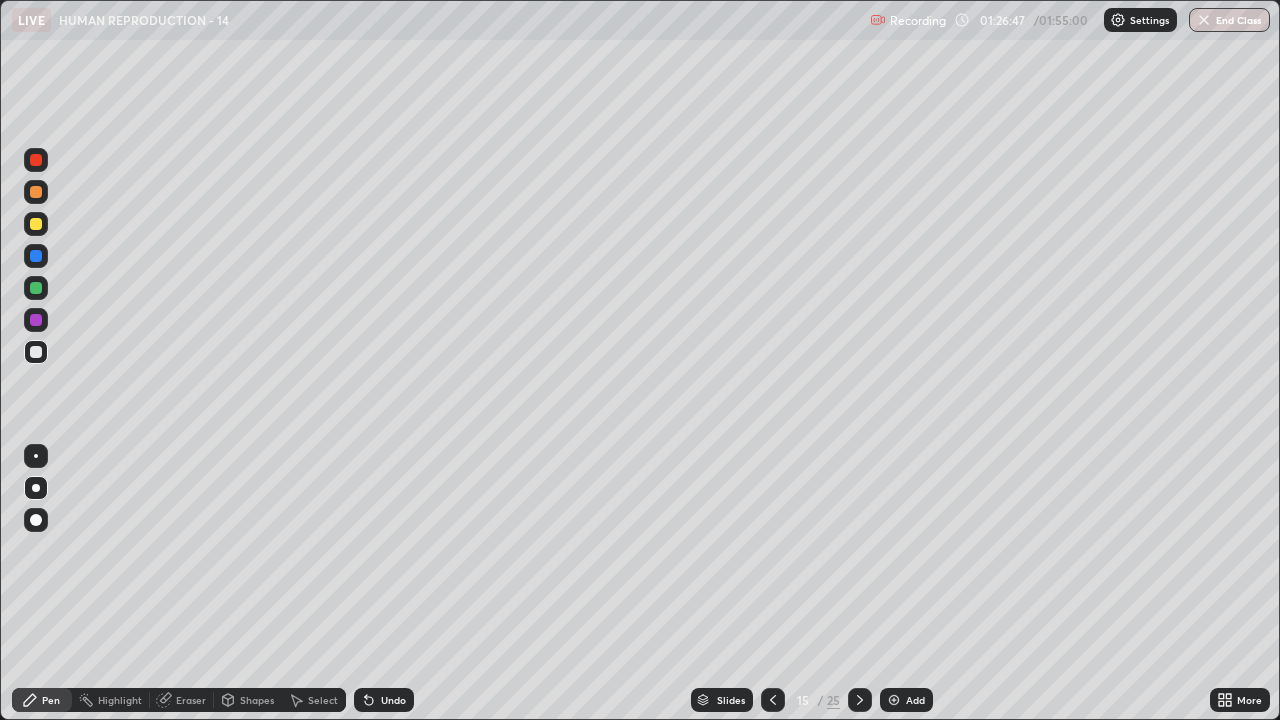 click 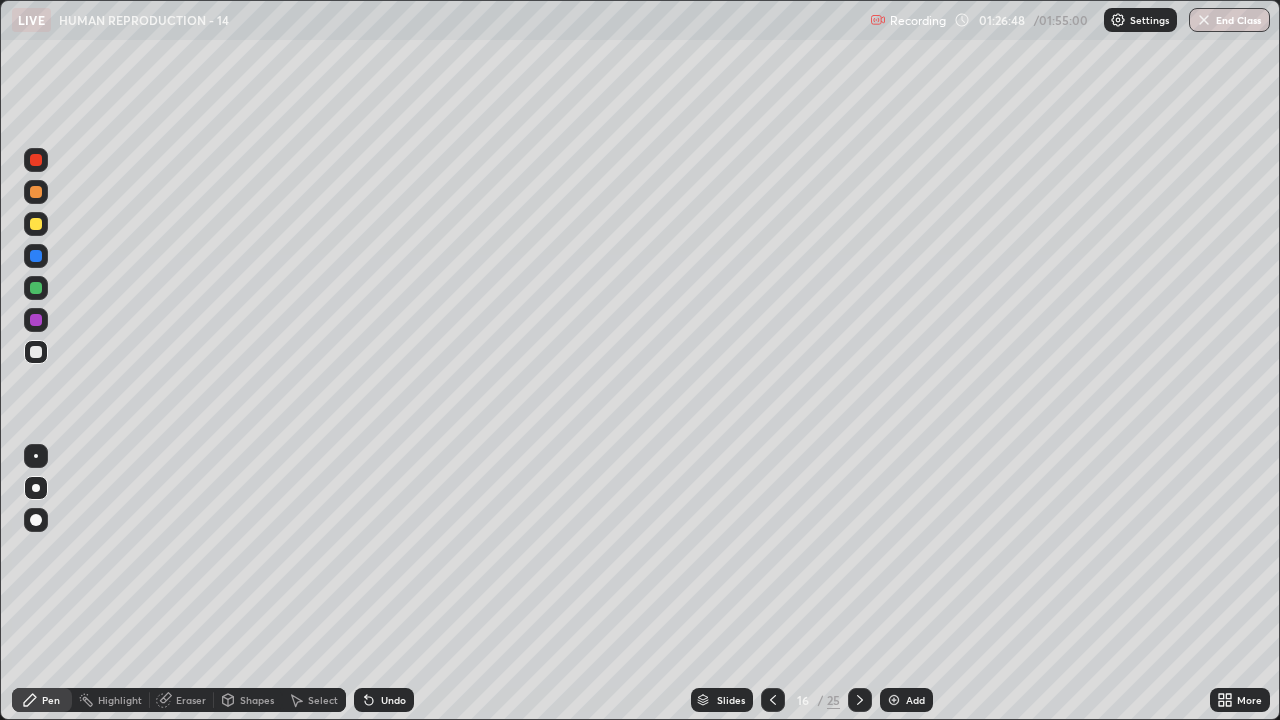 click 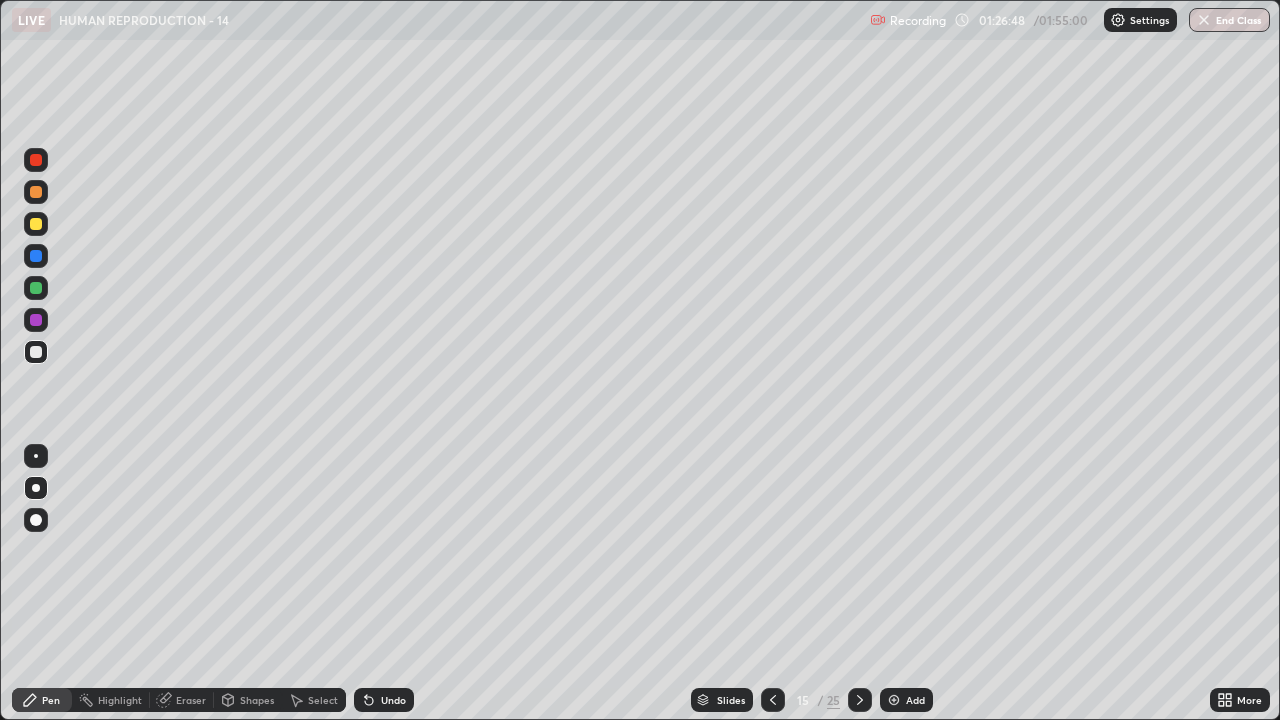 click 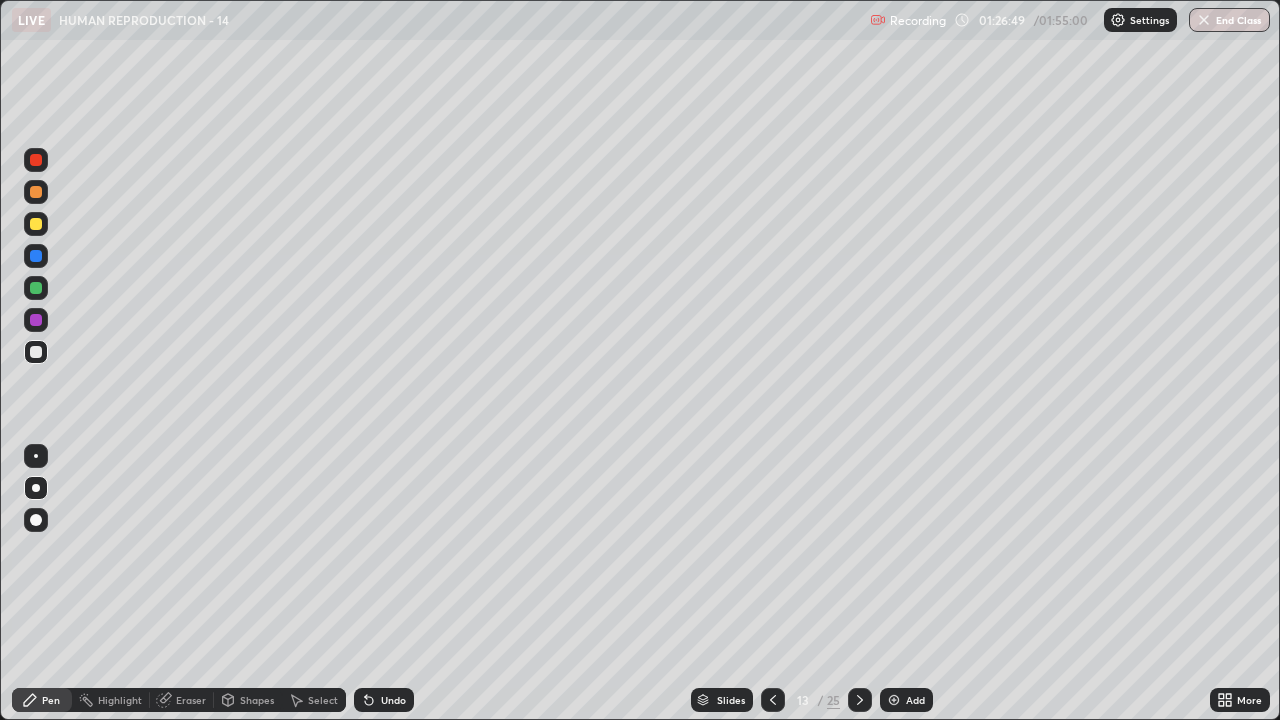 click 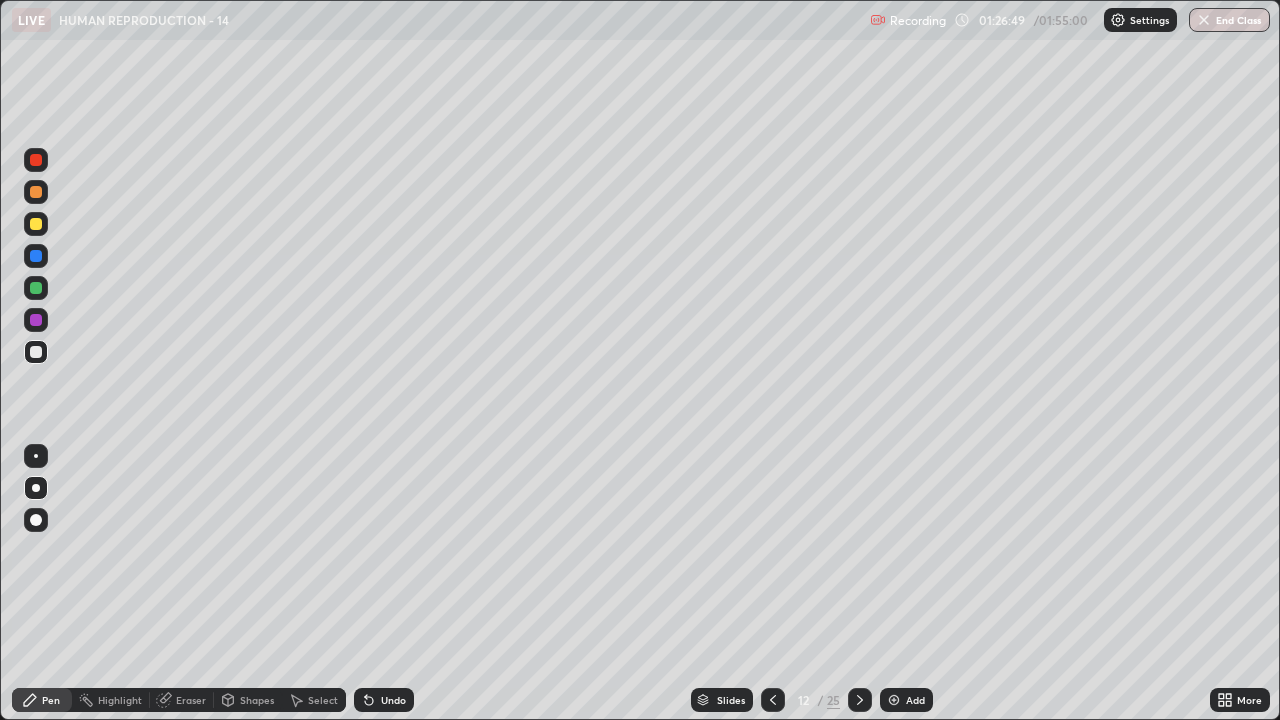 click 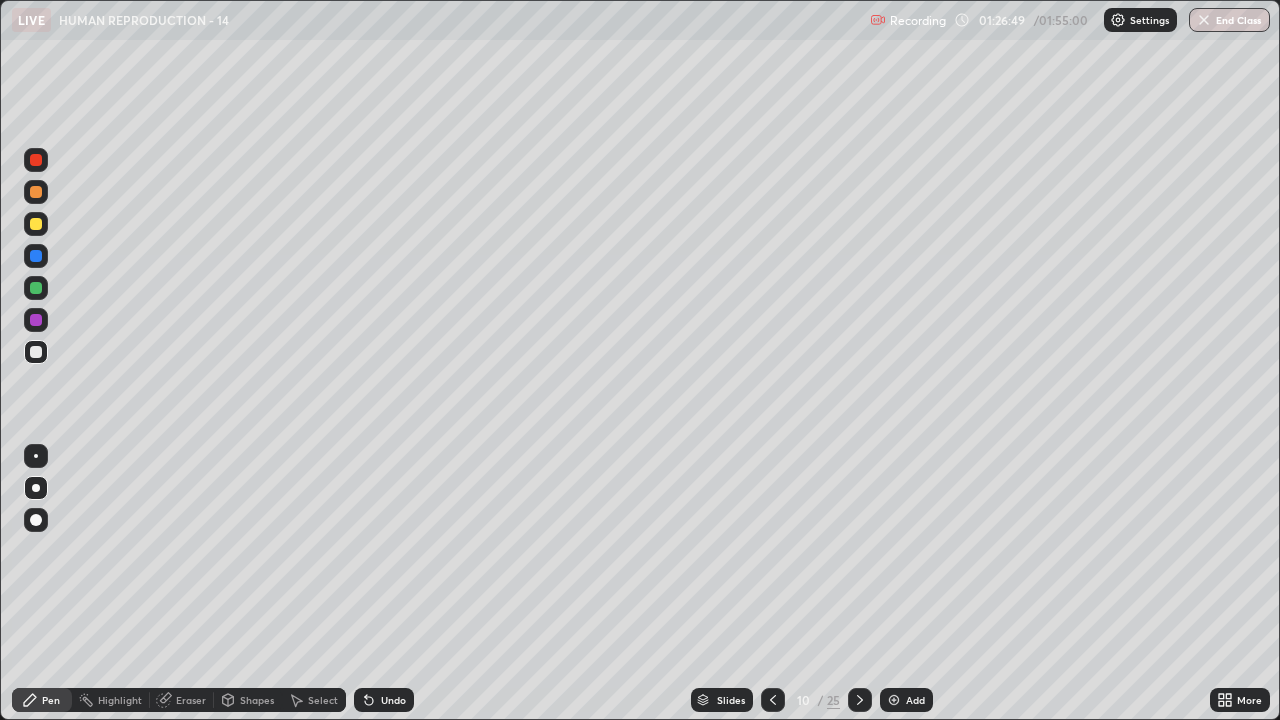 click at bounding box center [773, 700] 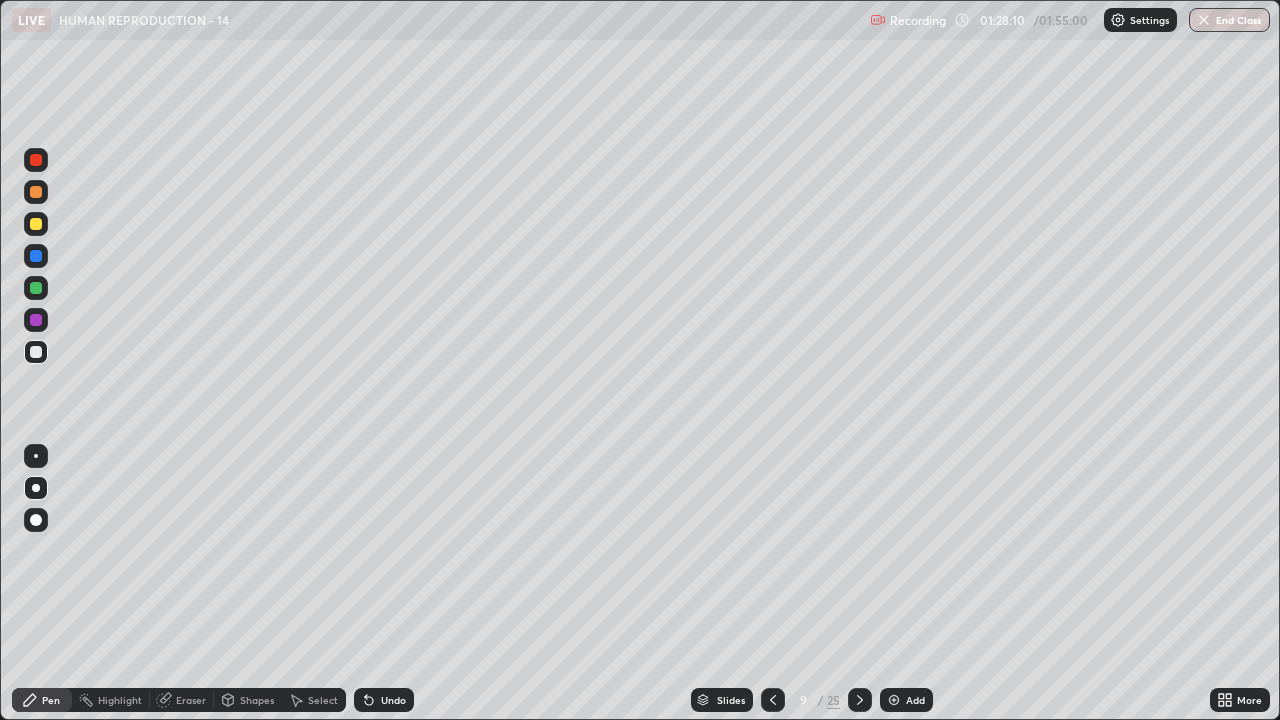 click 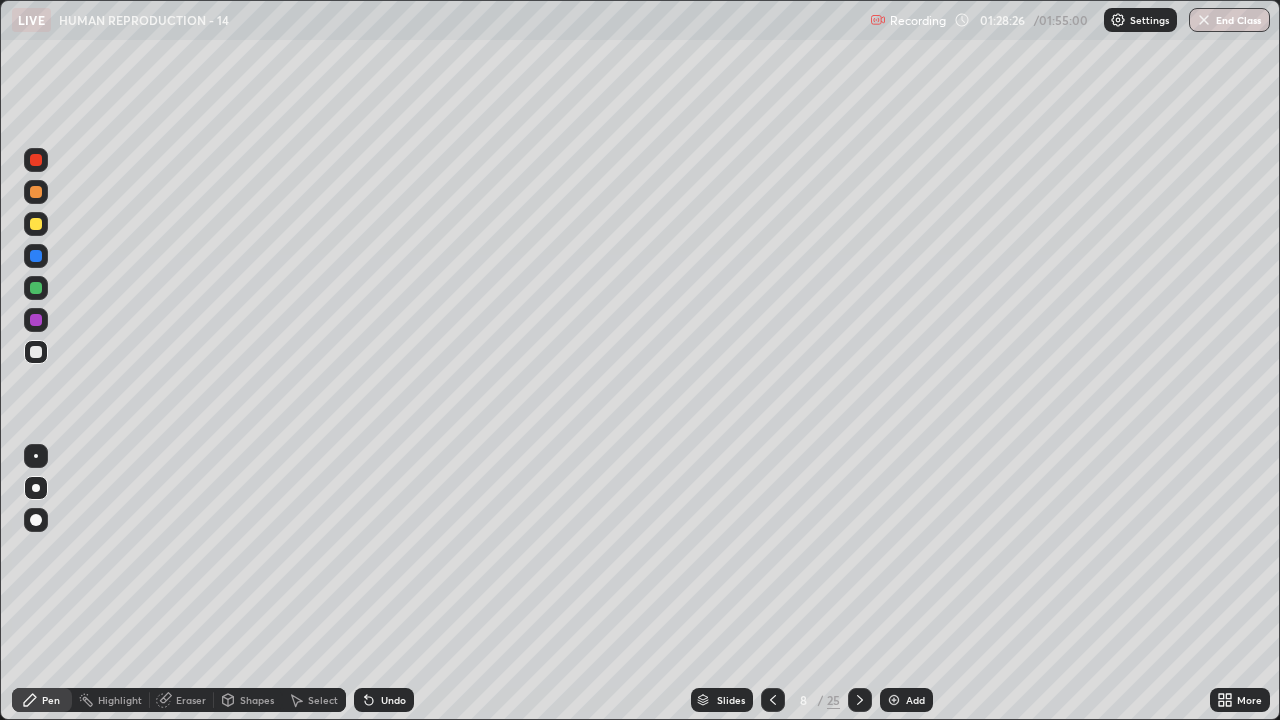 click 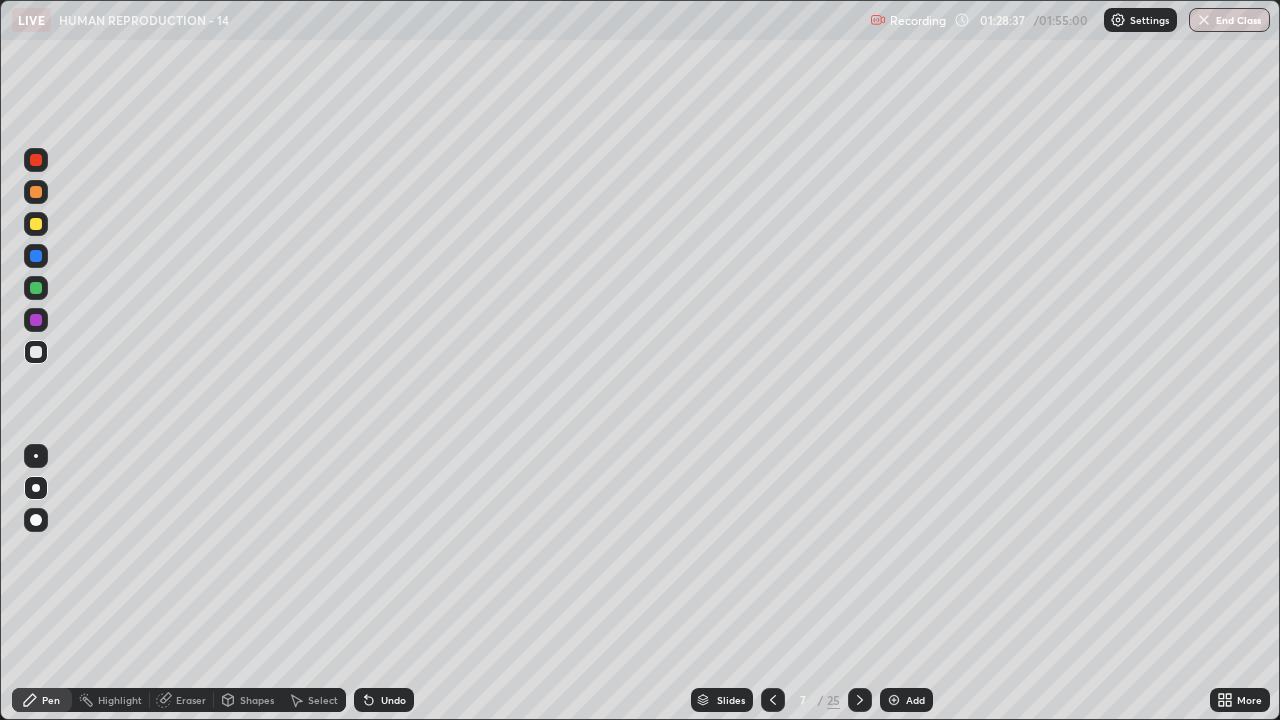 click 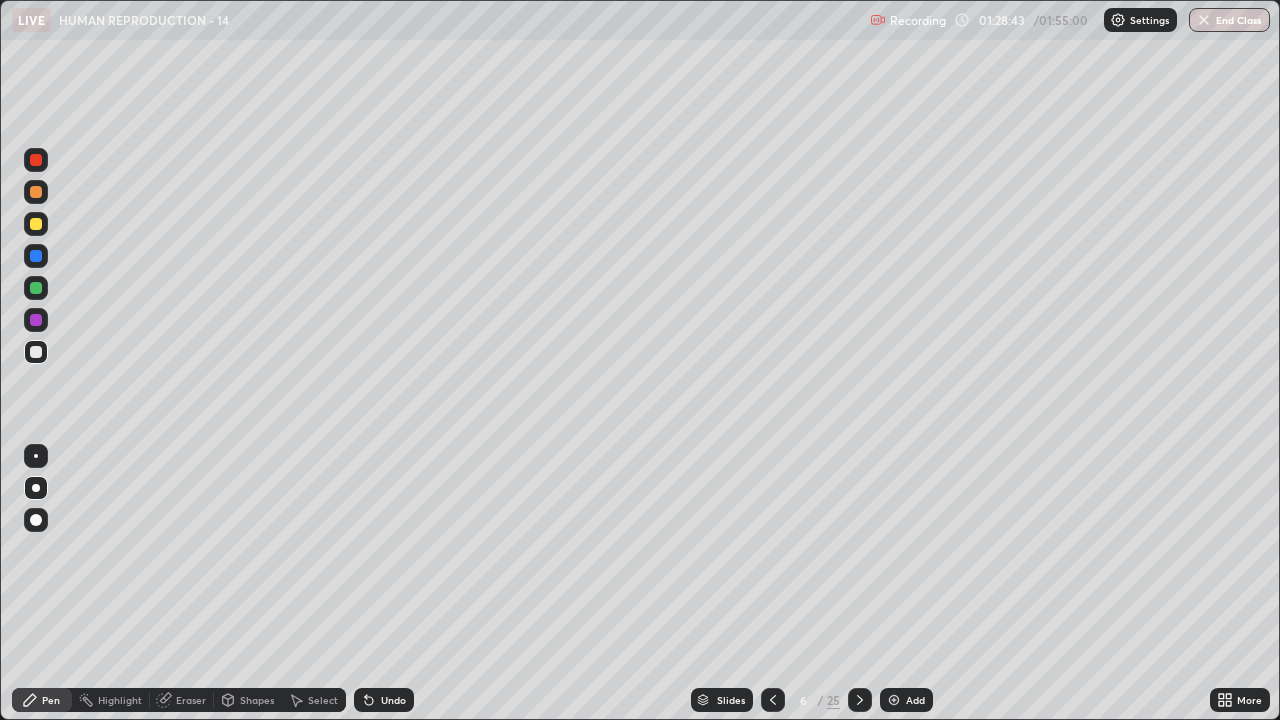 click 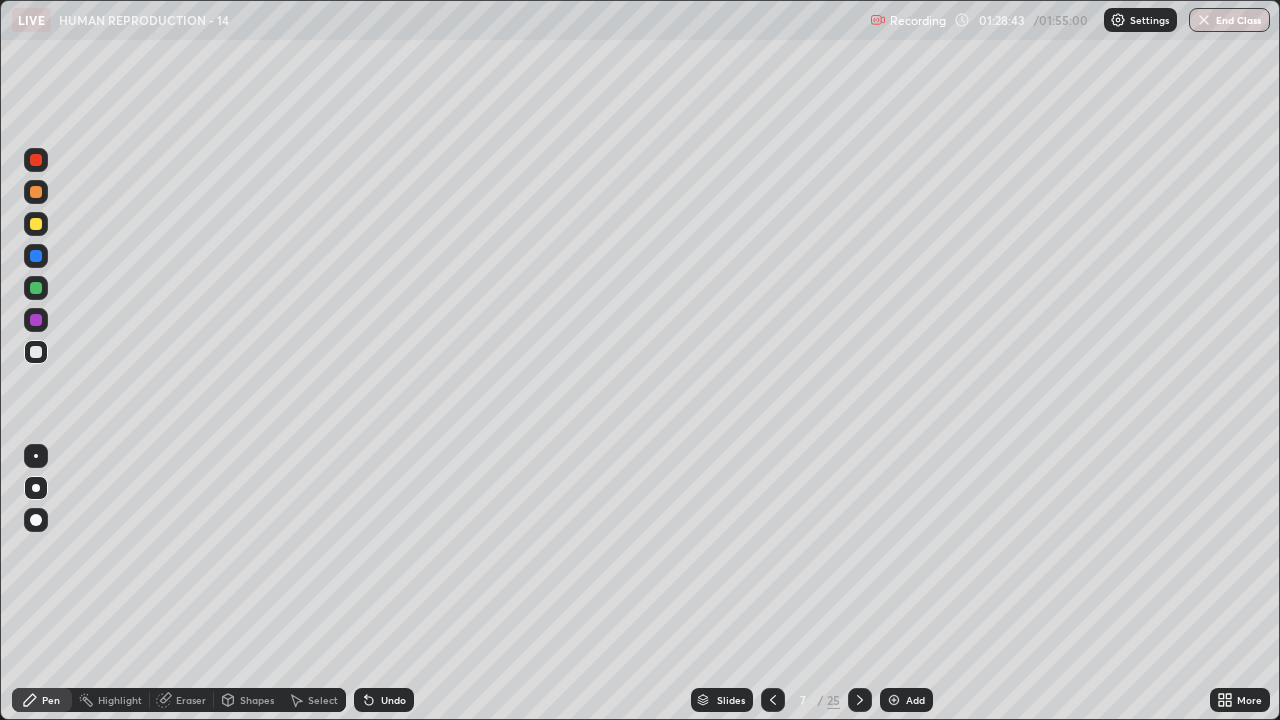 click 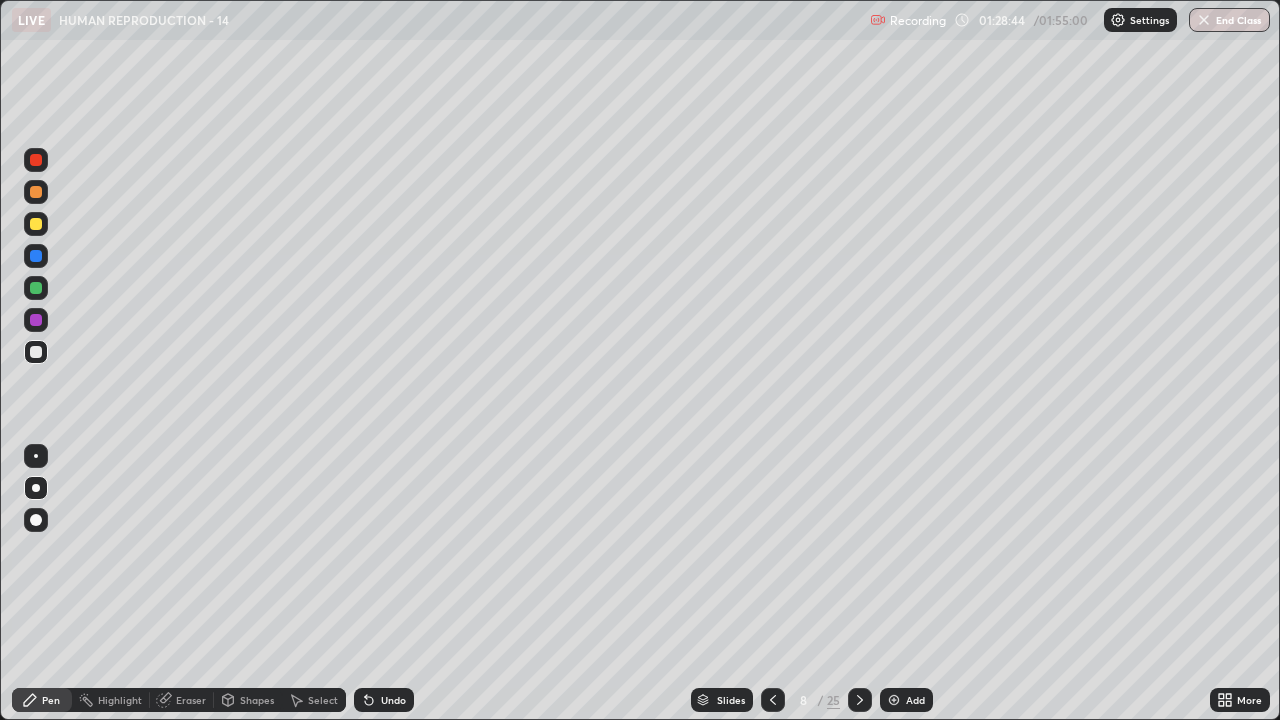click 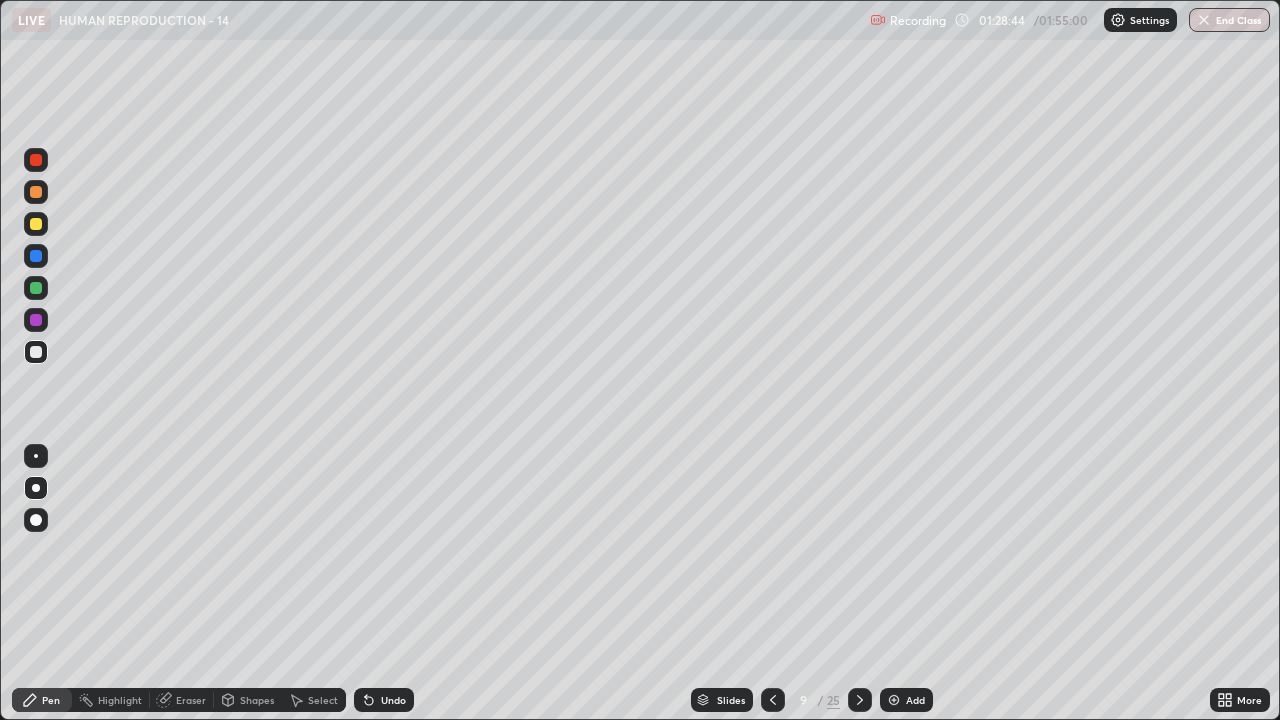 click 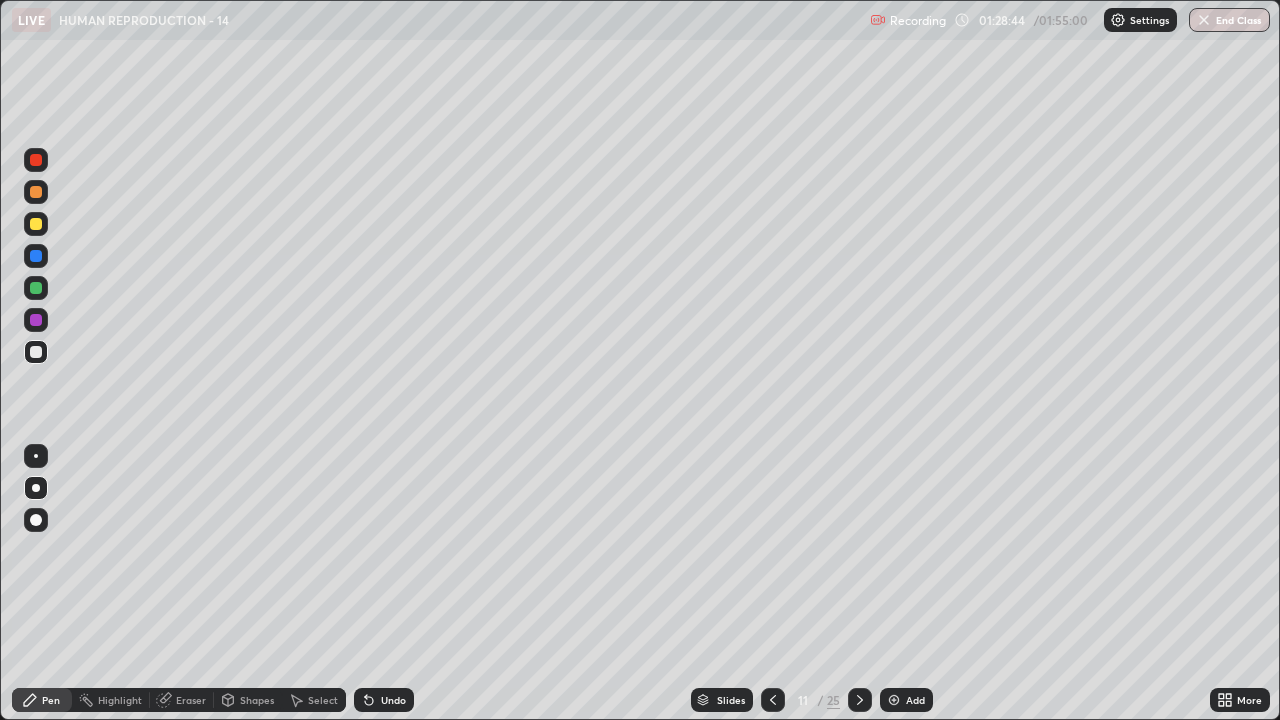 click 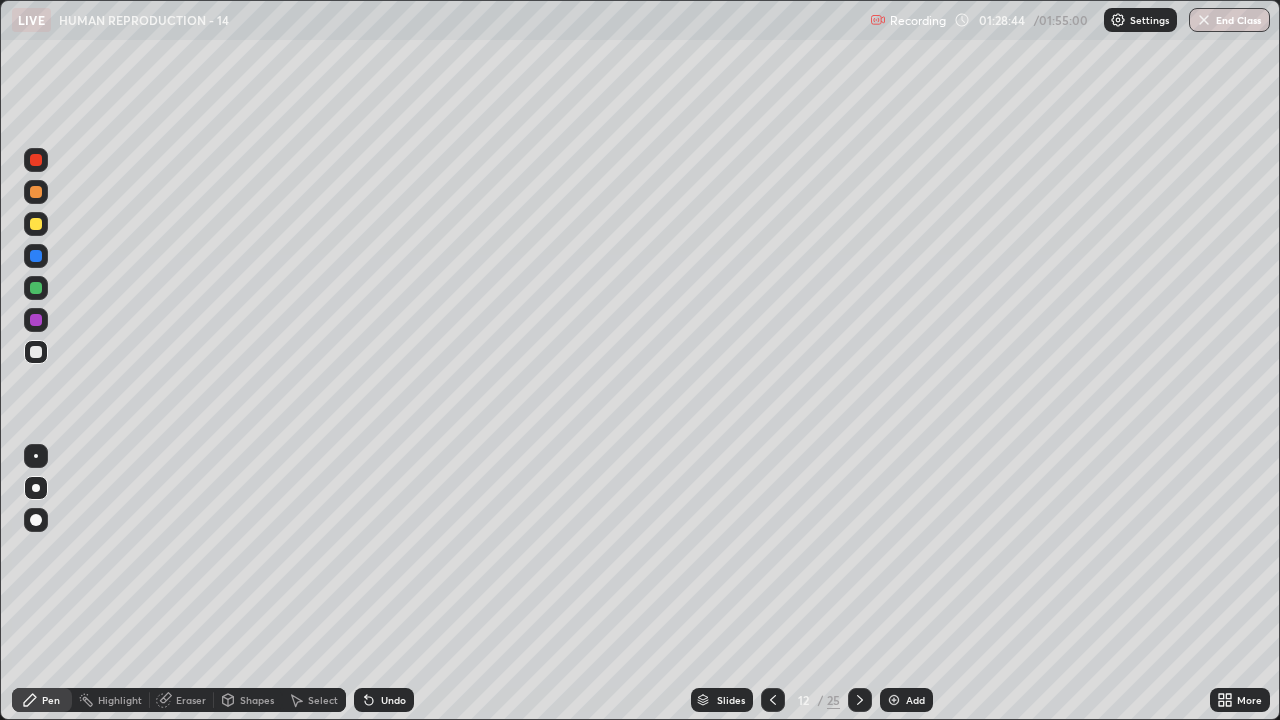 click 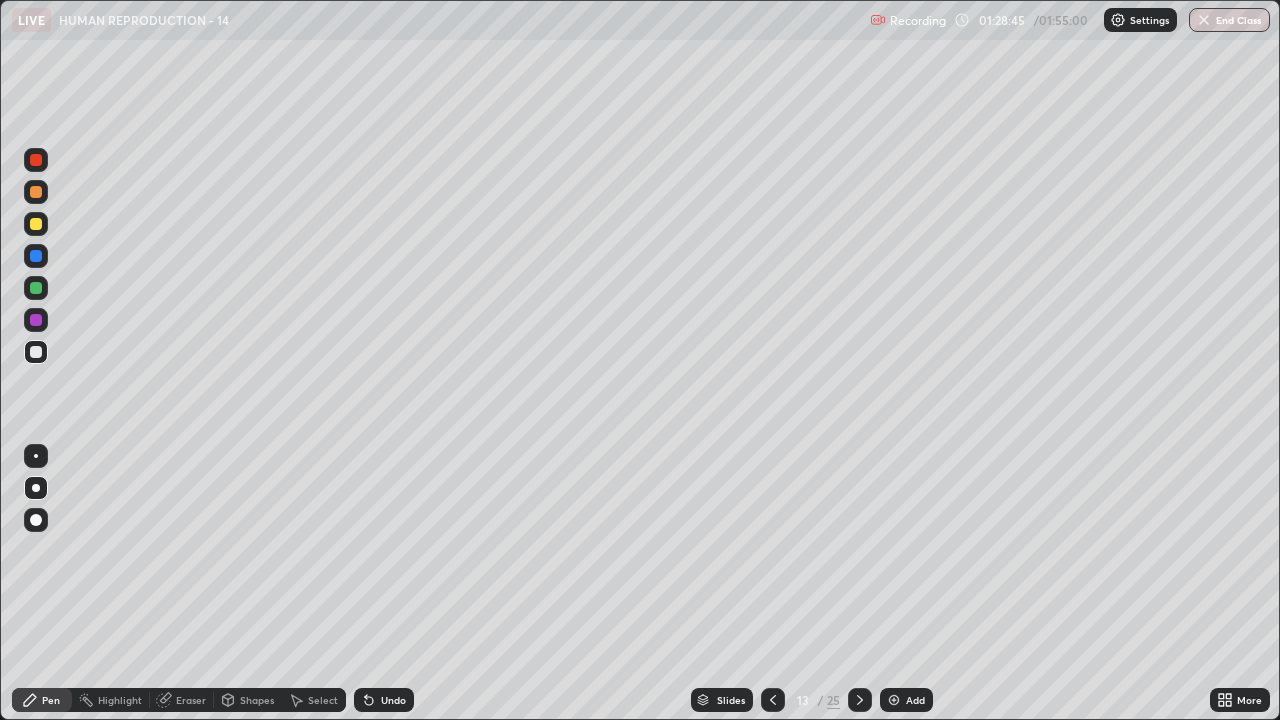 click 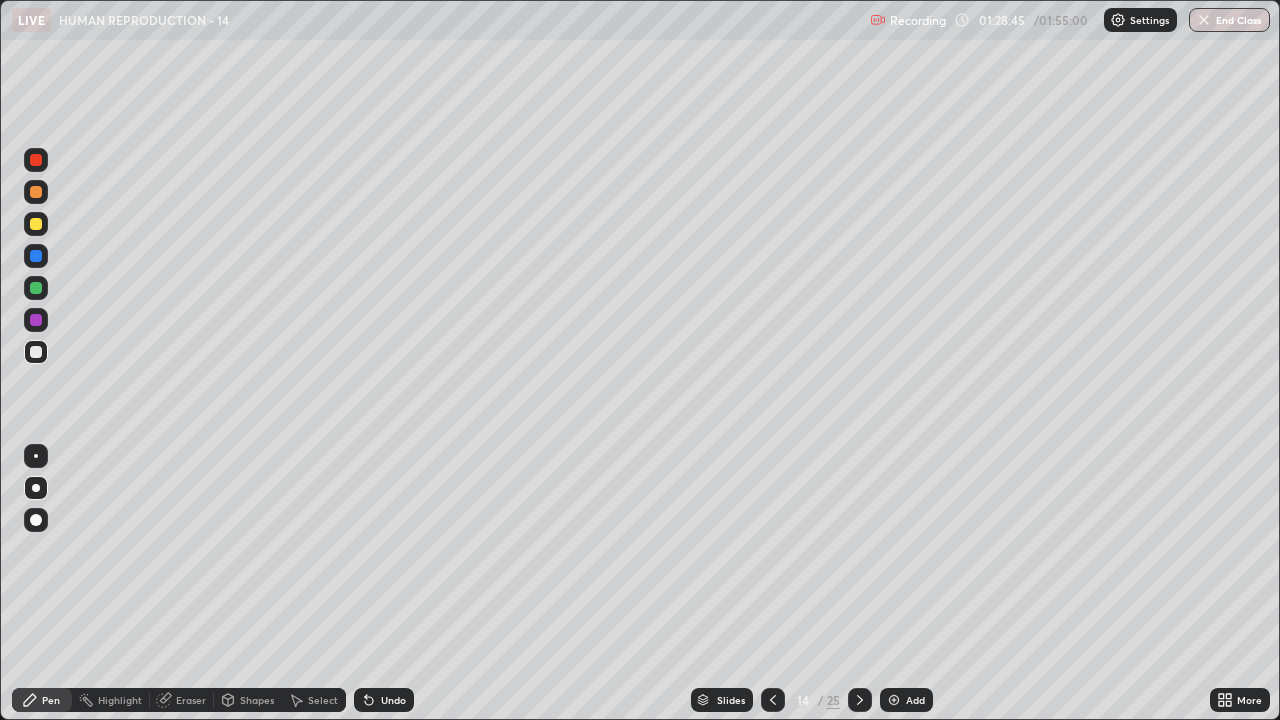 click 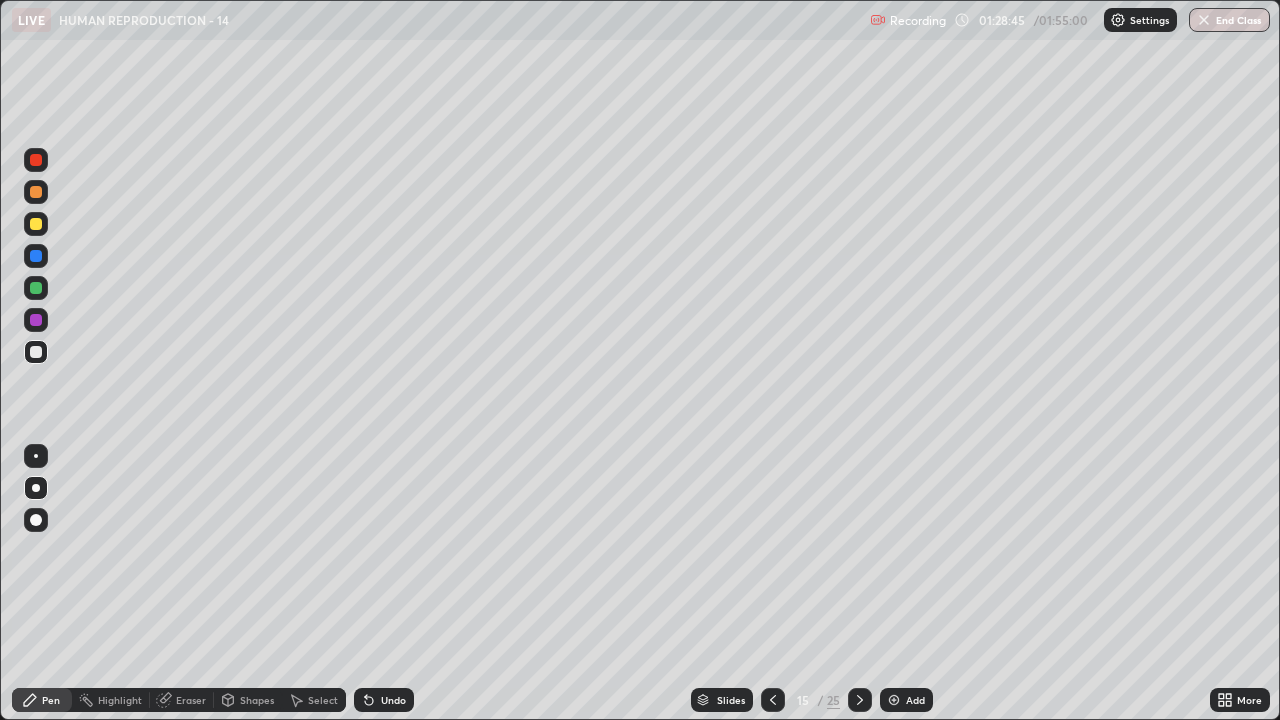 click 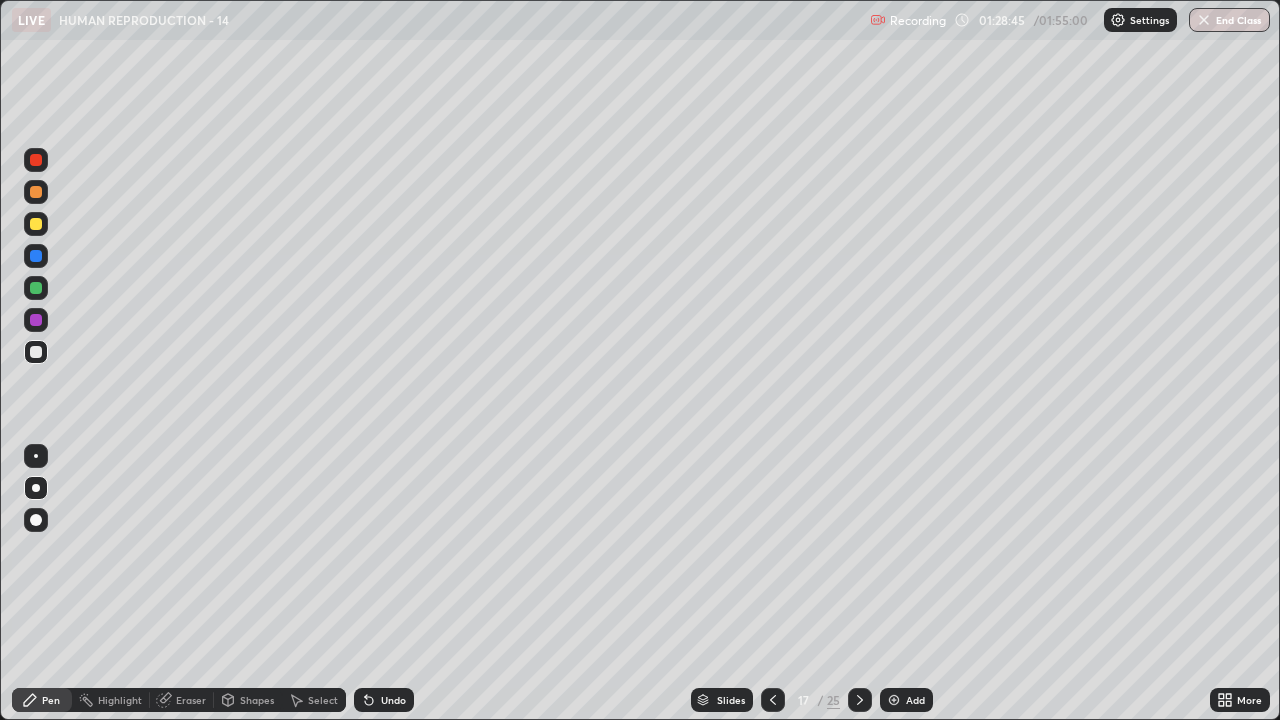 click 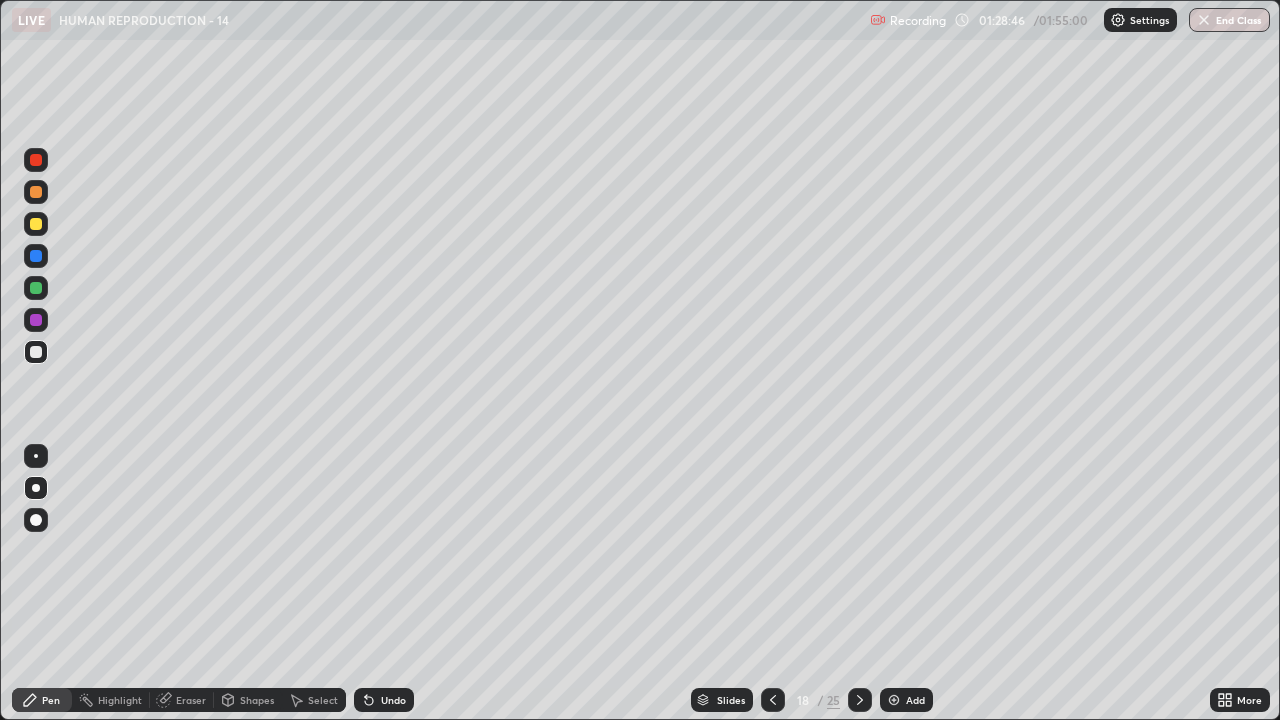 click 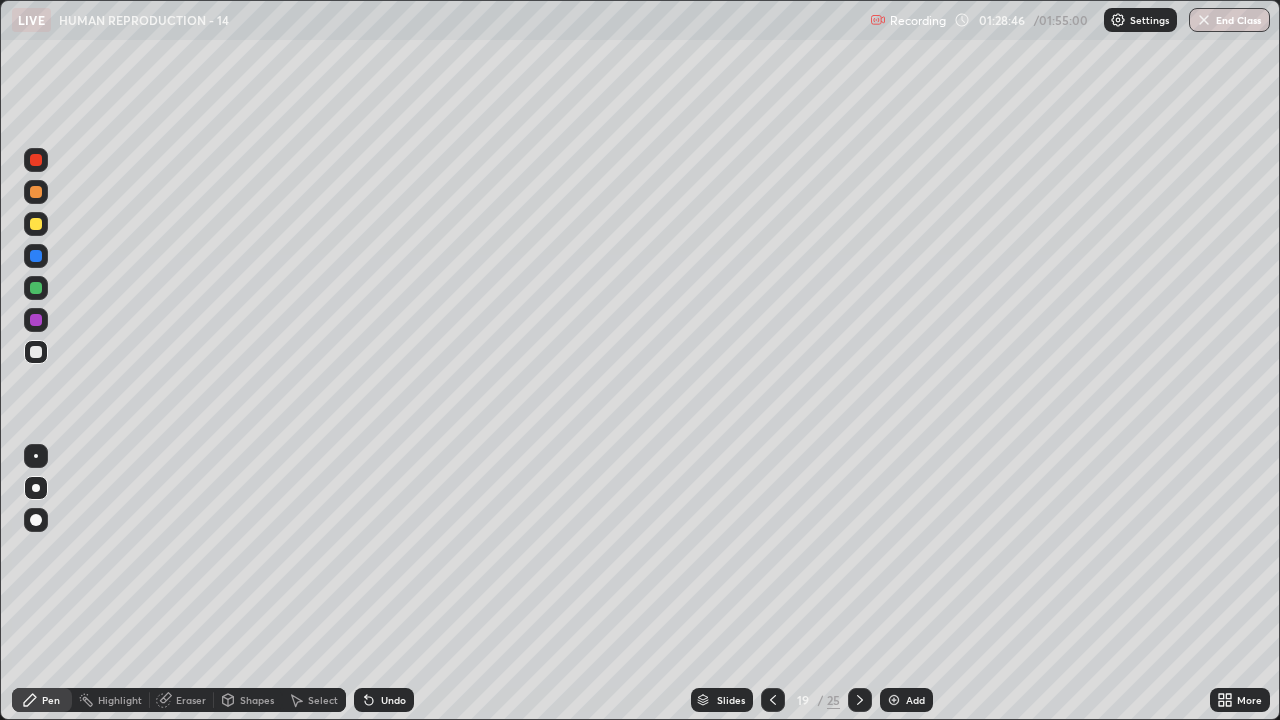 click 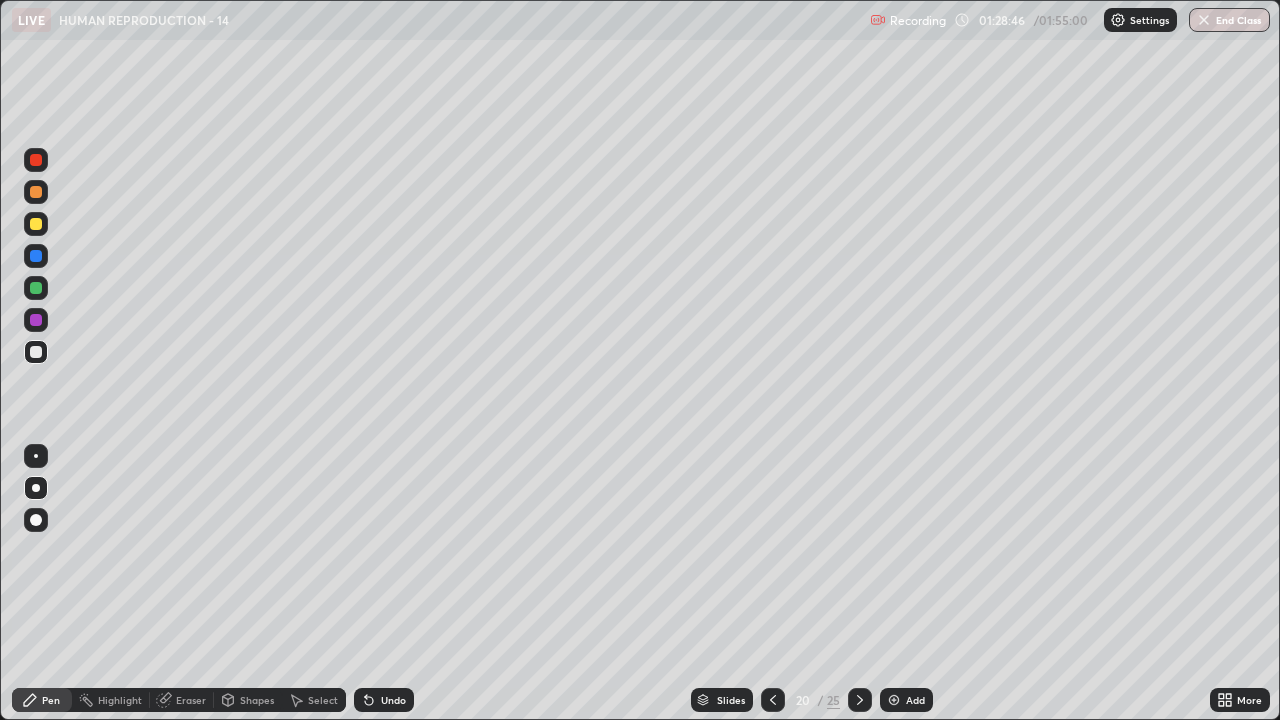 click 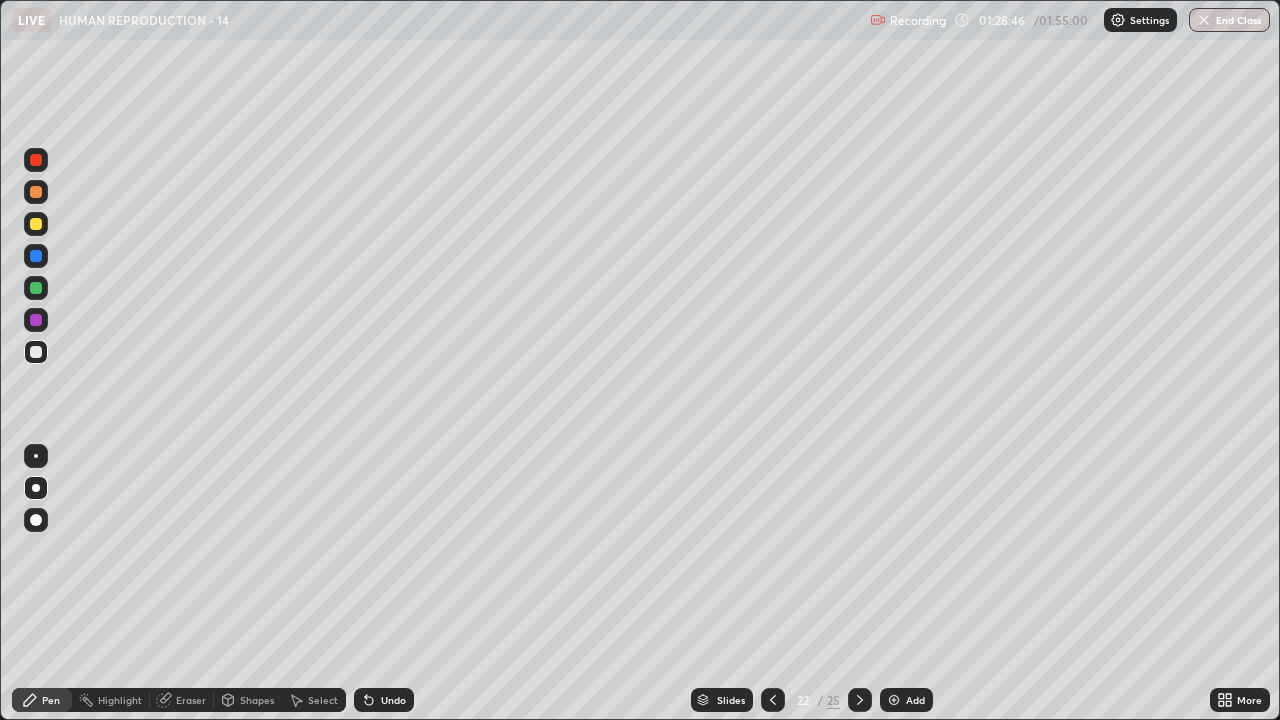 click 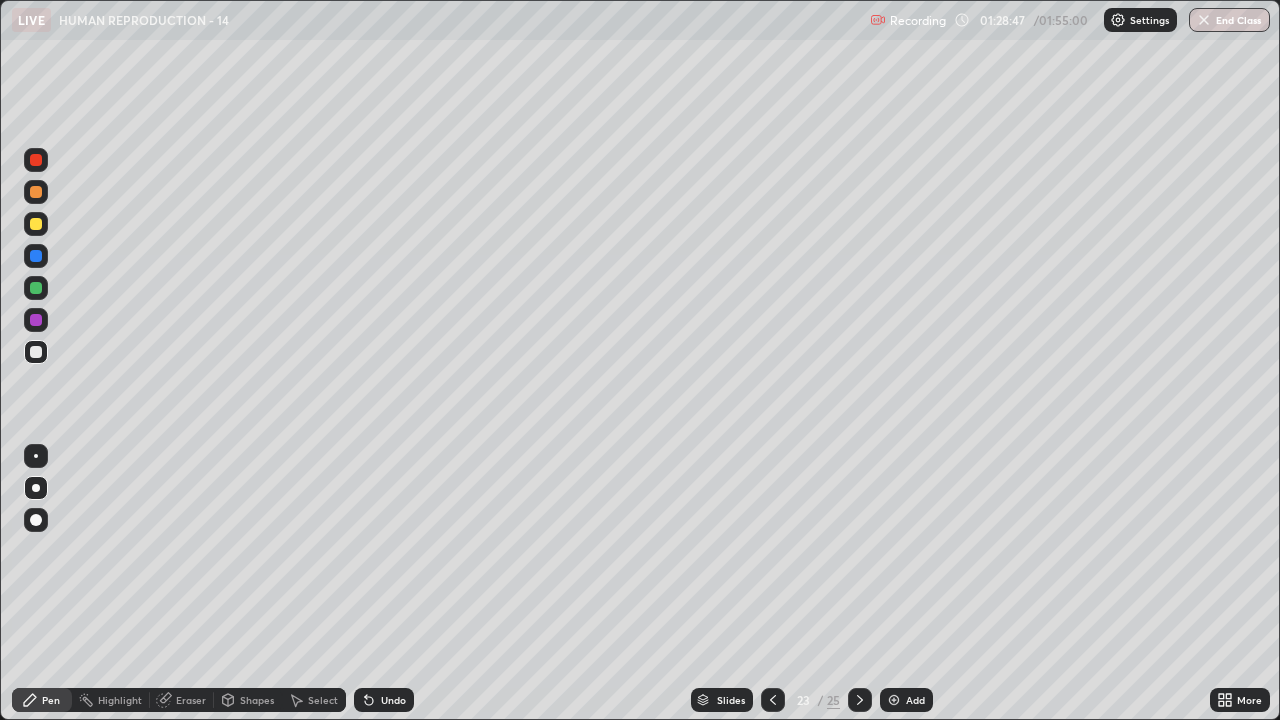 click 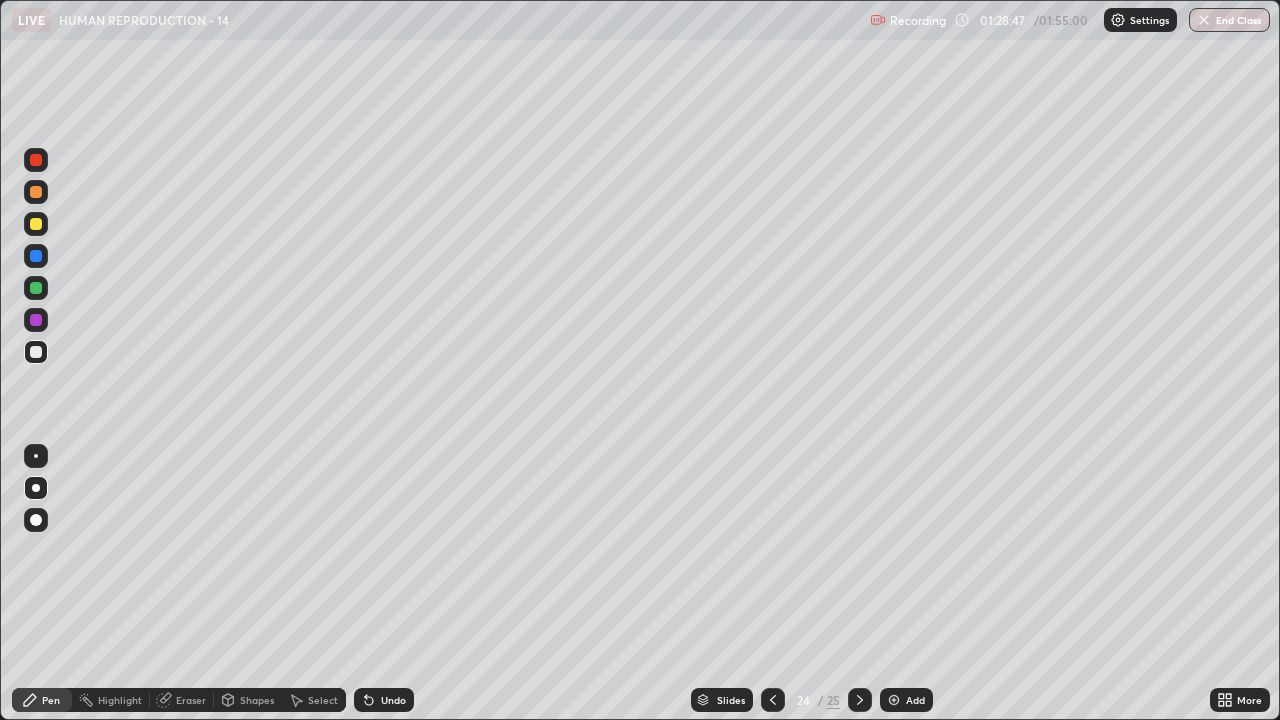 click 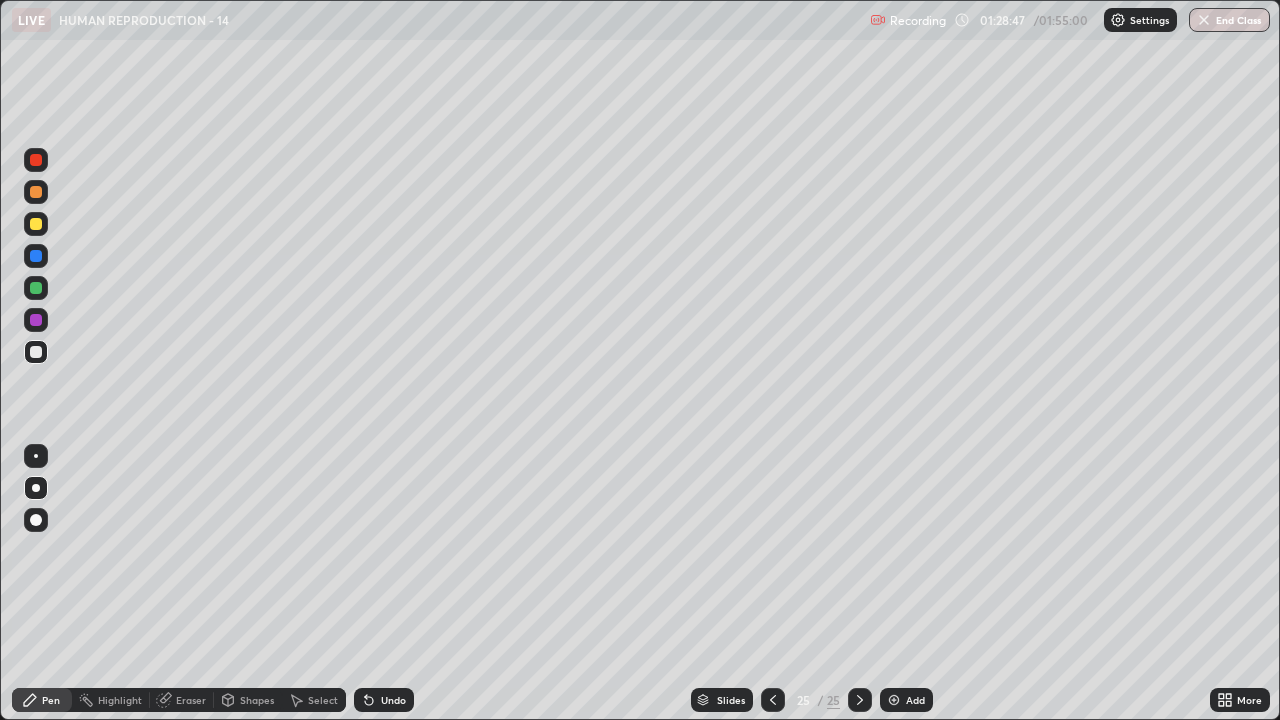 click 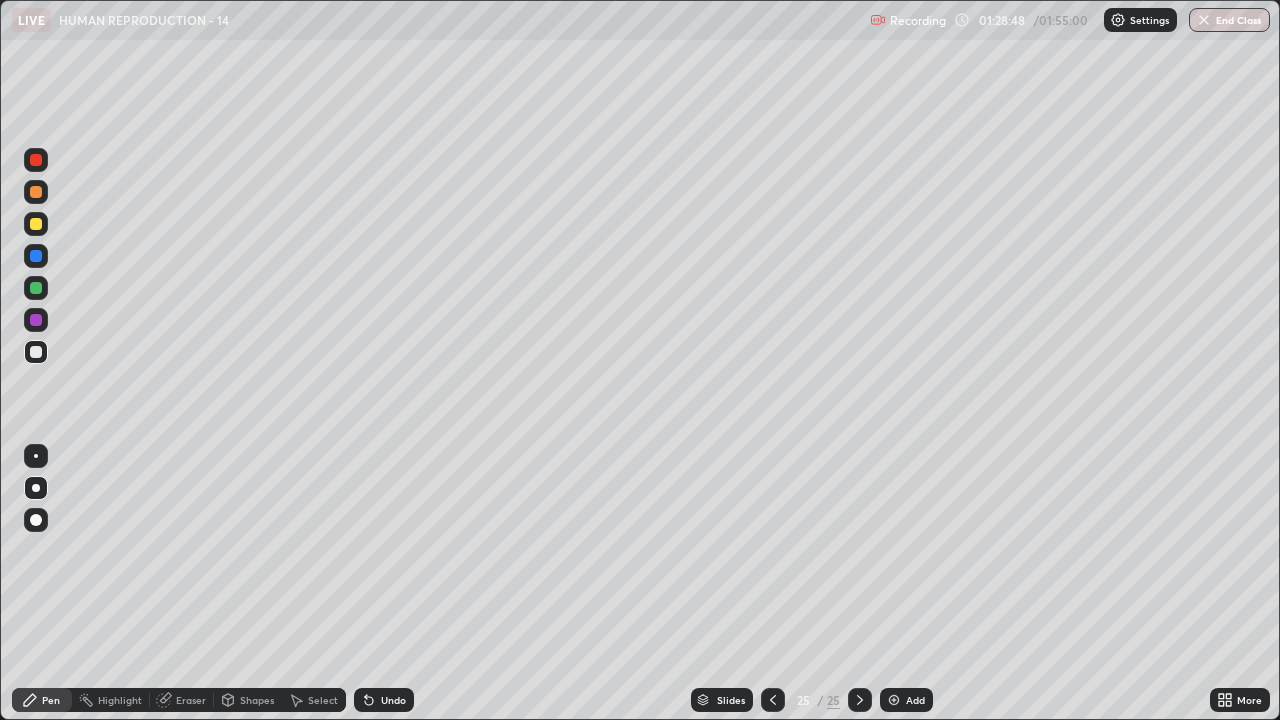 click 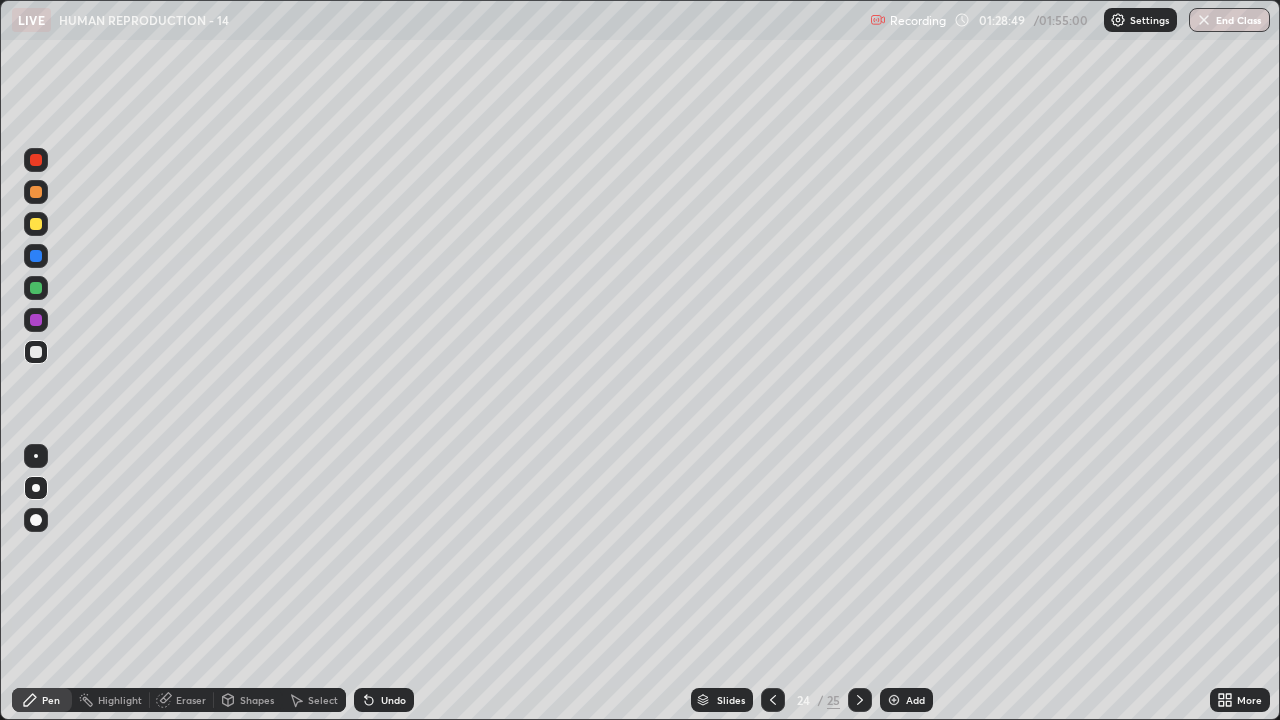 click 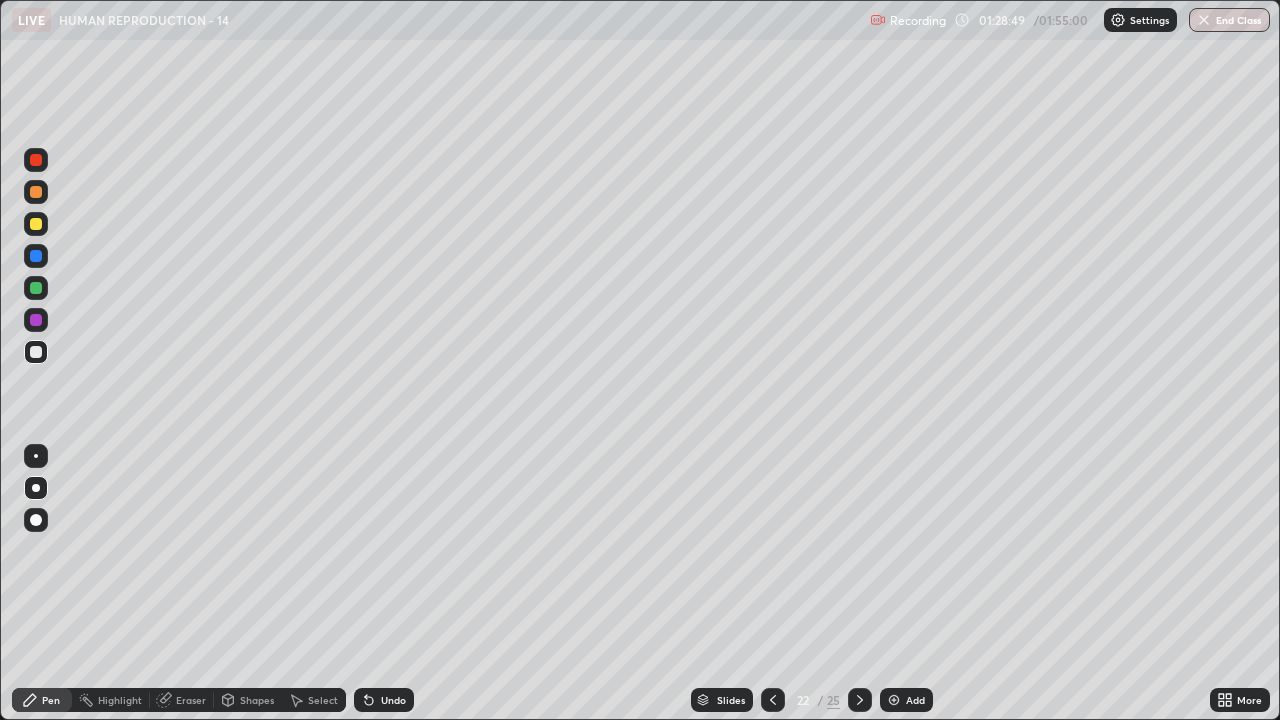 click 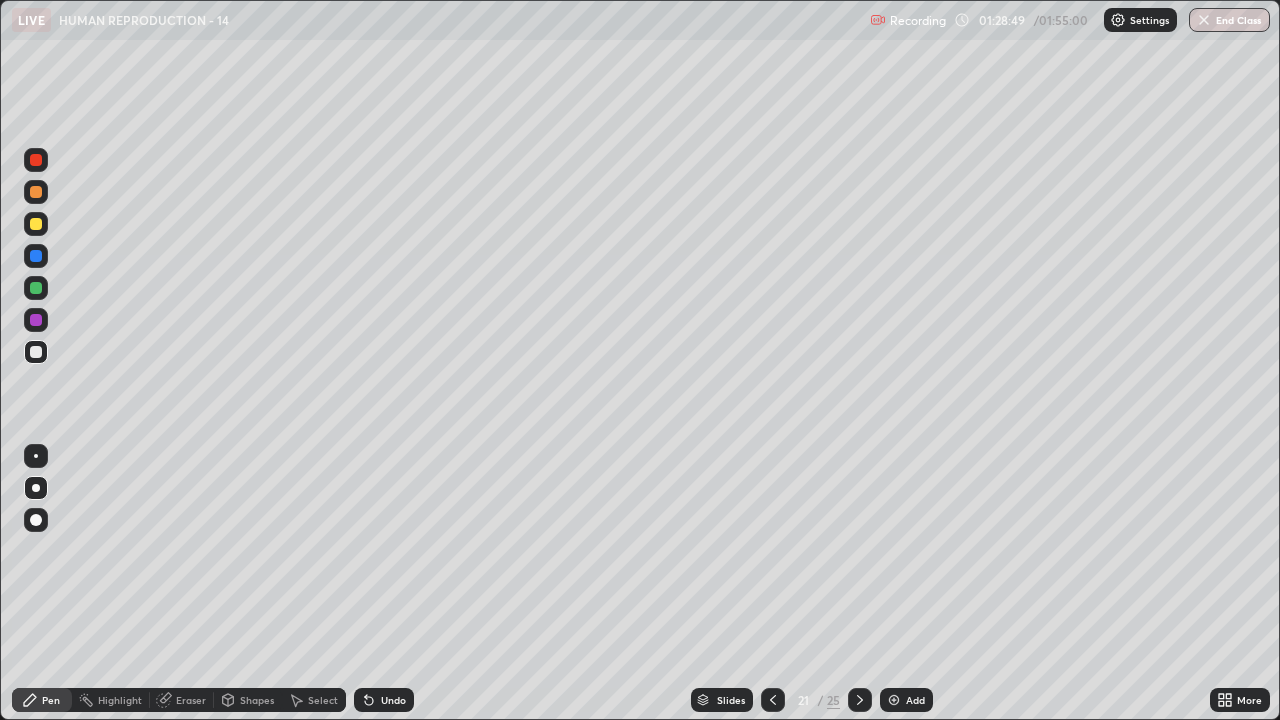 click 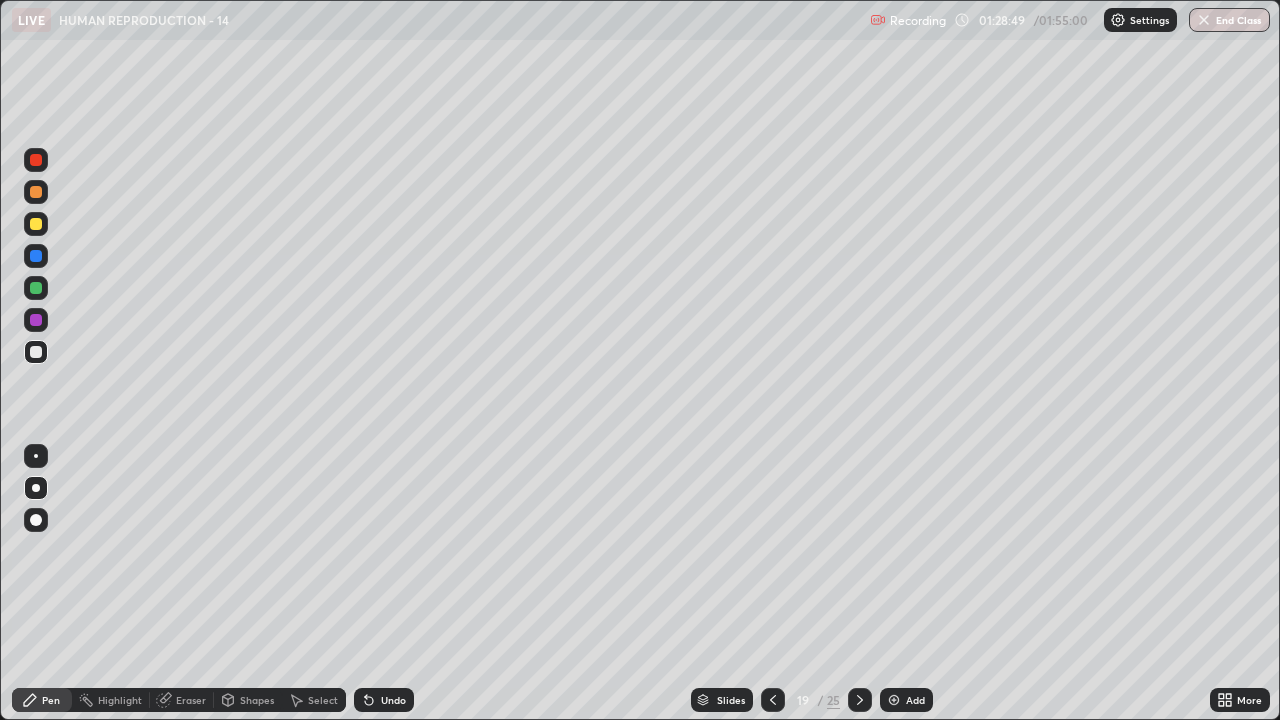 click 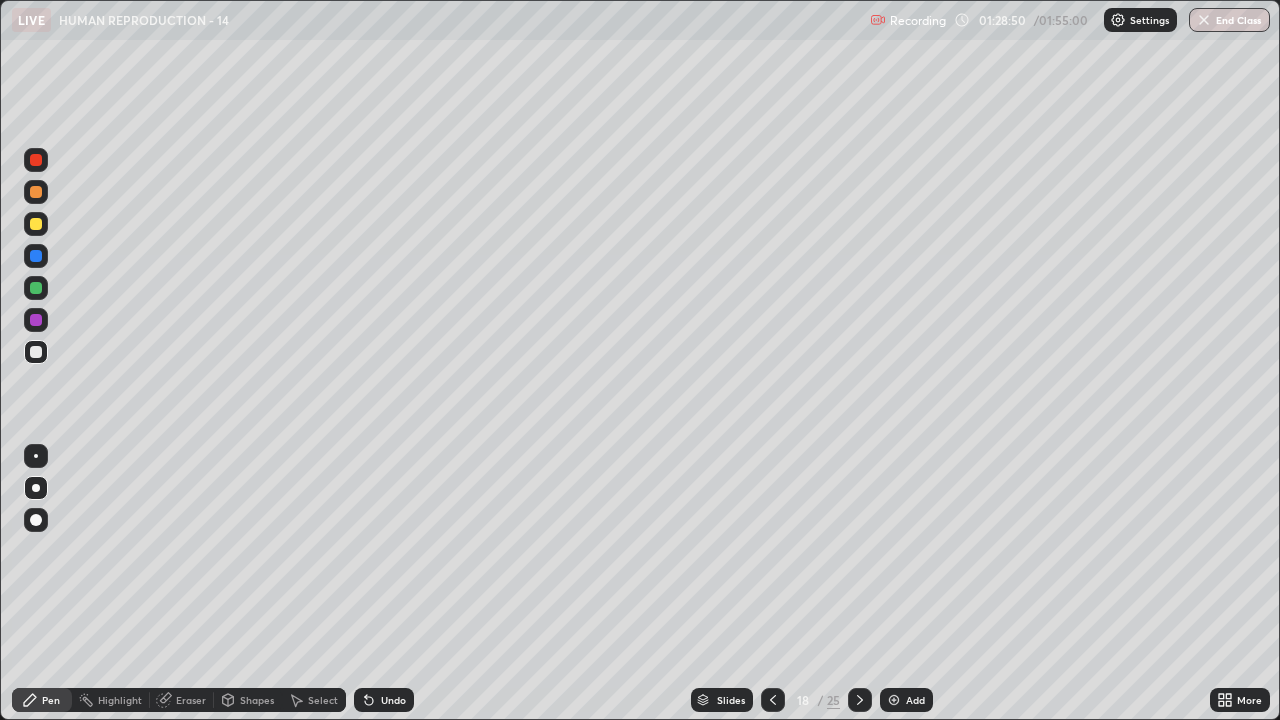 click 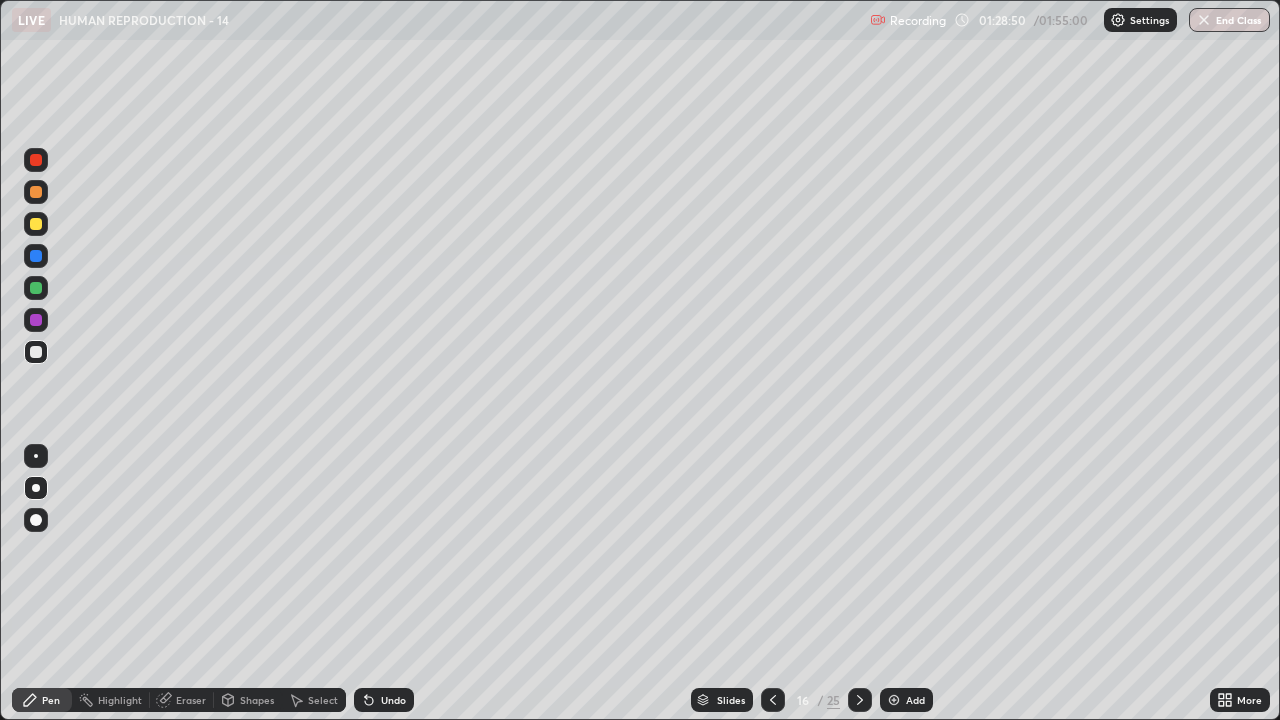 click 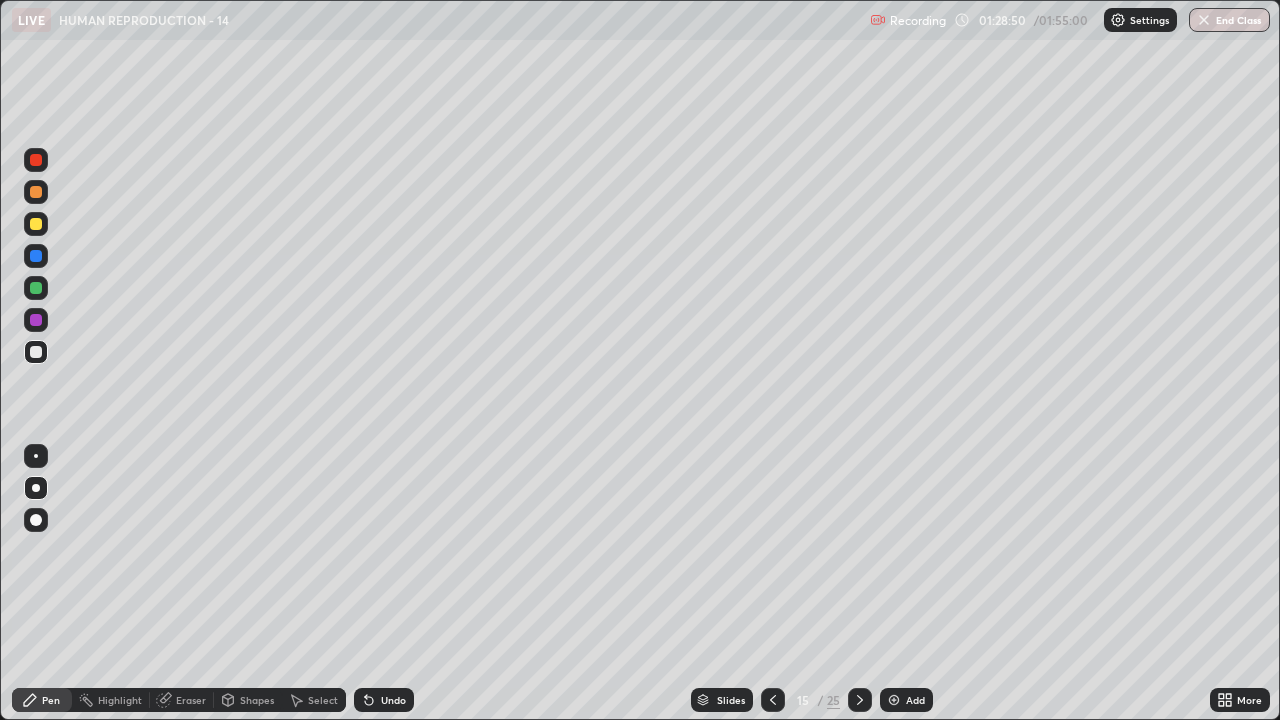 click 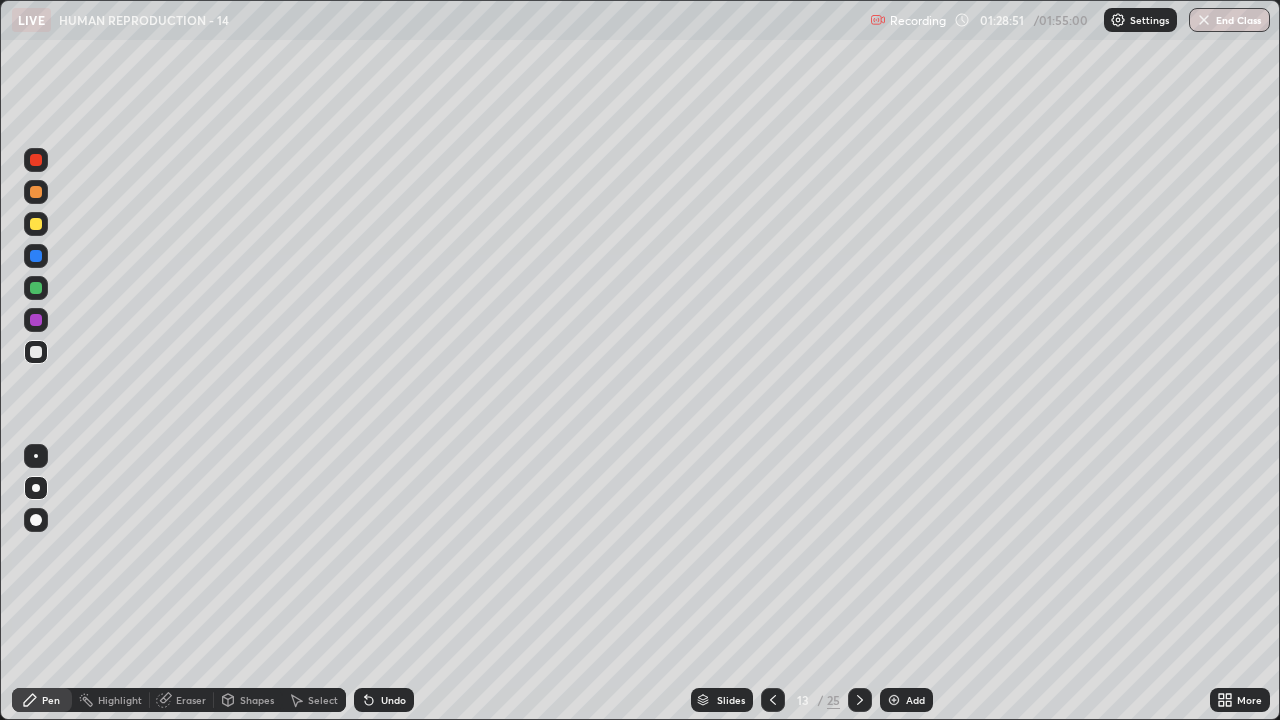 click 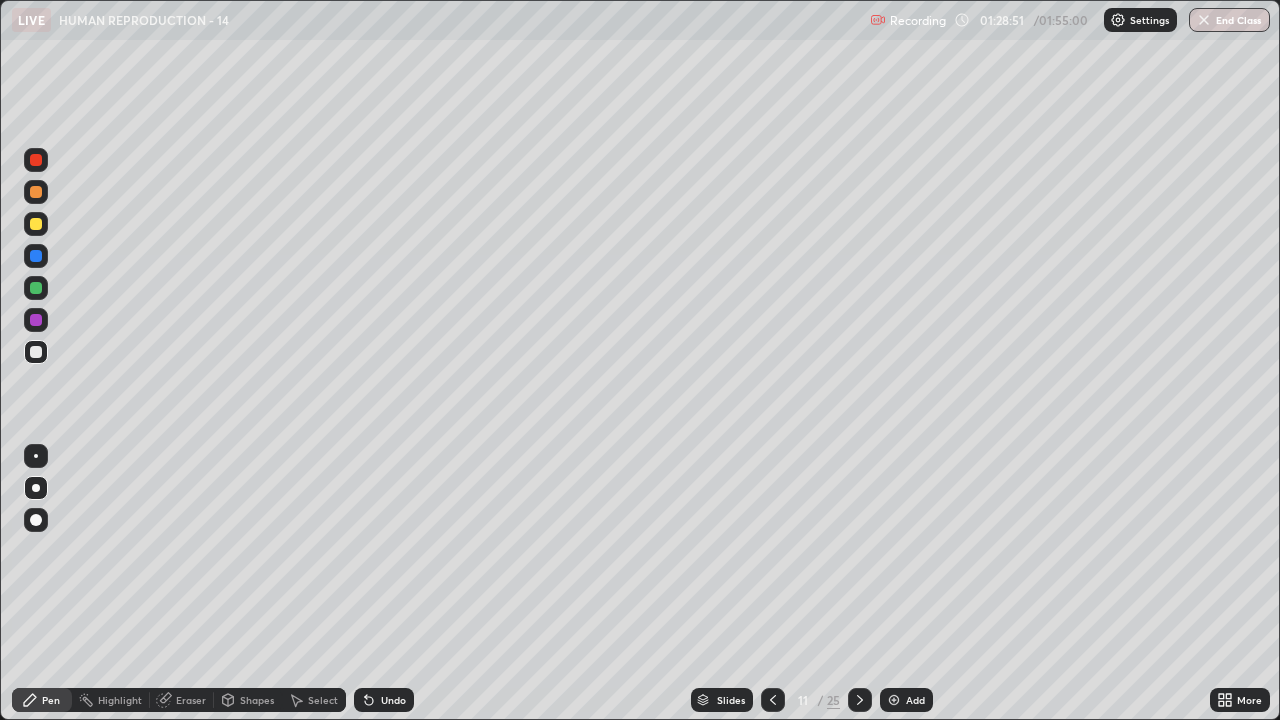 click 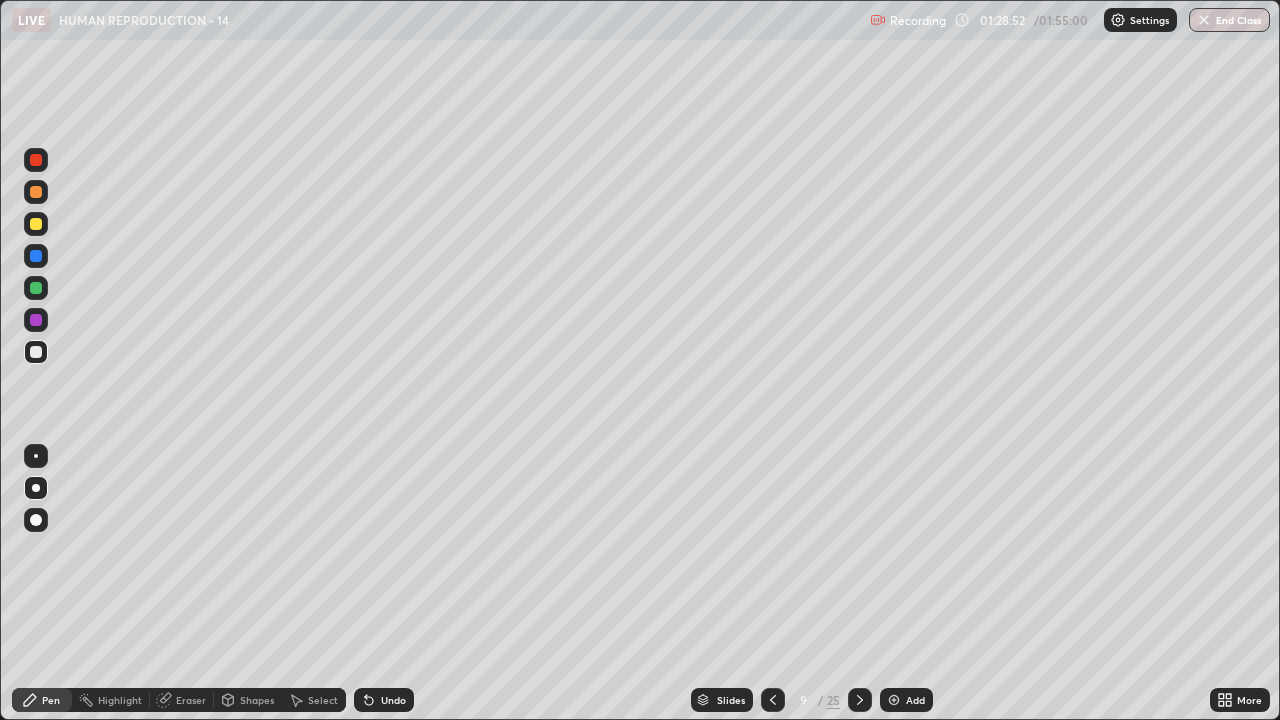 click 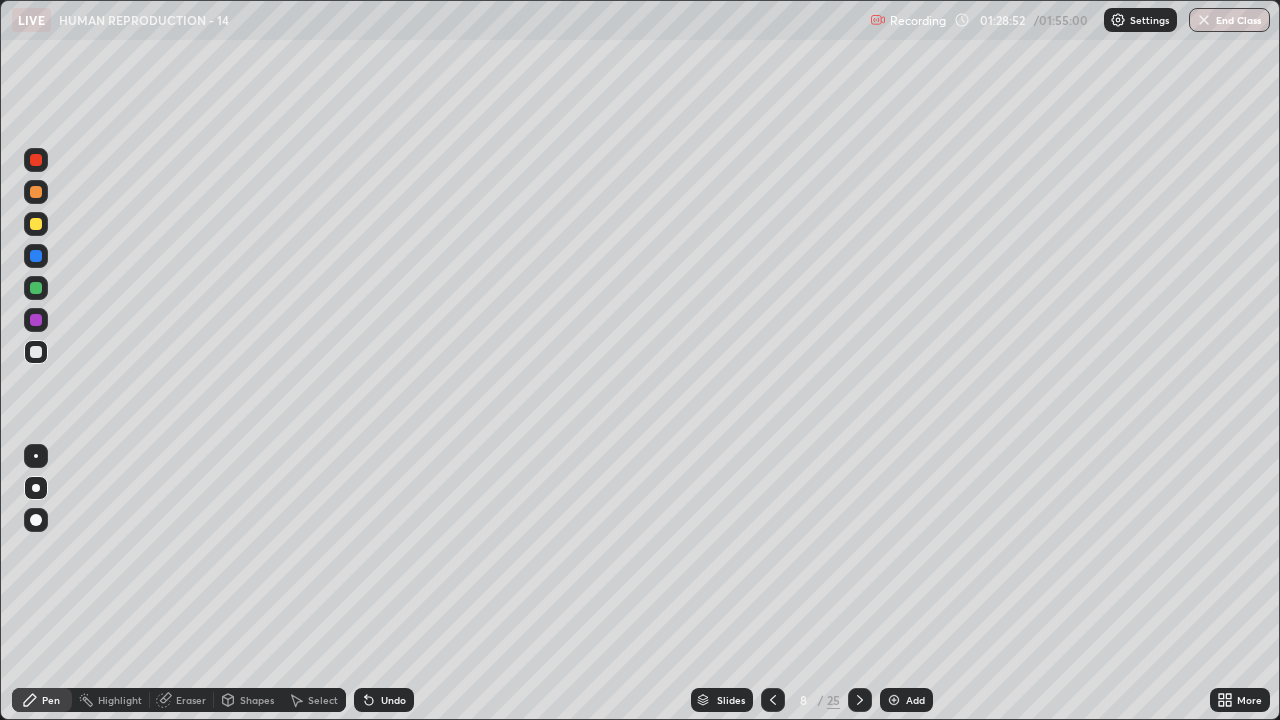 click 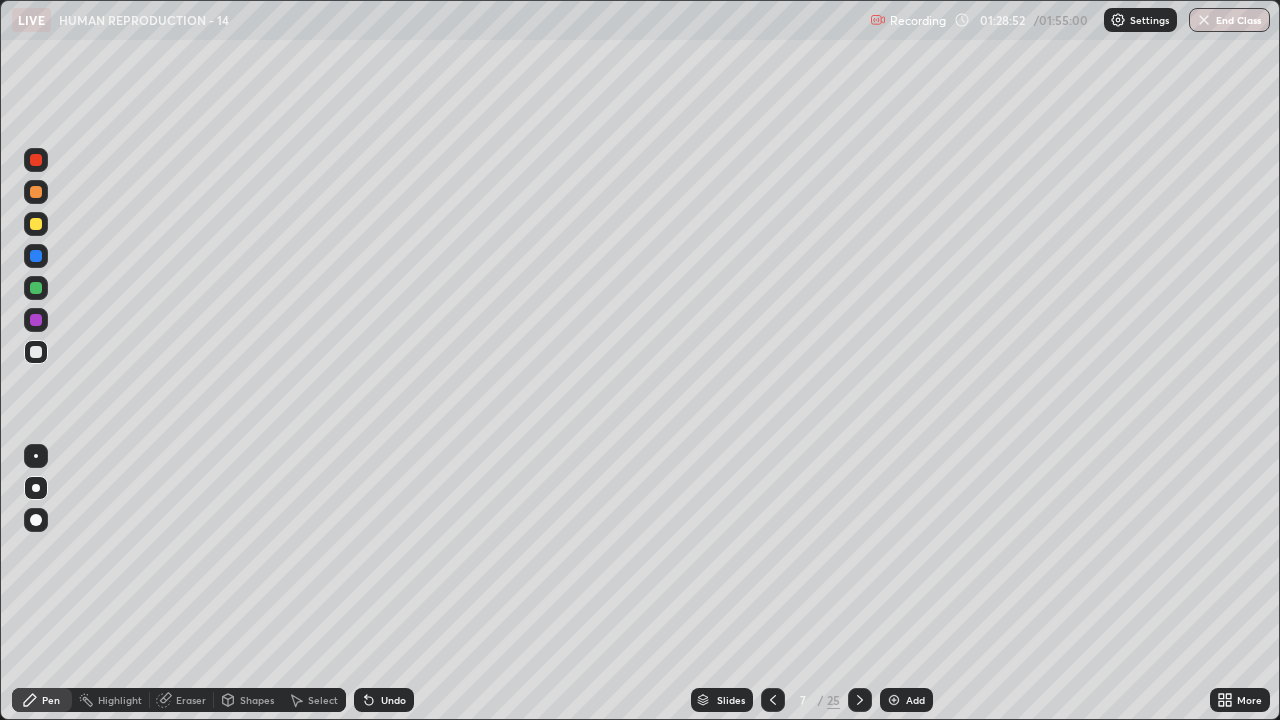 click 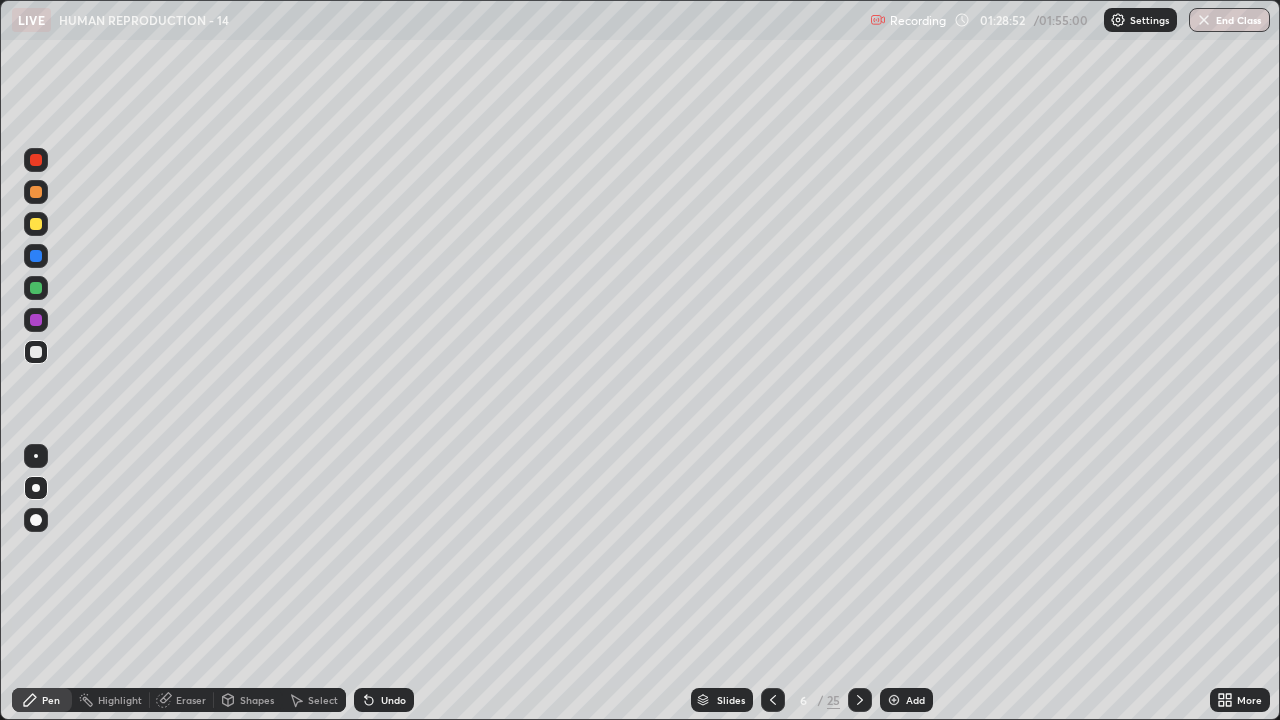 click 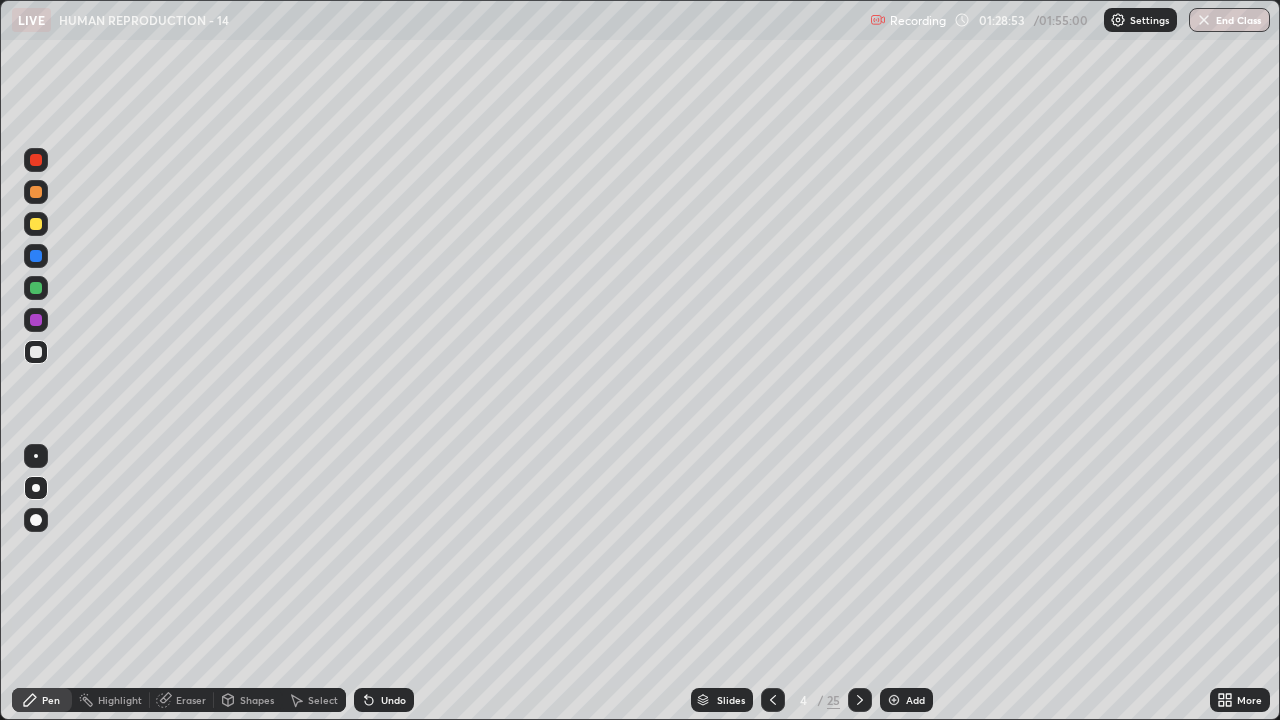 click 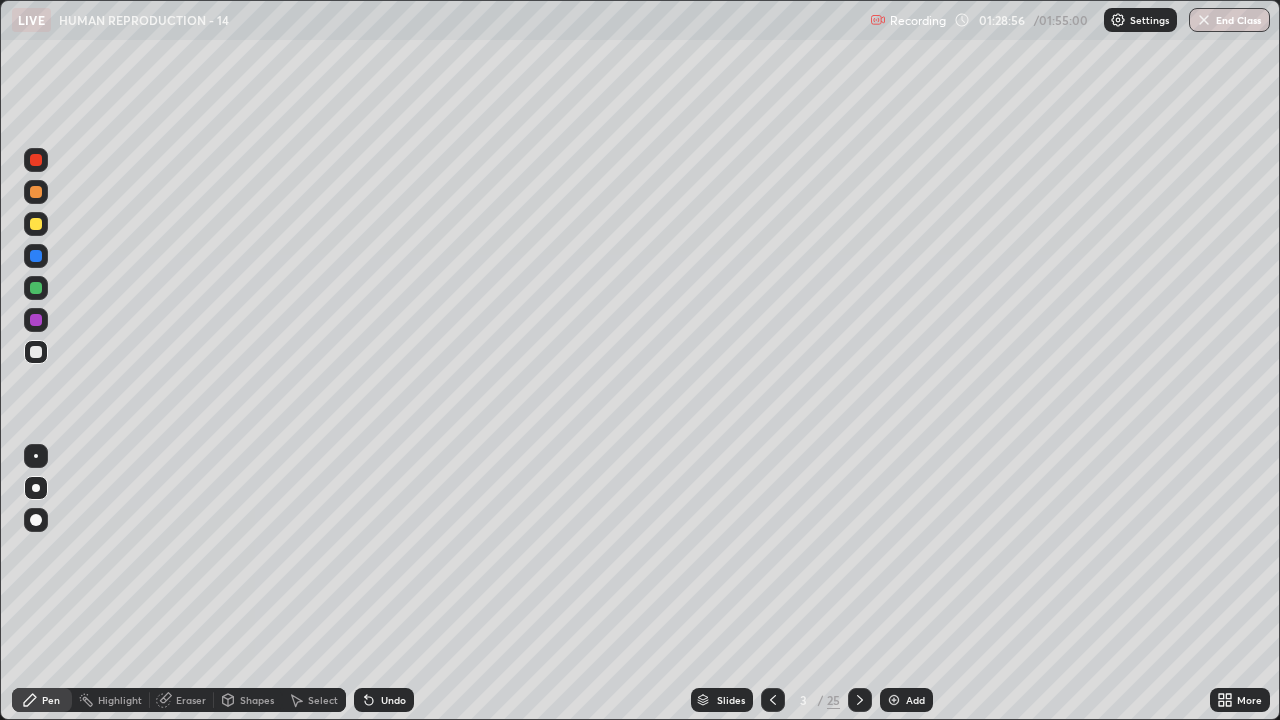 click 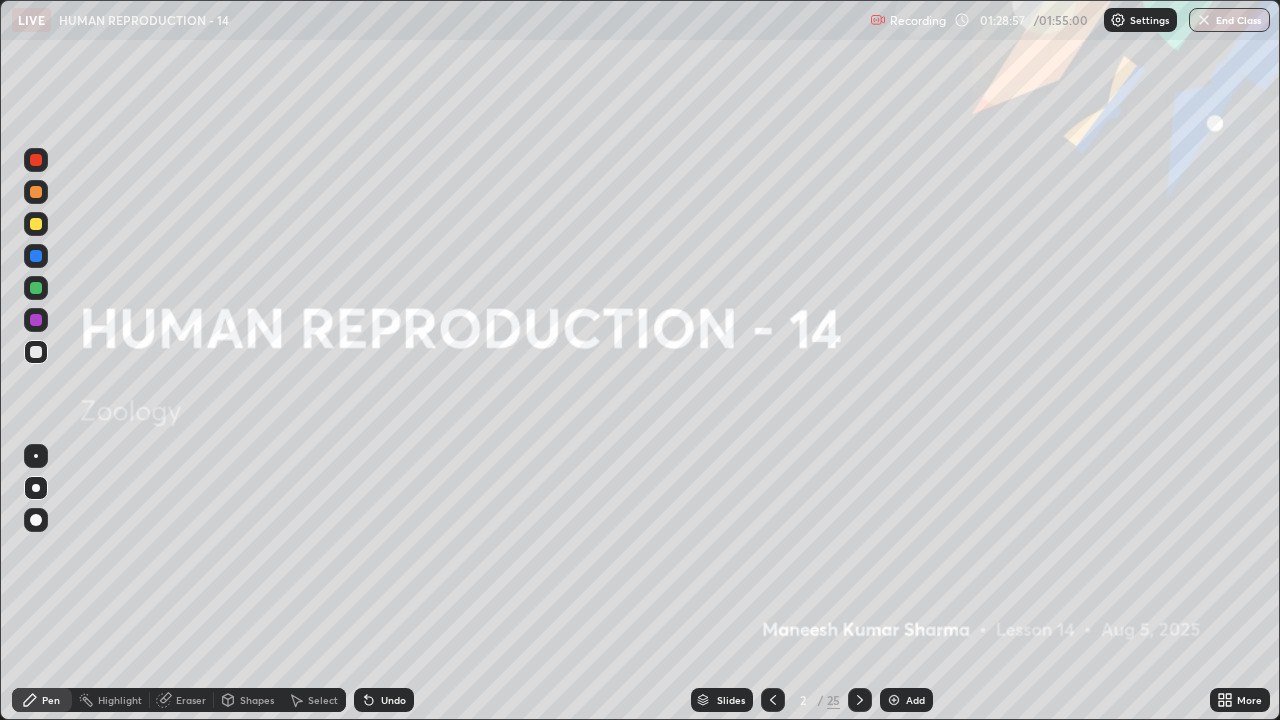 click 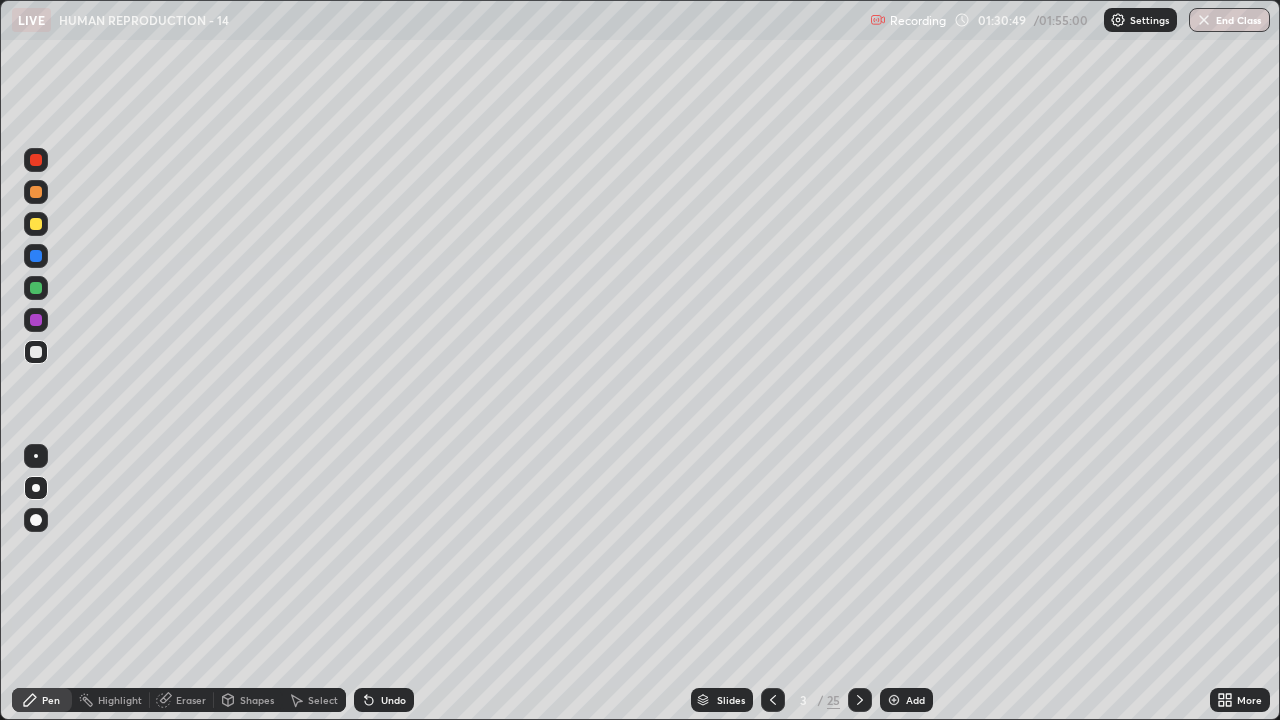 click on "End Class" at bounding box center [1229, 20] 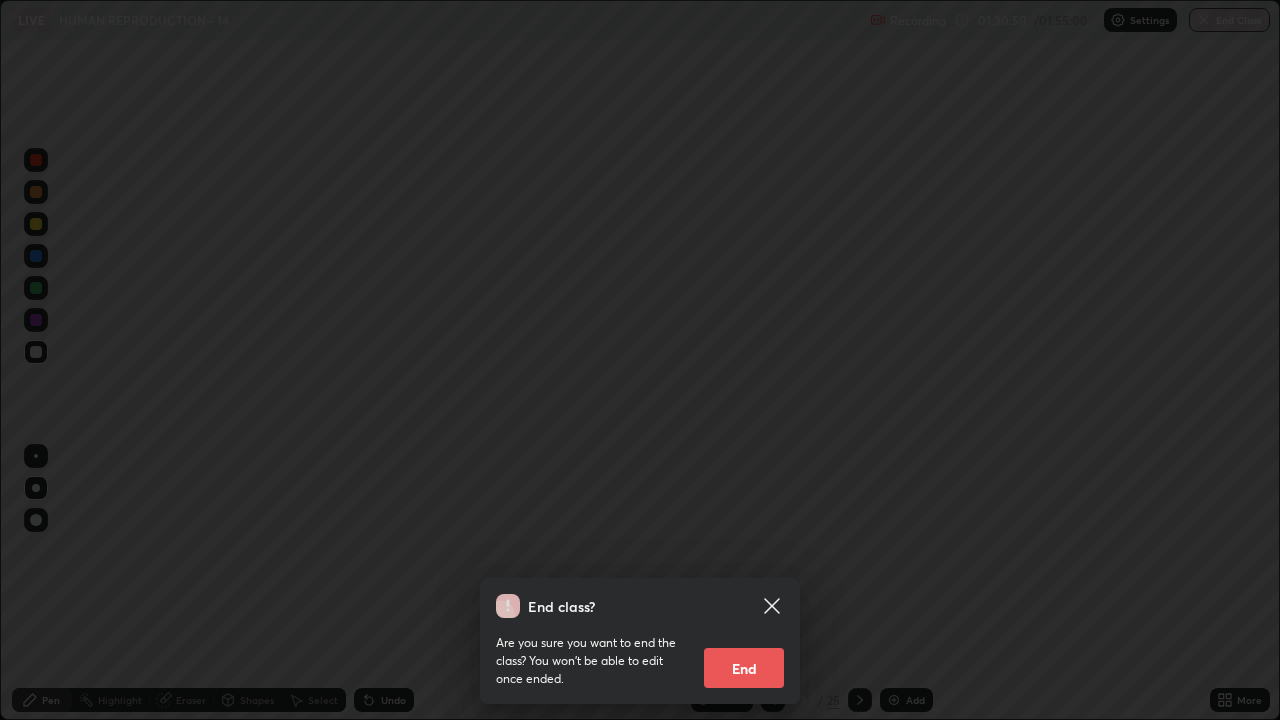 click on "End" at bounding box center (744, 668) 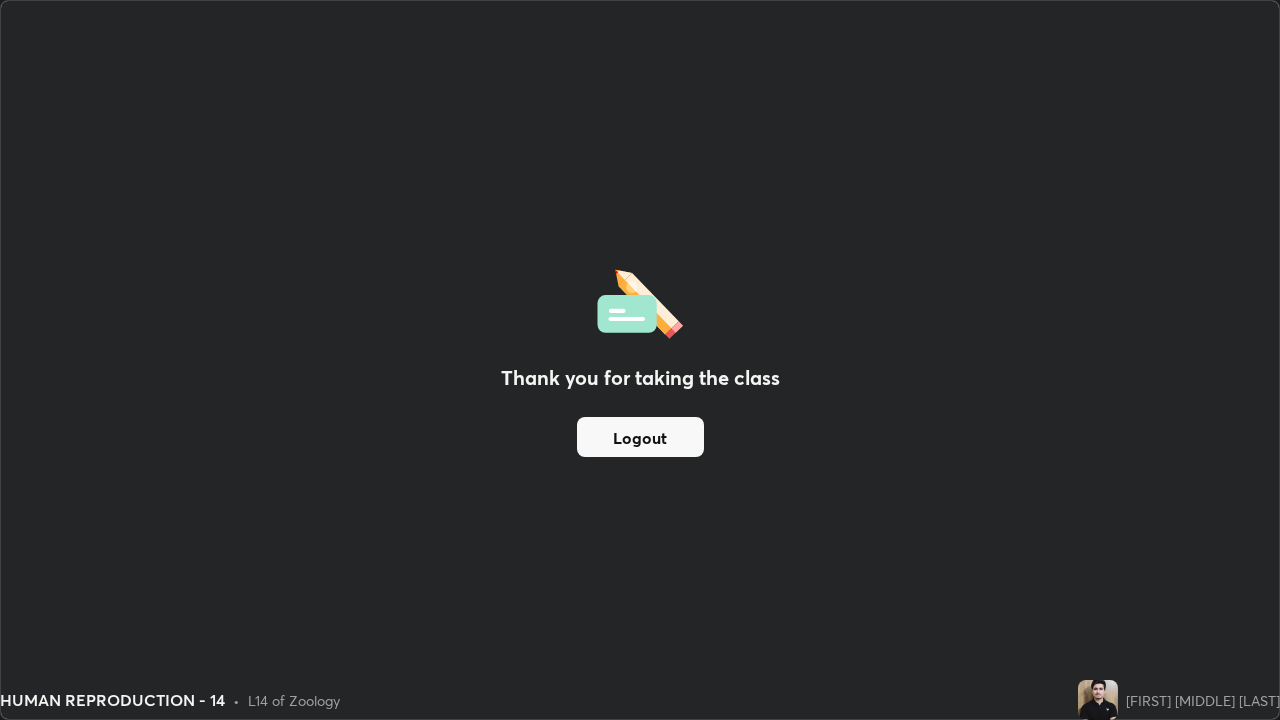 scroll, scrollTop: 0, scrollLeft: 0, axis: both 